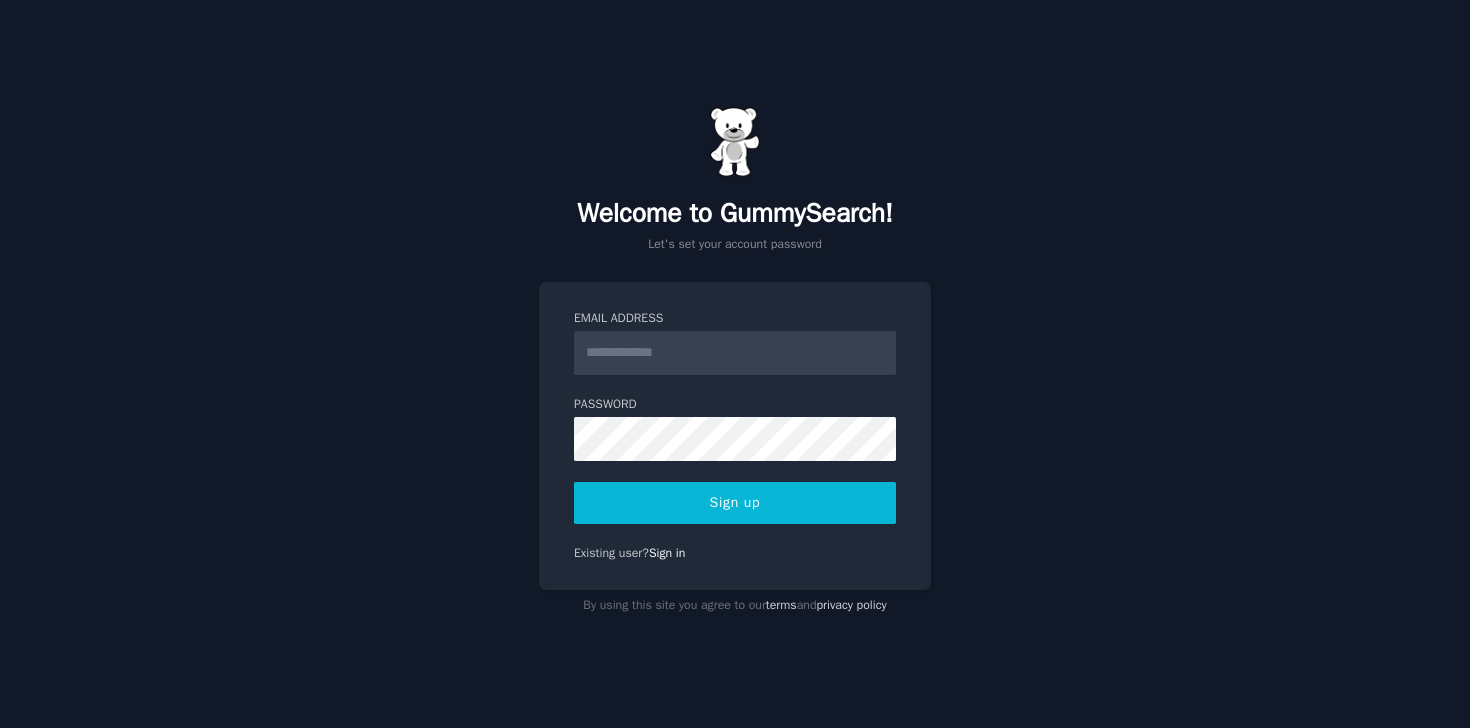 scroll, scrollTop: 0, scrollLeft: 0, axis: both 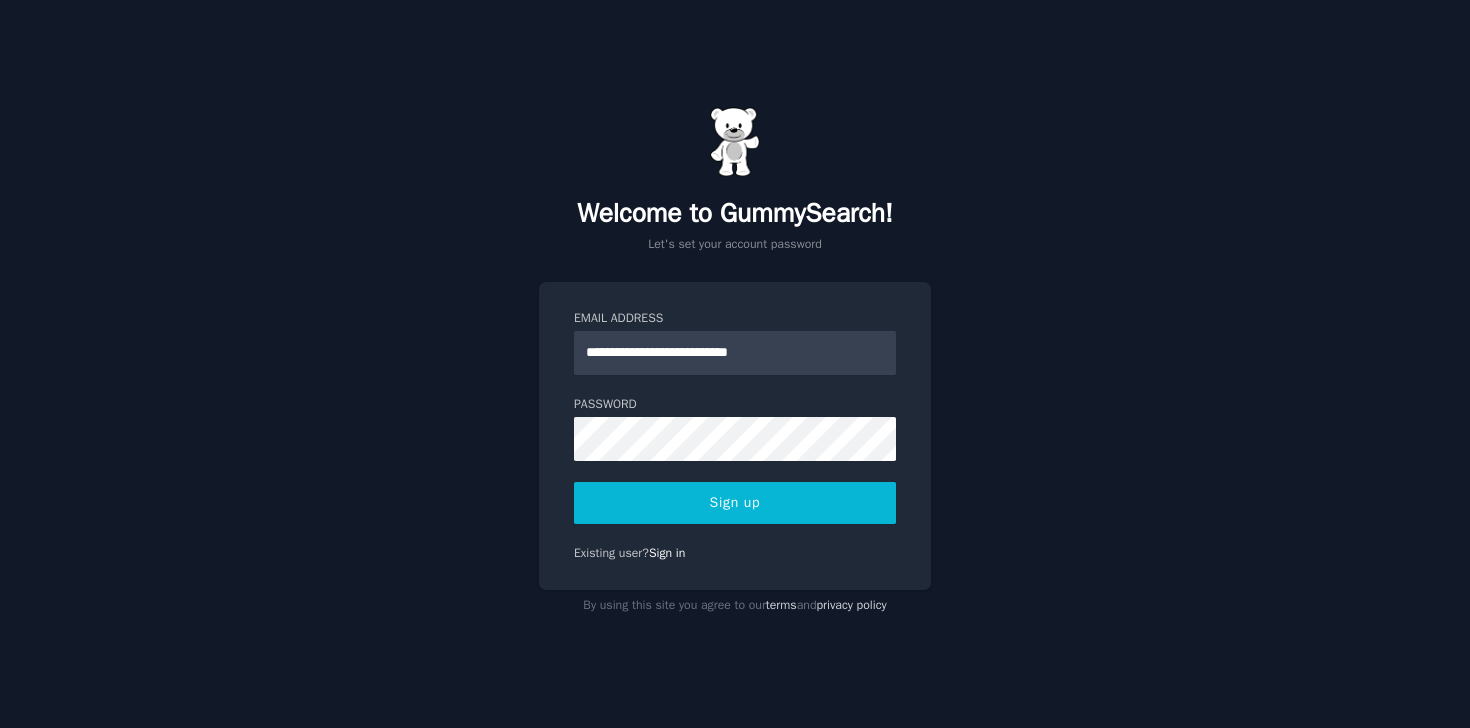 click on "**********" at bounding box center (735, 364) 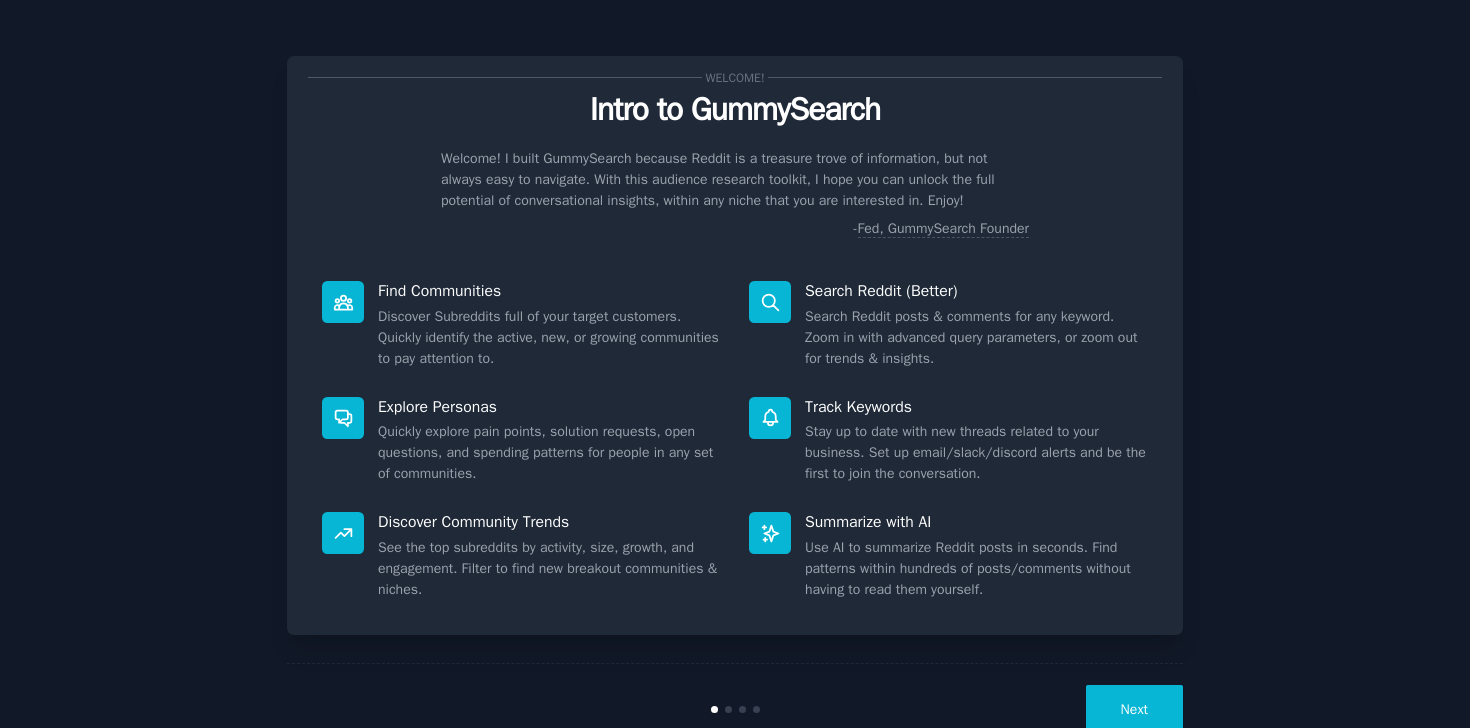 scroll, scrollTop: 0, scrollLeft: 0, axis: both 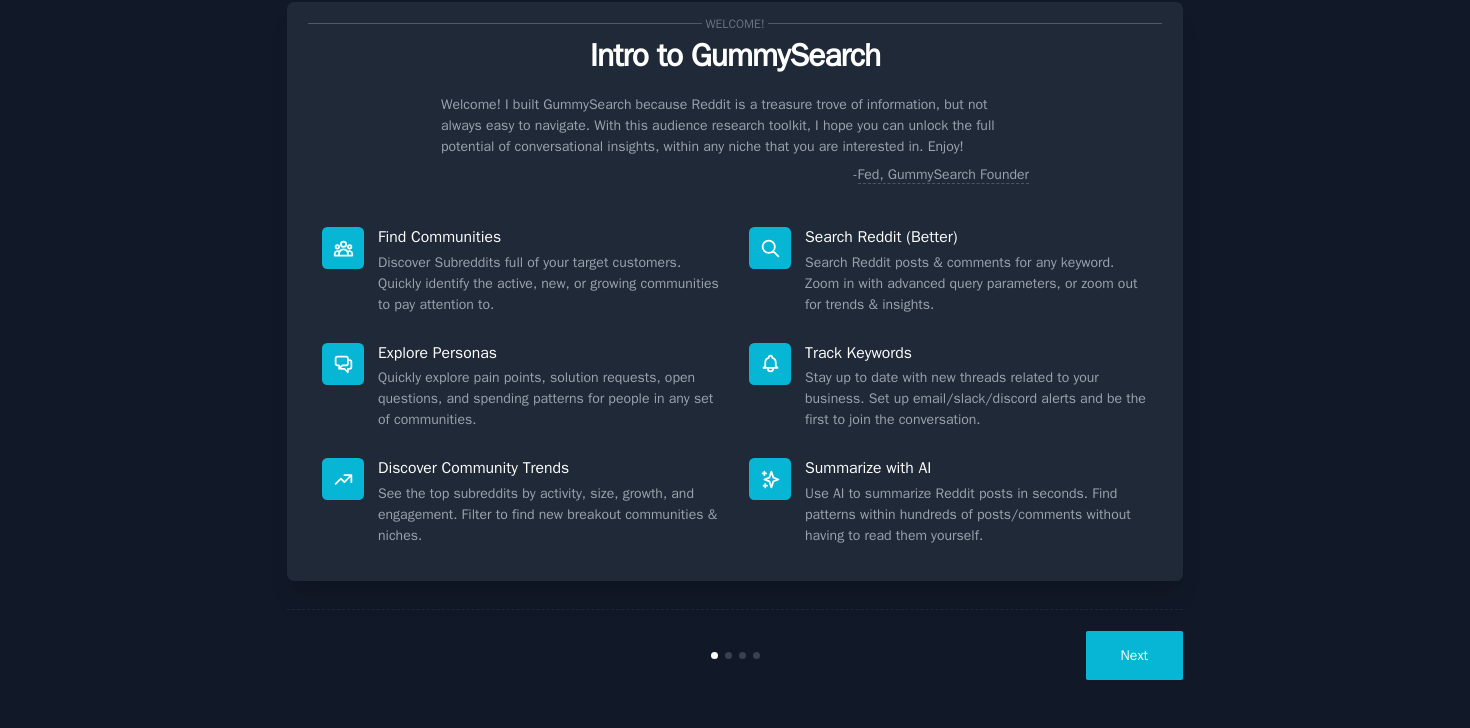 click on "Next" at bounding box center [1134, 655] 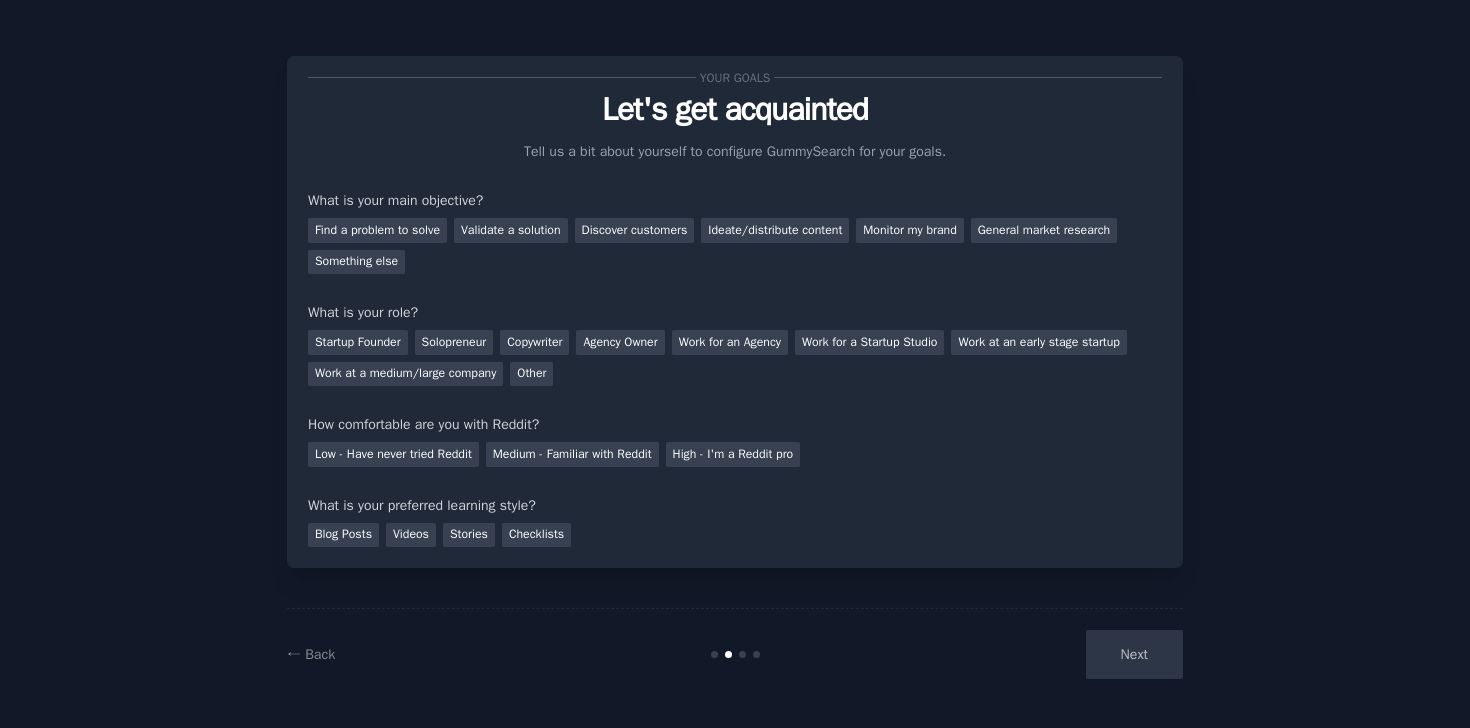 click on "Next" at bounding box center (1033, 654) 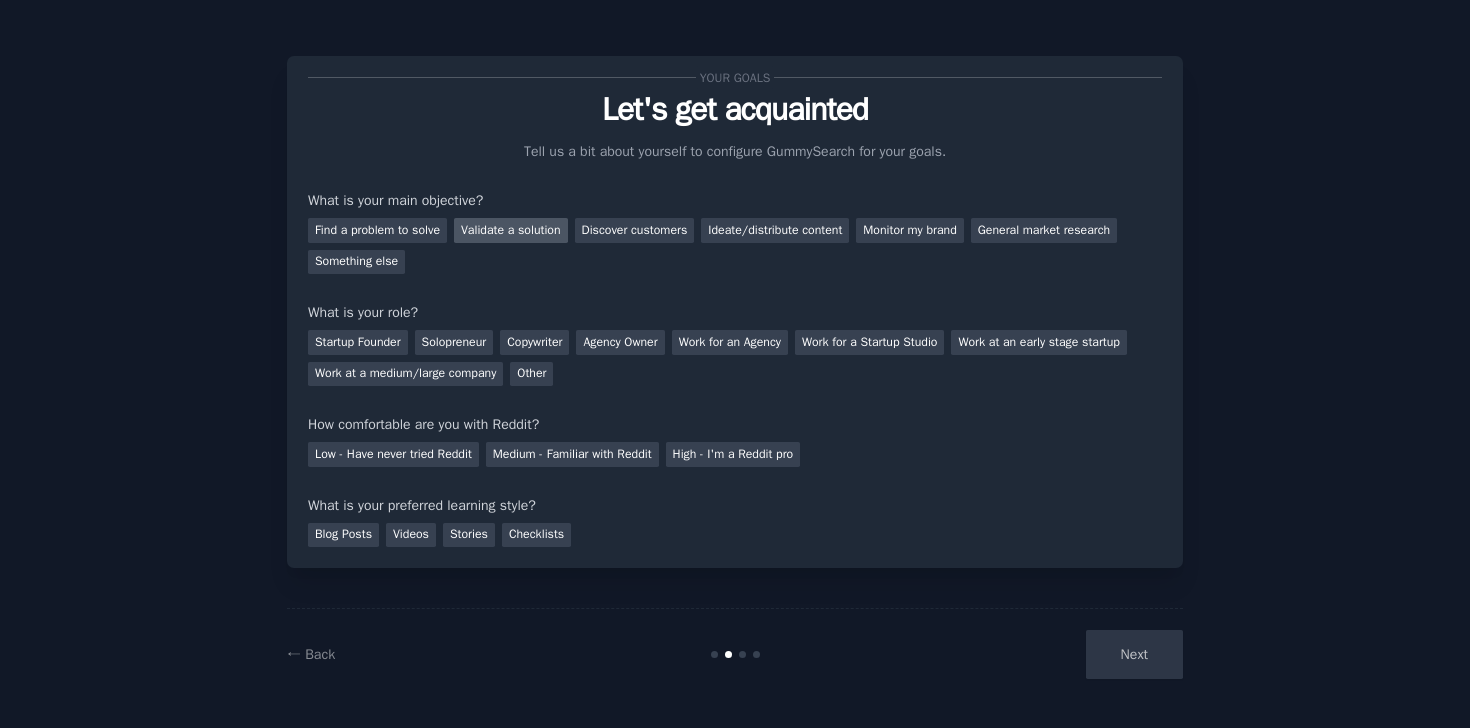click on "Validate a solution" at bounding box center [511, 230] 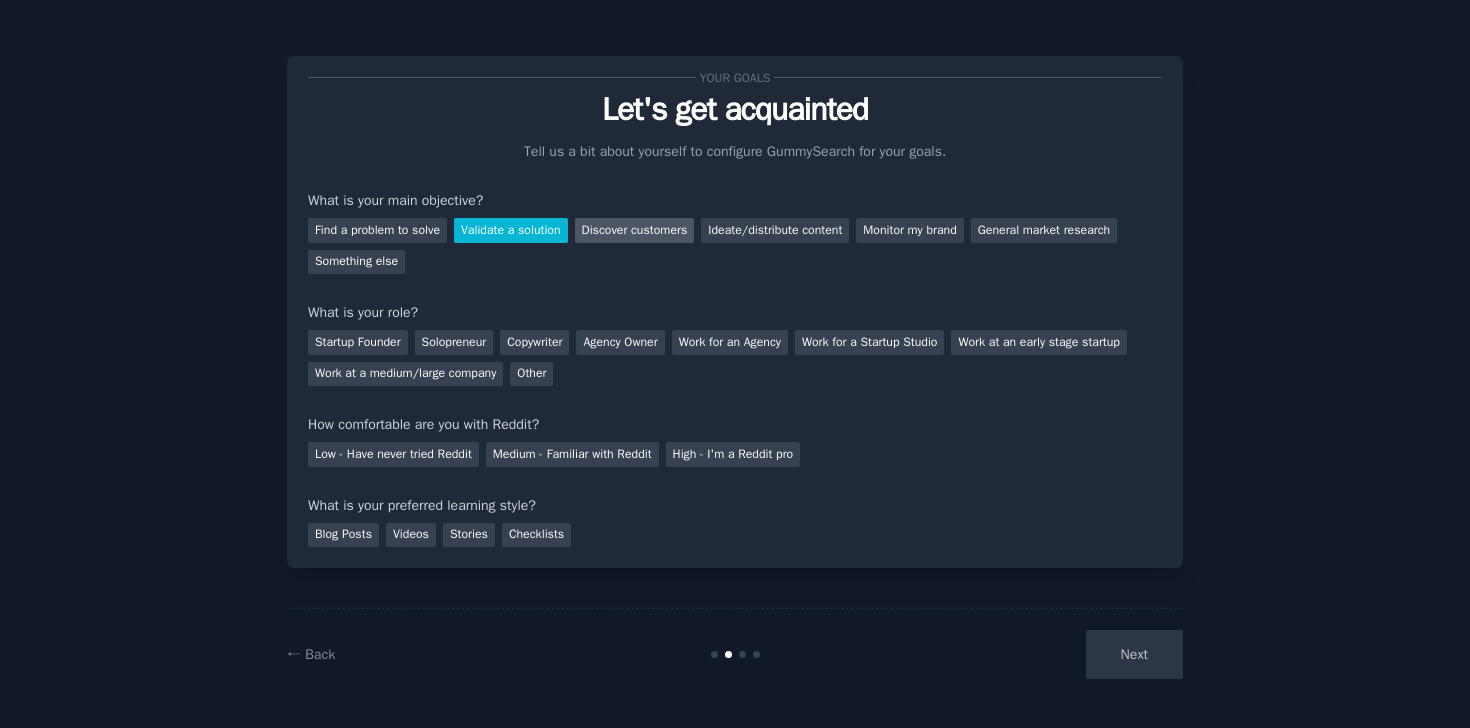 click on "Discover customers" at bounding box center (635, 230) 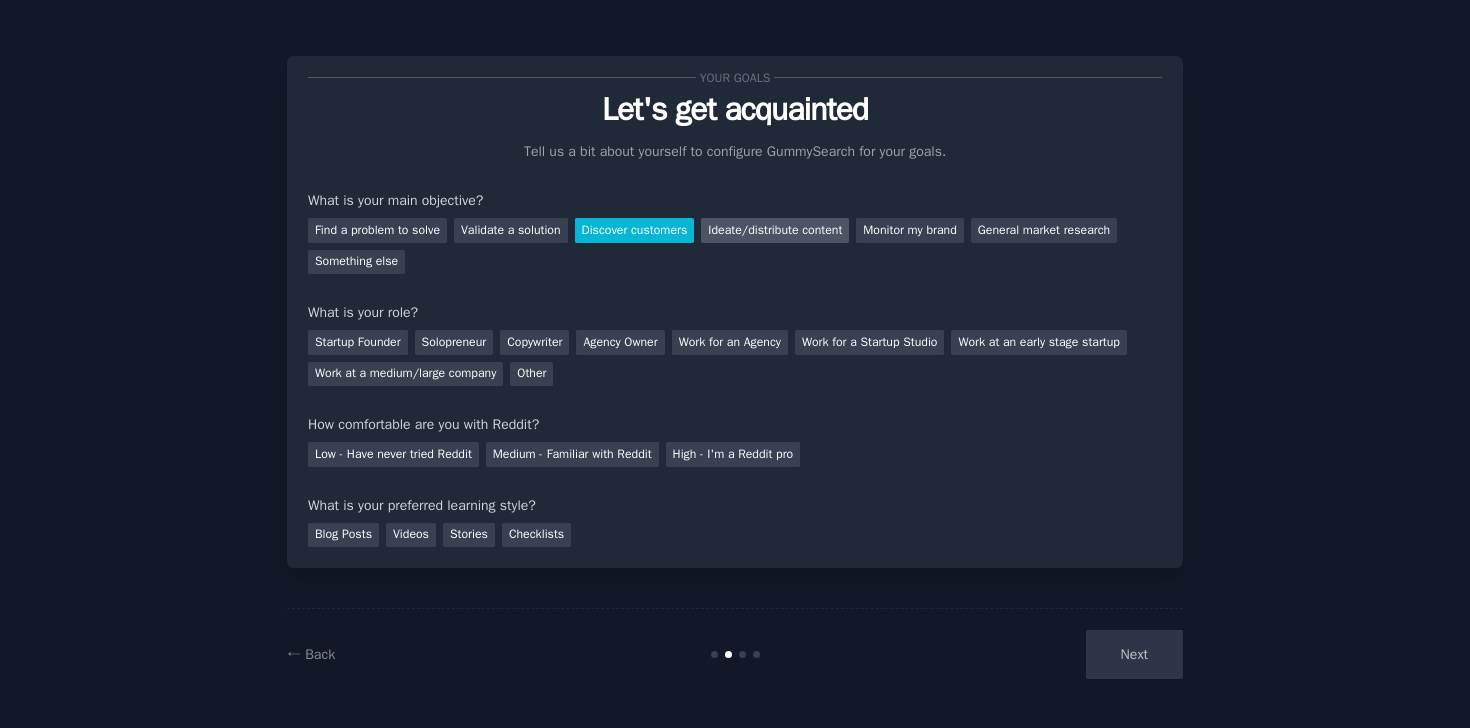 click on "Ideate/distribute content" at bounding box center [775, 230] 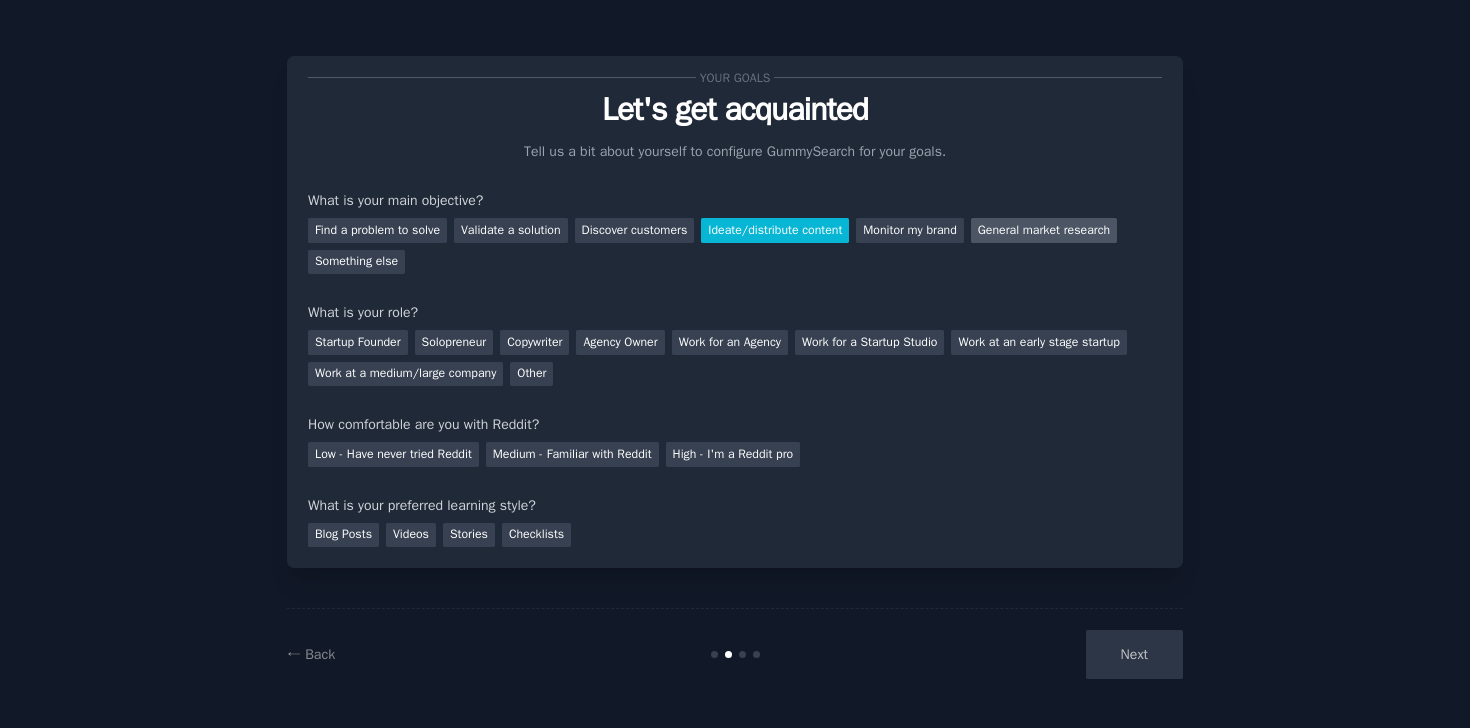 click on "General market research" at bounding box center [1044, 230] 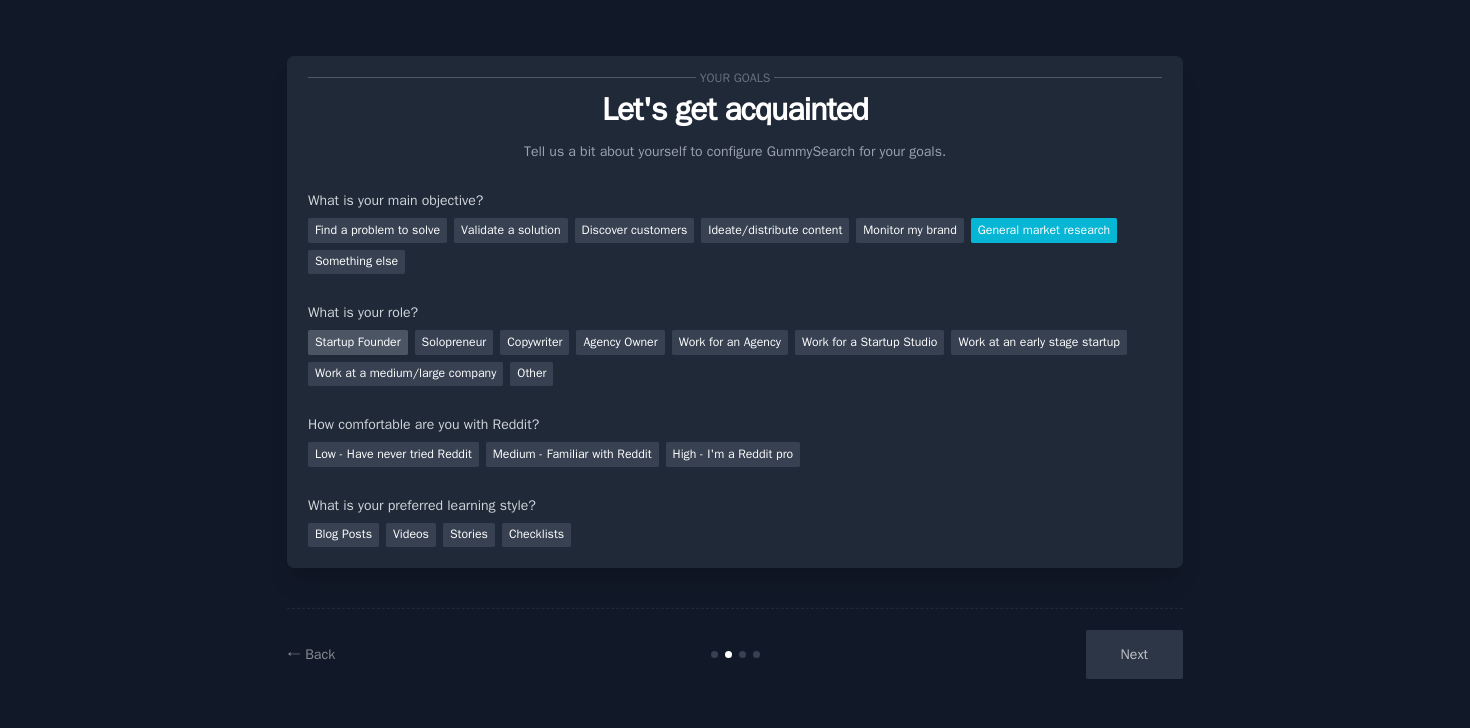 click on "Startup Founder" at bounding box center (358, 342) 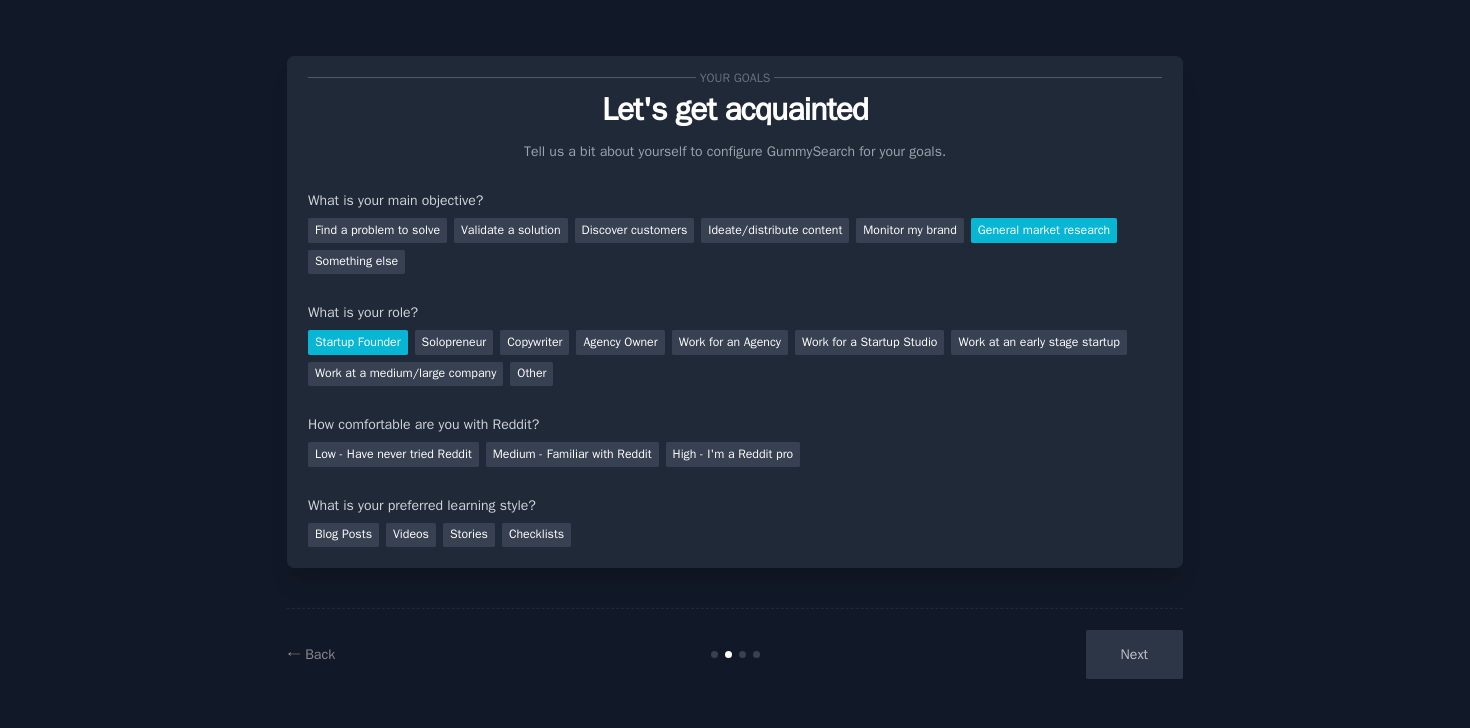 click on "How comfortable are you with Reddit?" at bounding box center (735, 424) 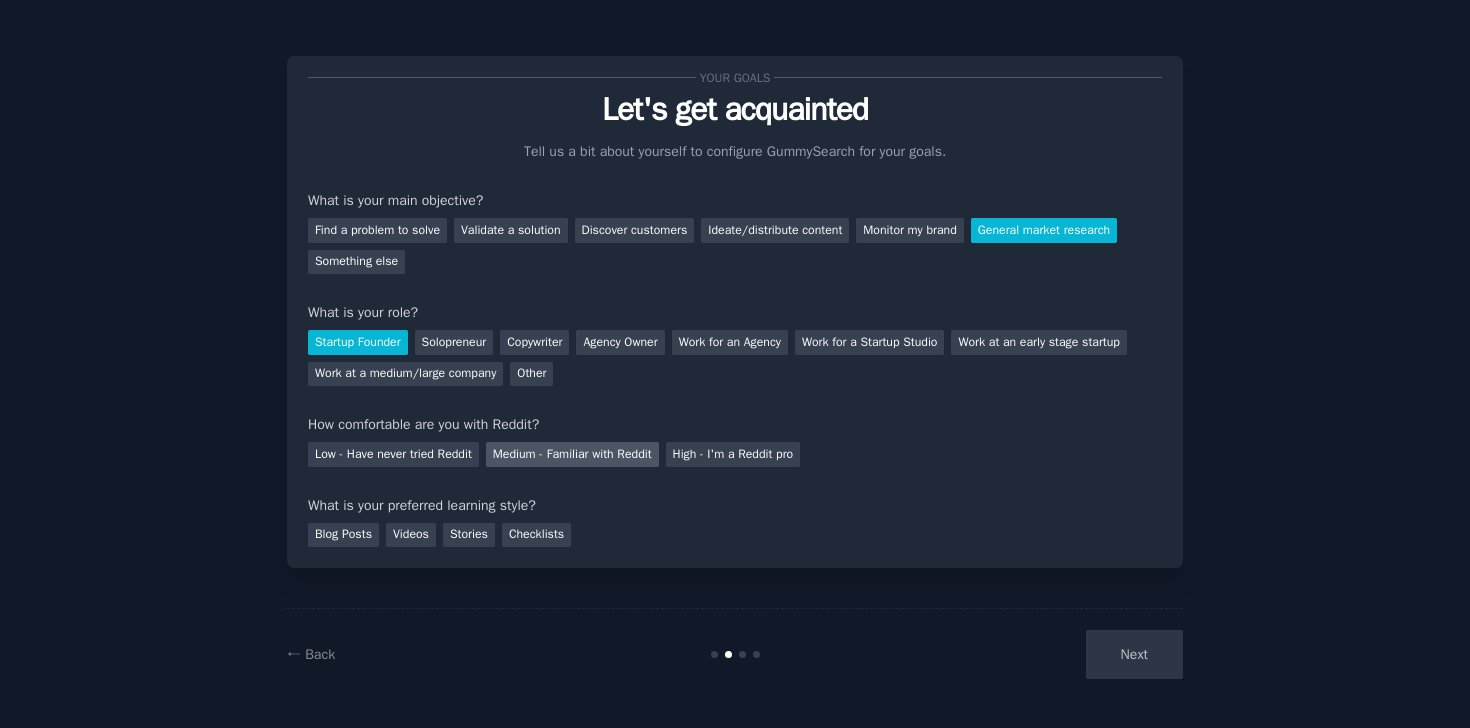 click on "Medium - Familiar with Reddit" at bounding box center (572, 454) 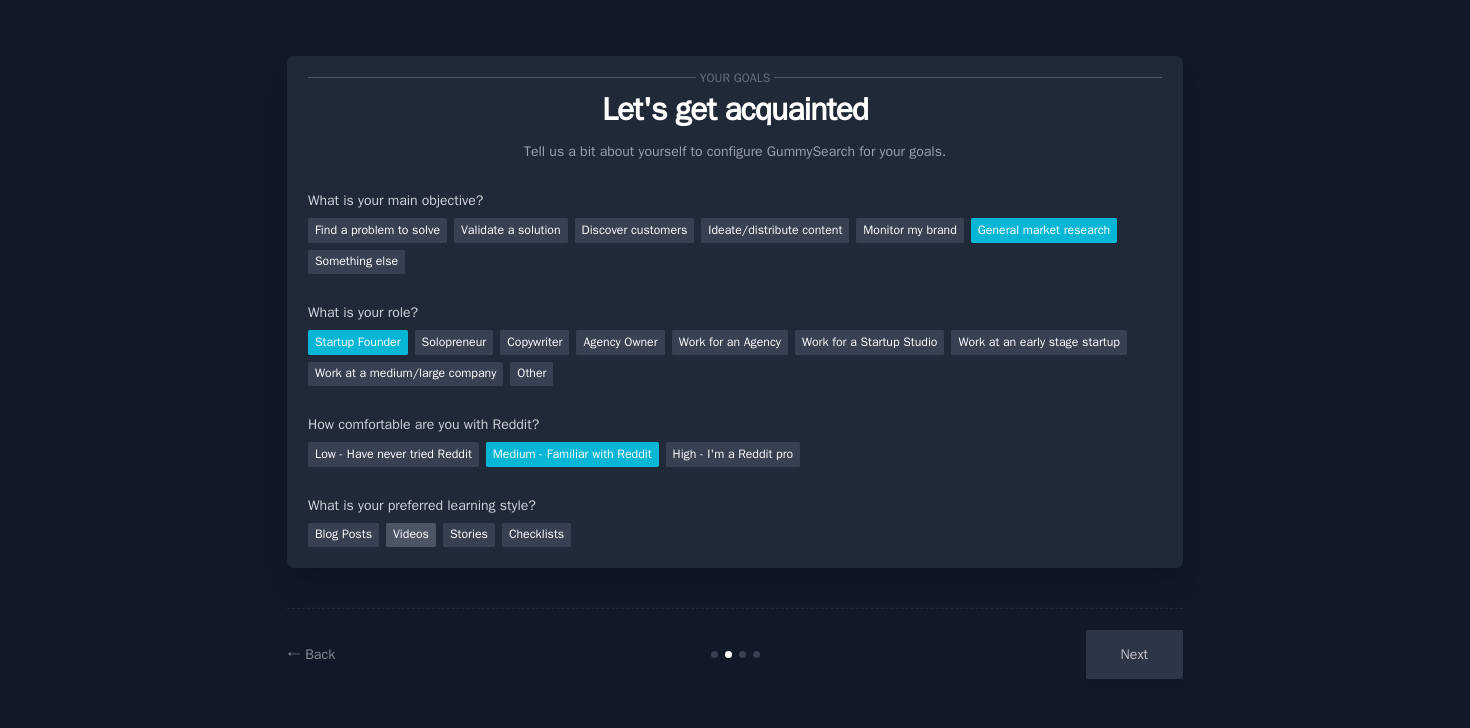 click on "Videos" at bounding box center (411, 535) 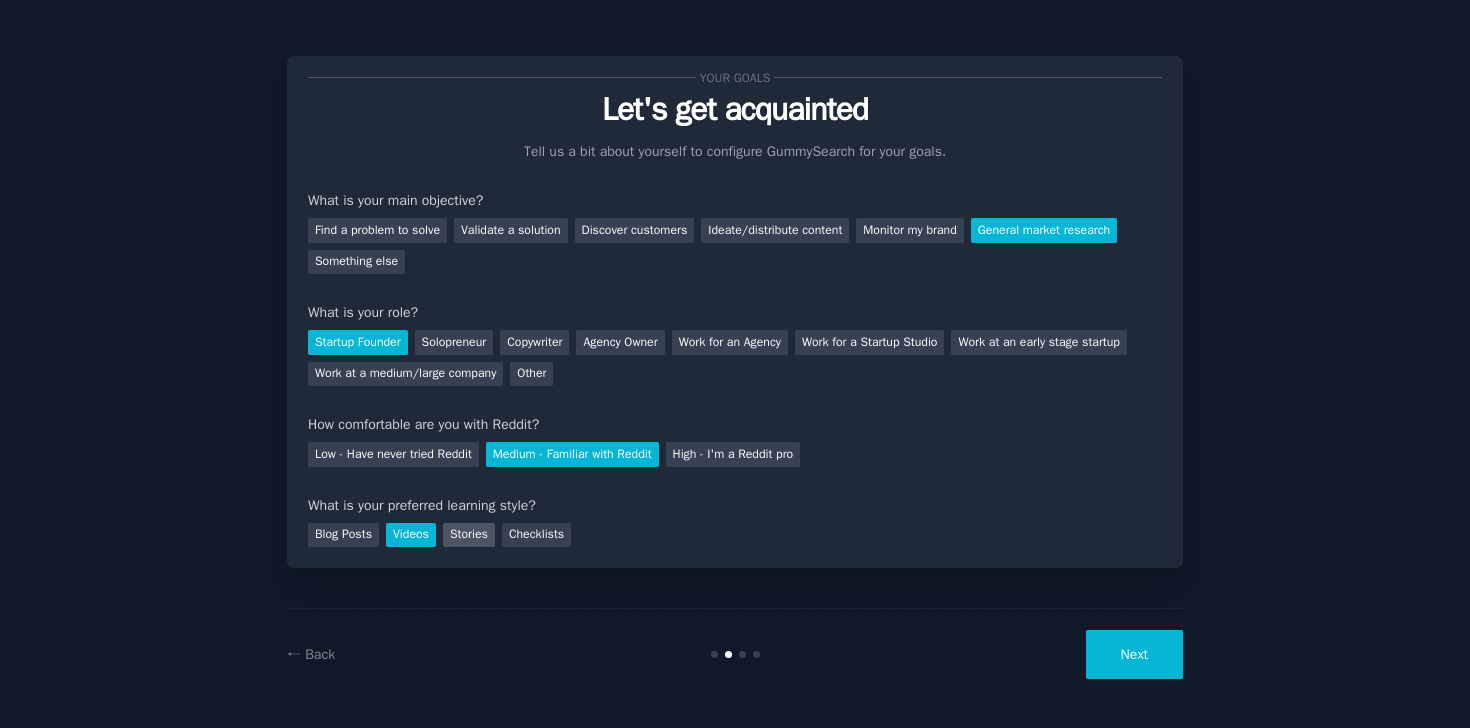 click on "Stories" at bounding box center [469, 535] 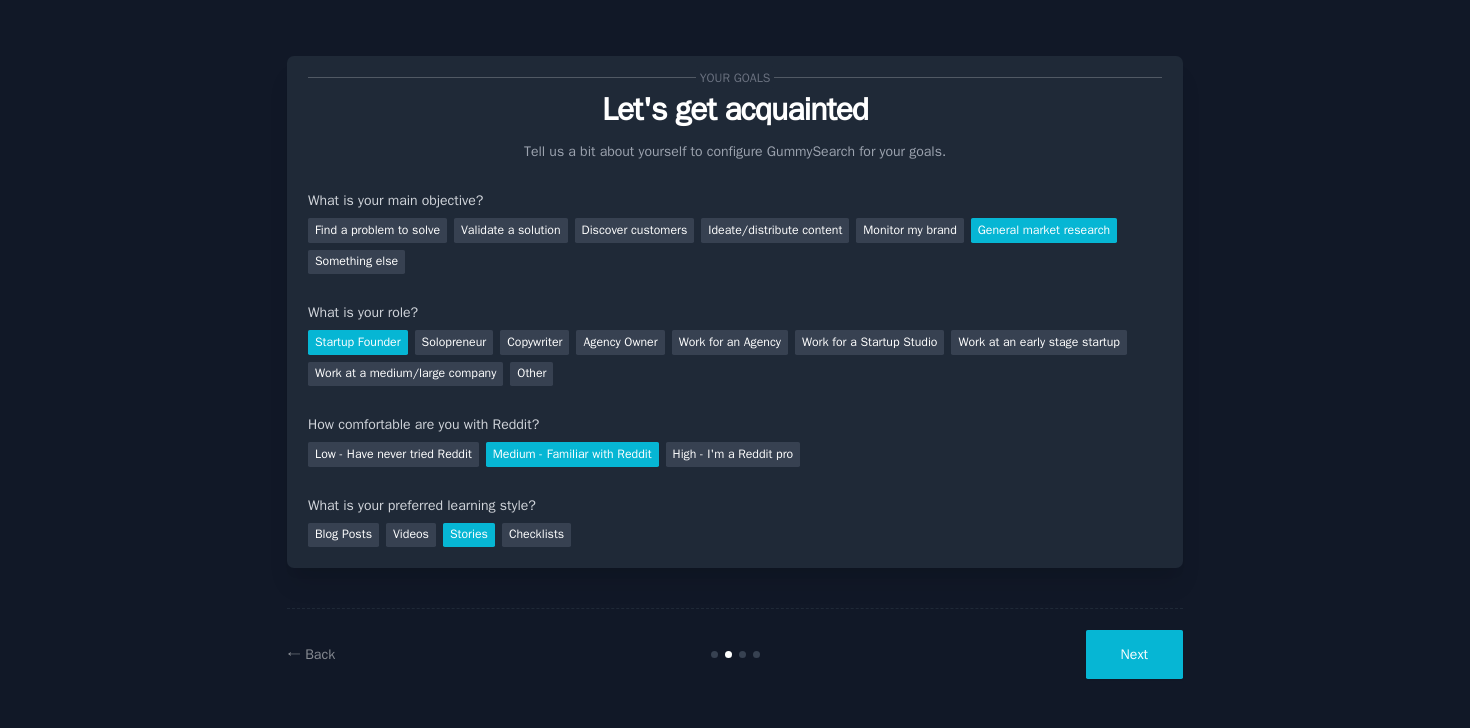 click on "Next" at bounding box center [1134, 654] 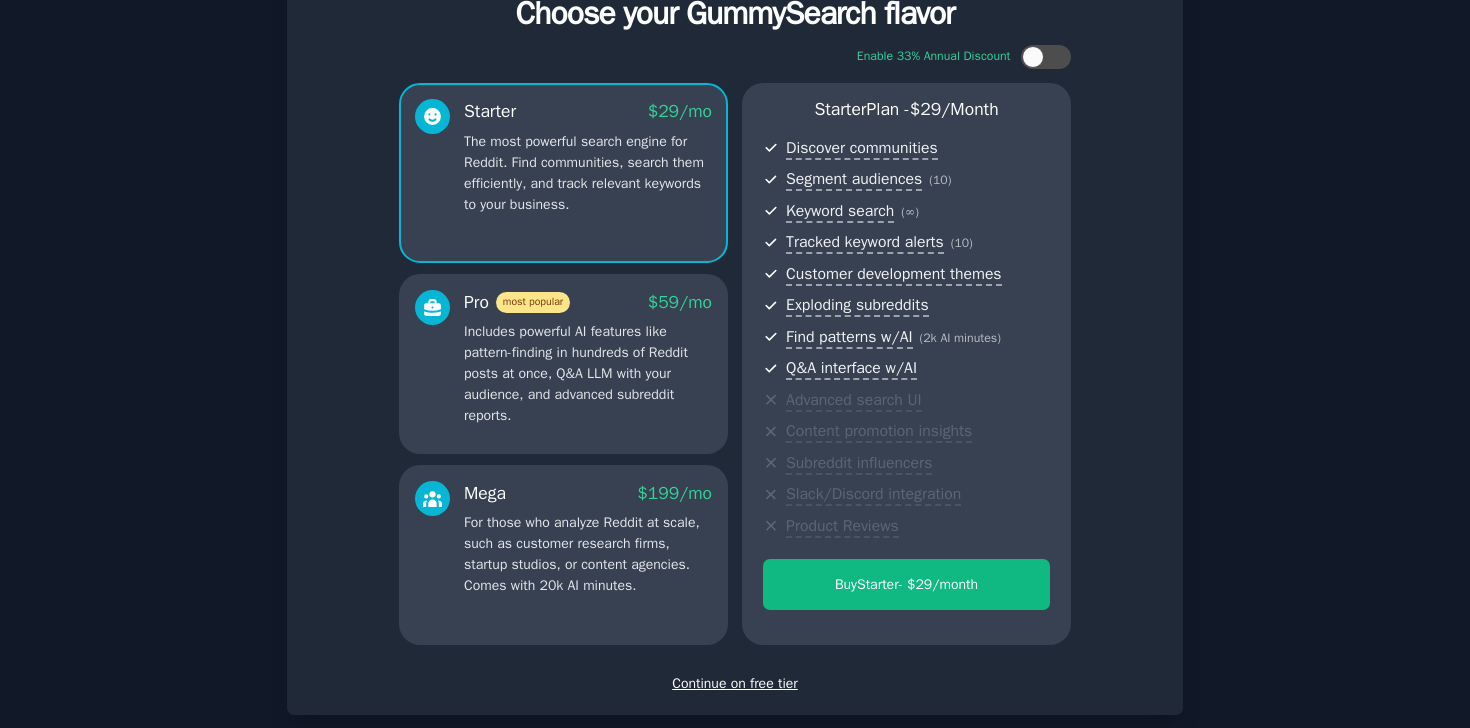 scroll, scrollTop: 97, scrollLeft: 0, axis: vertical 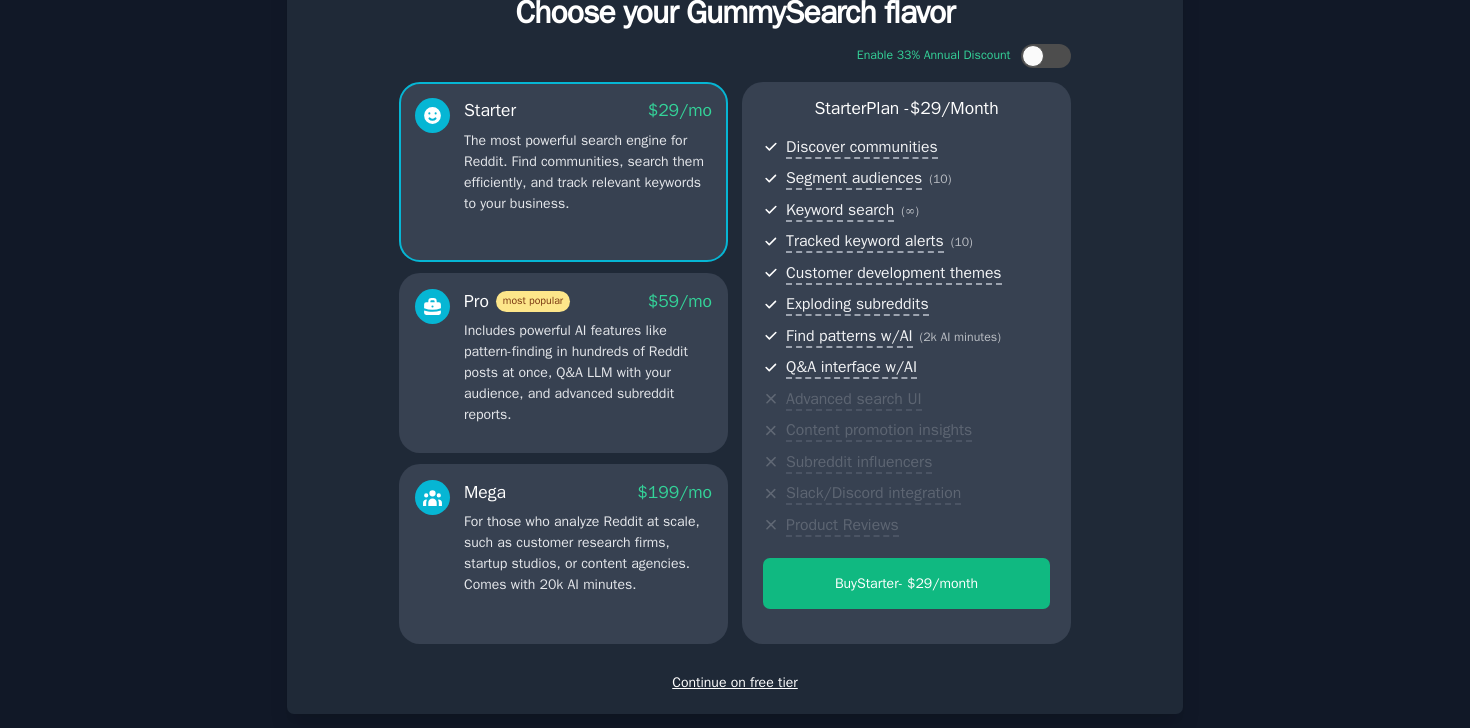 click on "Includes powerful AI features like pattern-finding in hundreds of Reddit posts at once, Q&A LLM with your audience, and advanced subreddit reports." at bounding box center [588, 372] 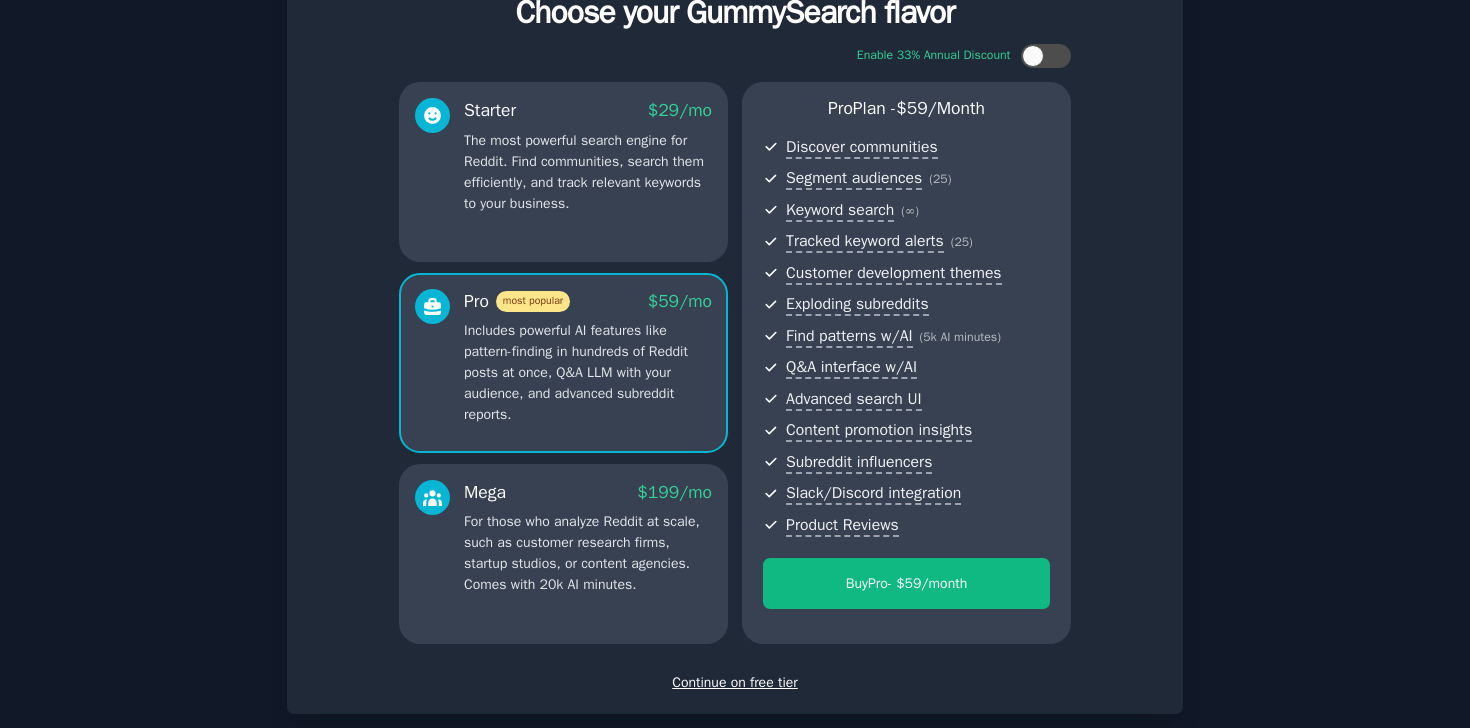 click on "Starter $ 29 /mo The most powerful search engine for Reddit. Find communities, search them efficiently, and track relevant keywords to your business." at bounding box center (563, 172) 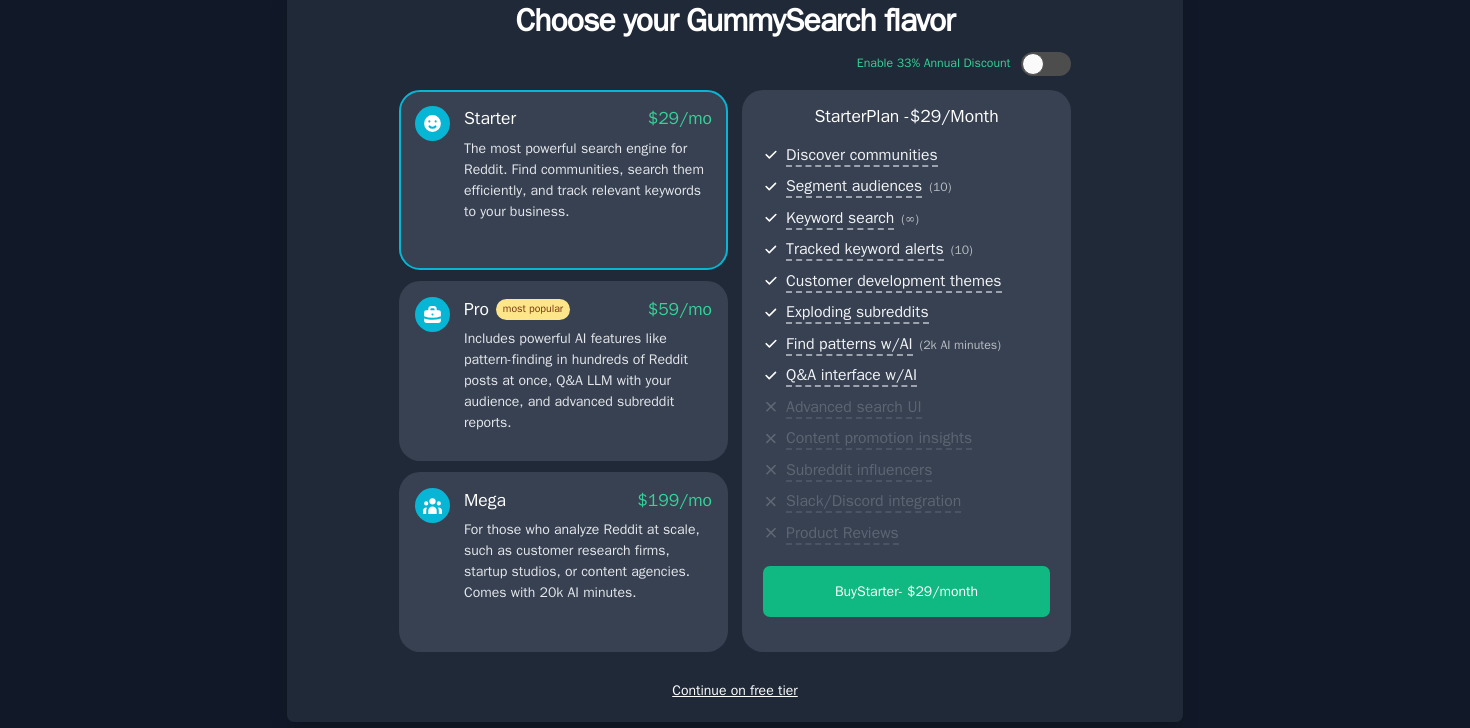 scroll, scrollTop: 22, scrollLeft: 0, axis: vertical 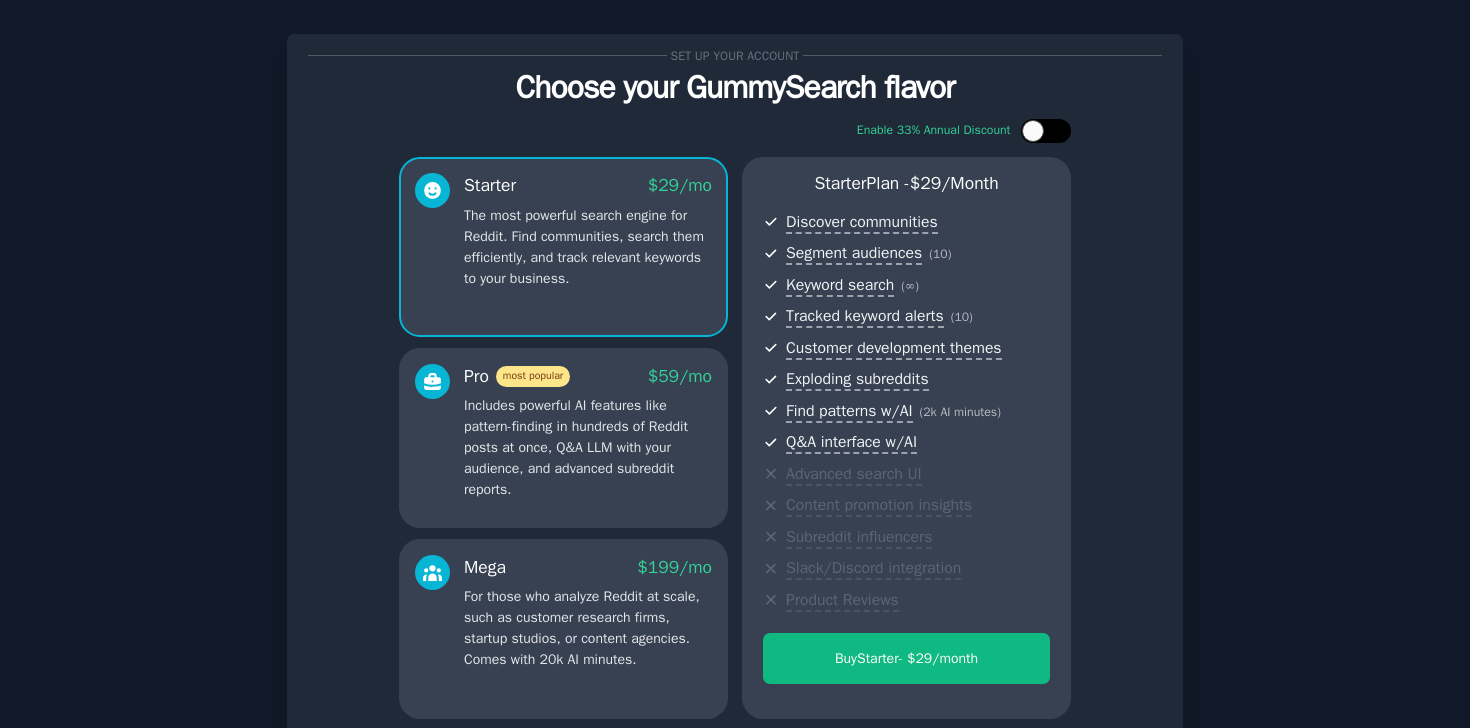 click at bounding box center (1046, 131) 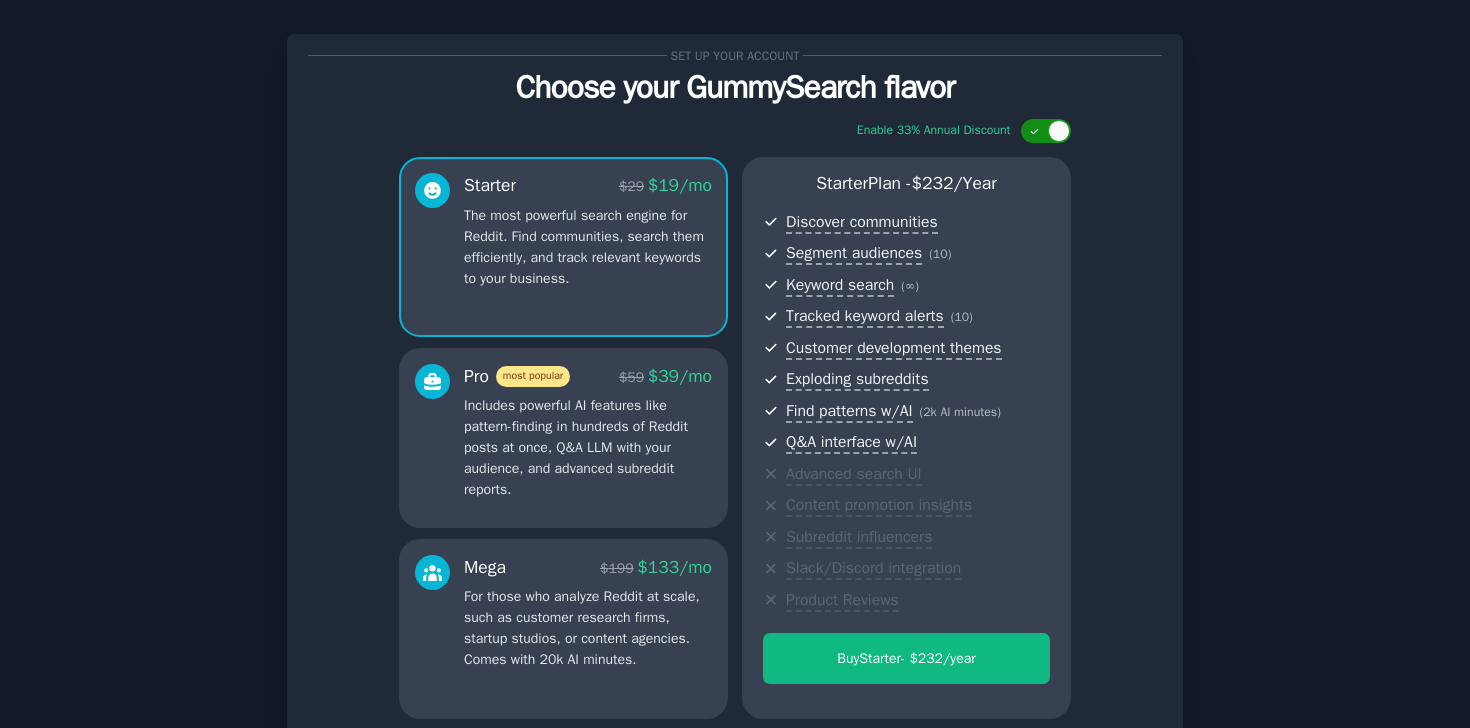 click at bounding box center (1046, 131) 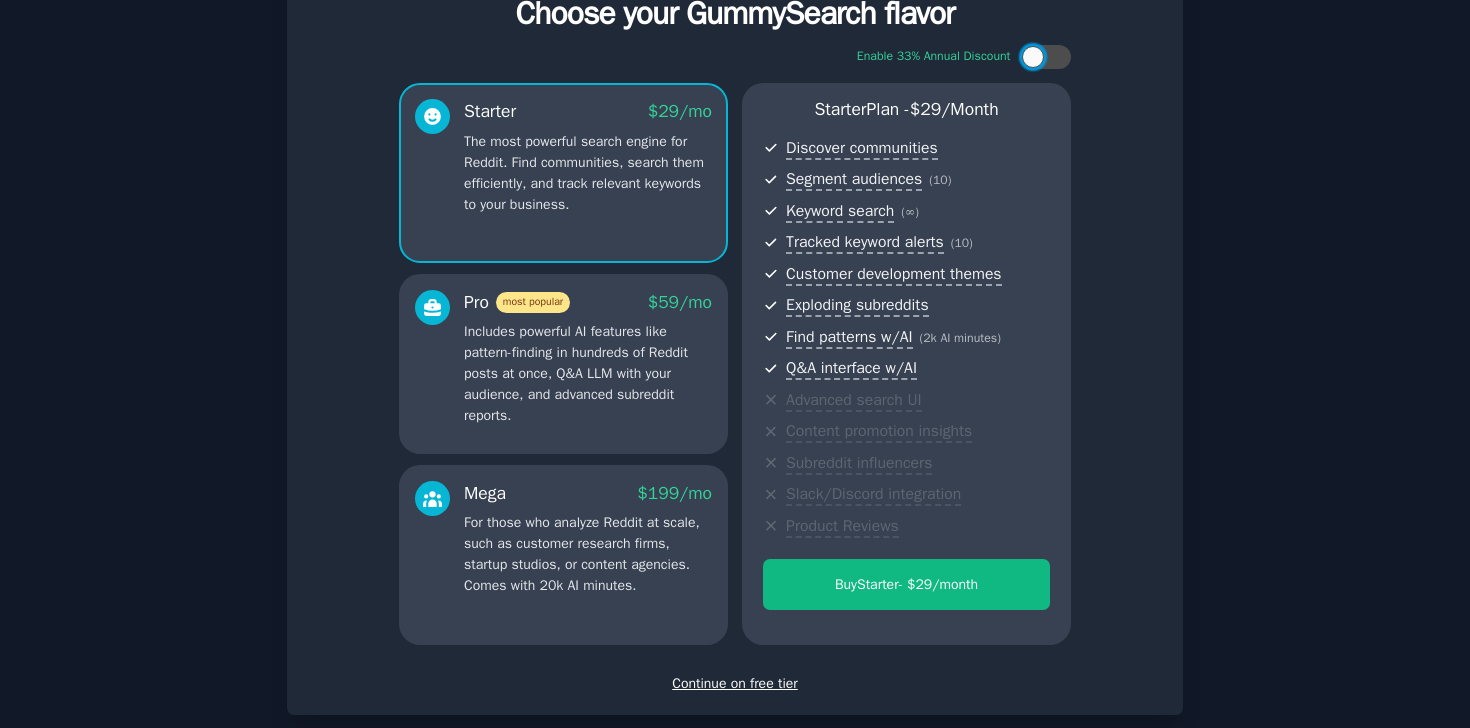 scroll, scrollTop: 89, scrollLeft: 0, axis: vertical 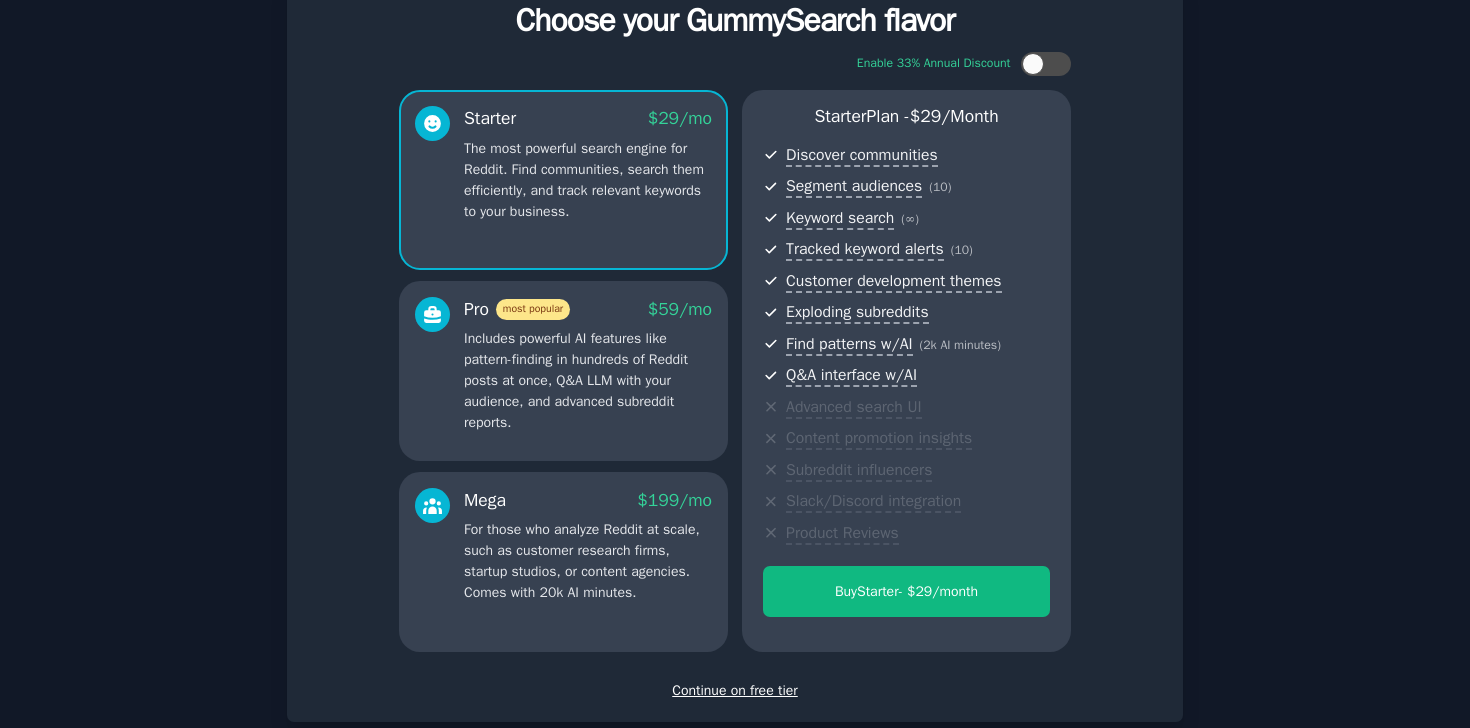 click on "Includes powerful AI features like pattern-finding in hundreds of Reddit posts at once, Q&A LLM with your audience, and advanced subreddit reports." at bounding box center [588, 380] 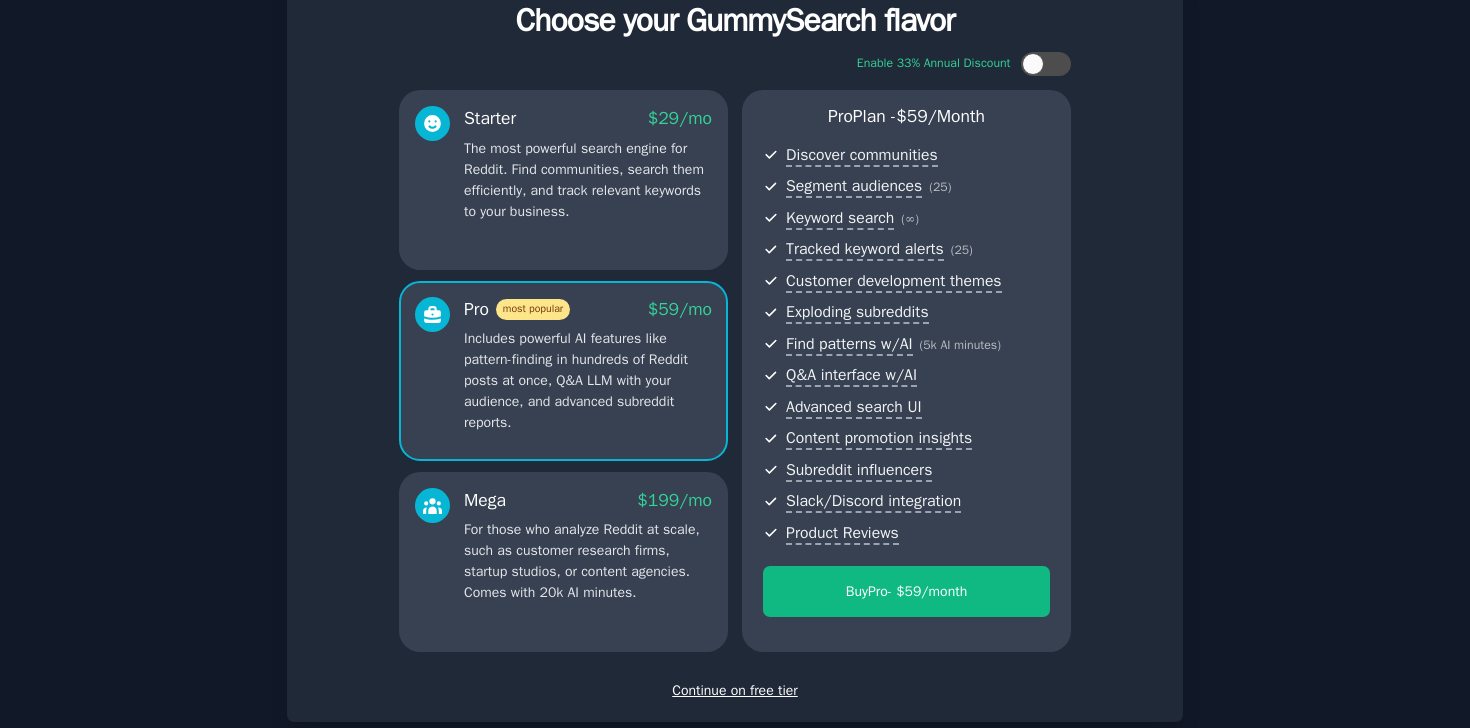 click on "Continue on free tier" at bounding box center [735, 690] 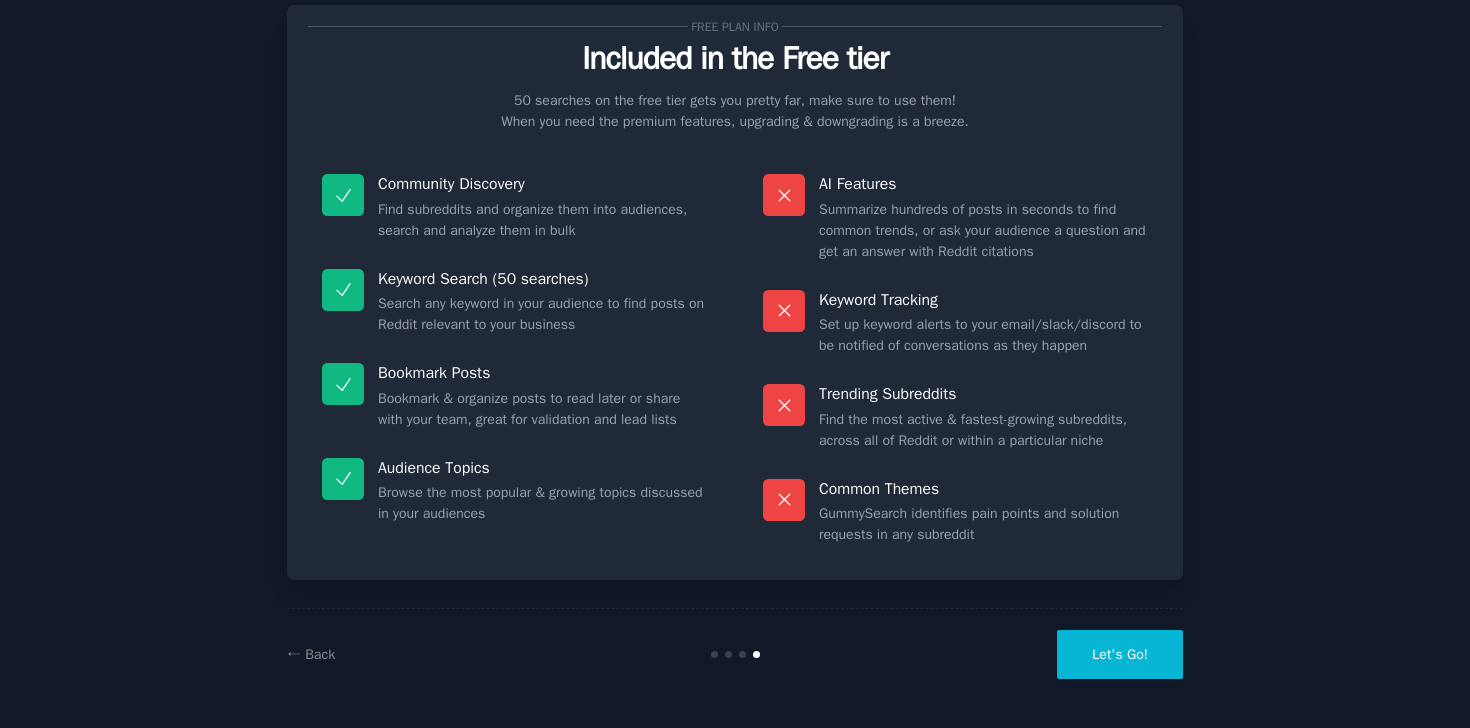 click on "Let's Go!" at bounding box center (1120, 654) 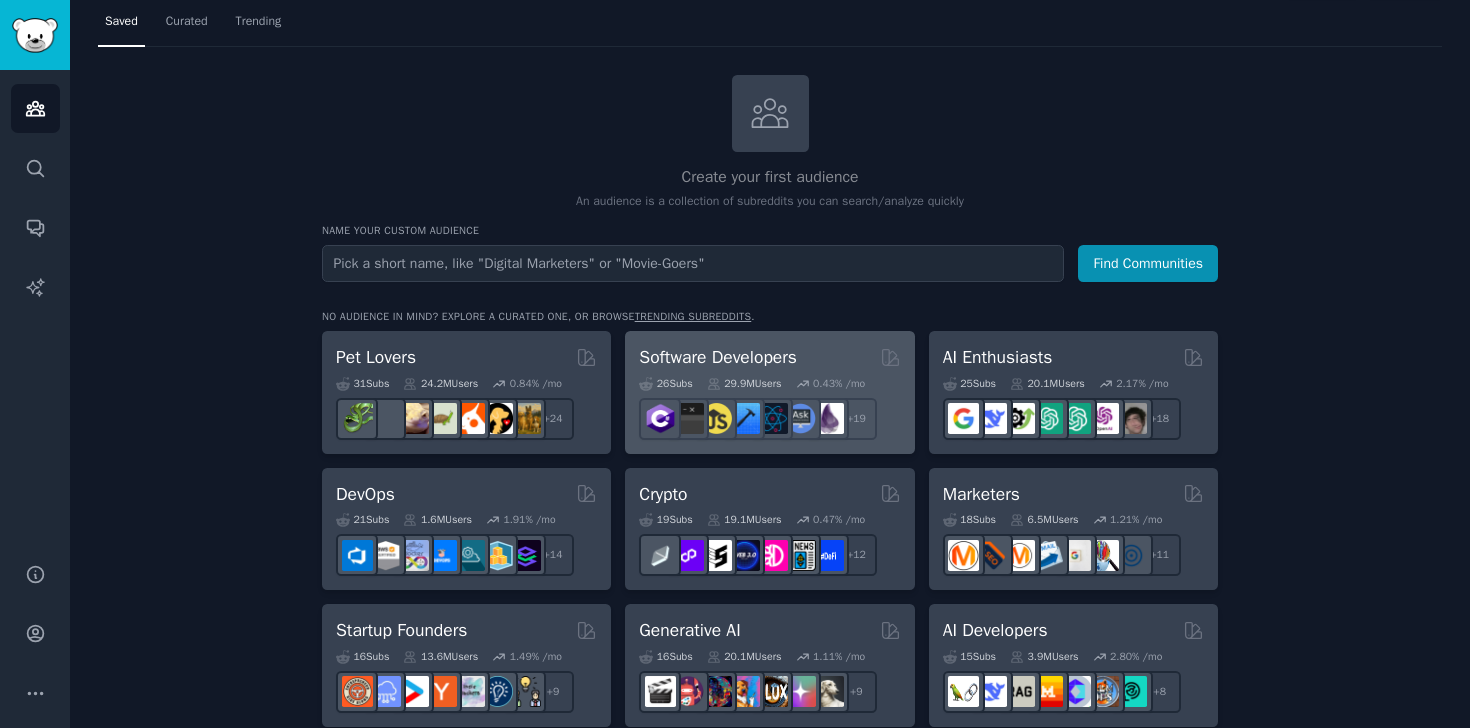 scroll, scrollTop: 68, scrollLeft: 0, axis: vertical 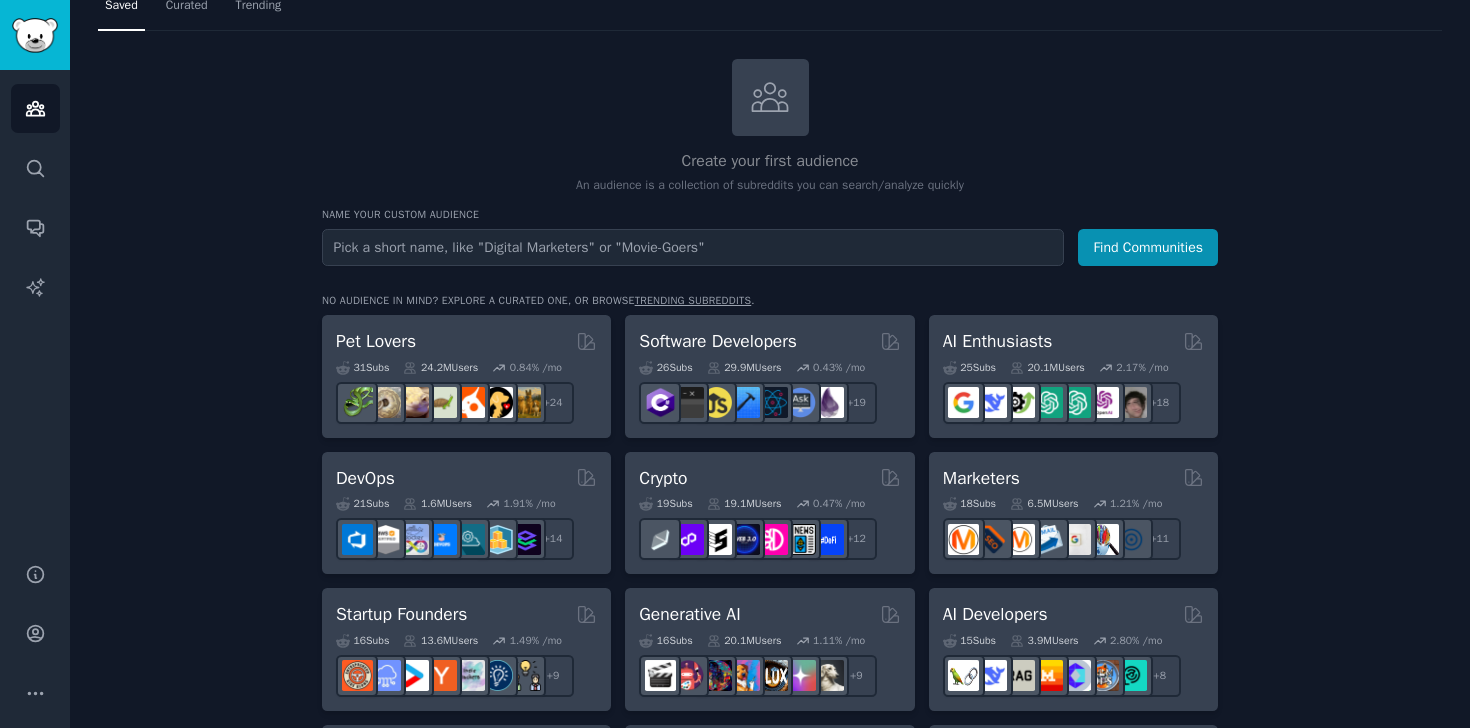 click at bounding box center (693, 247) 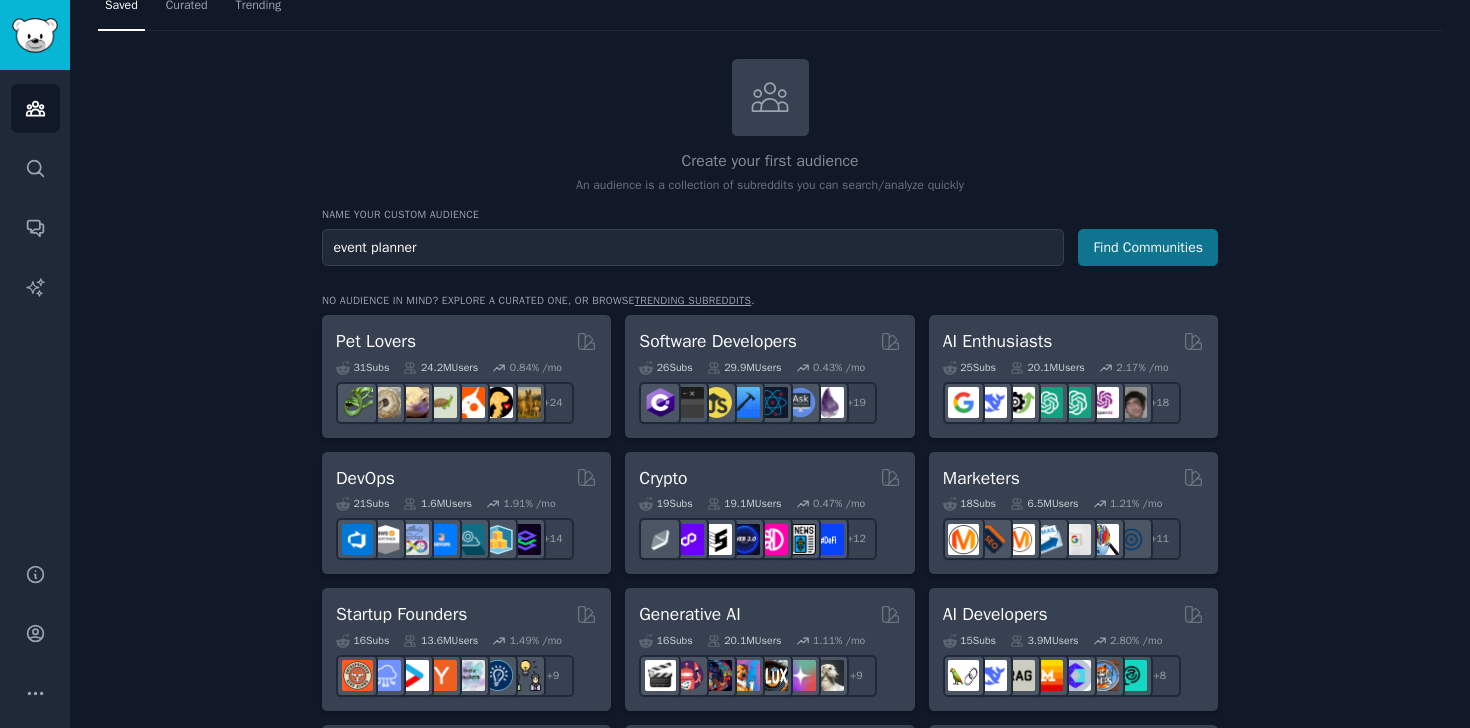 type on "event planner" 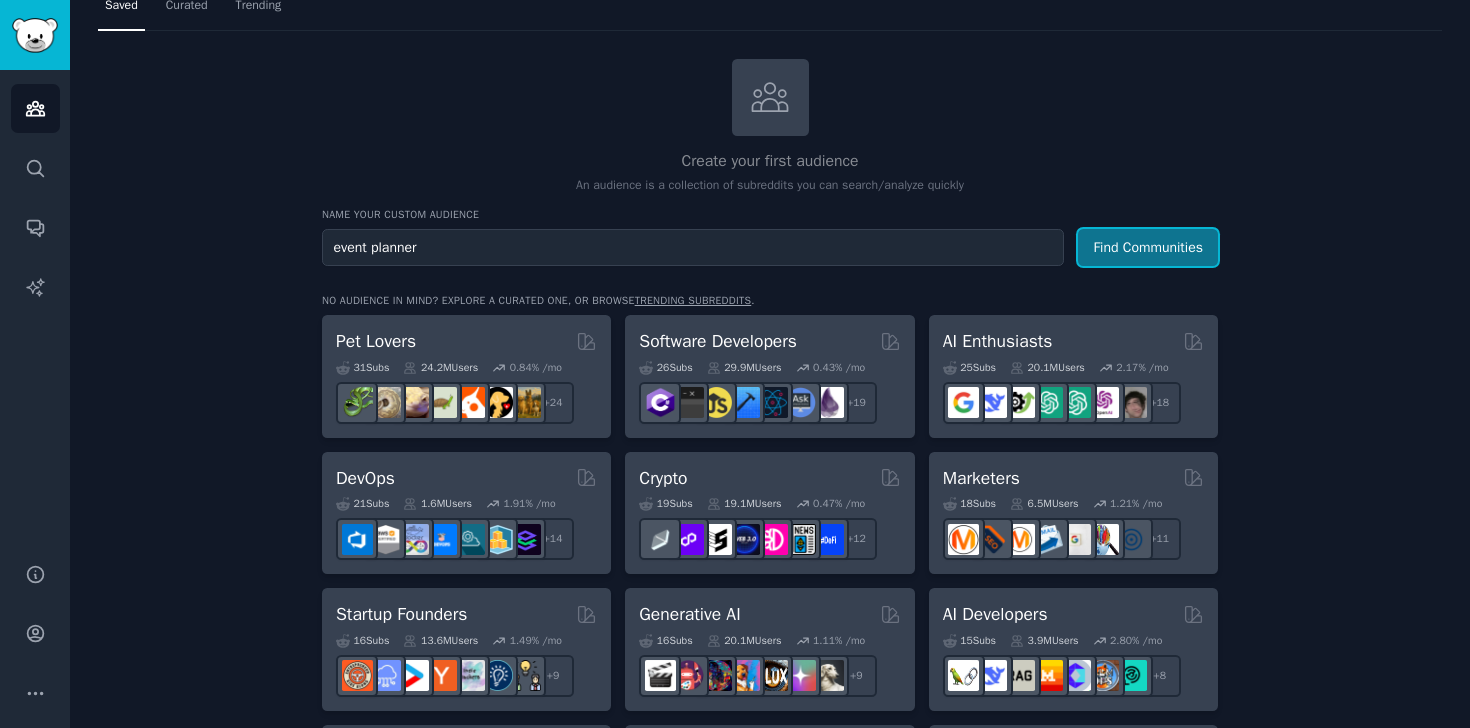 click on "Find Communities" at bounding box center [1148, 247] 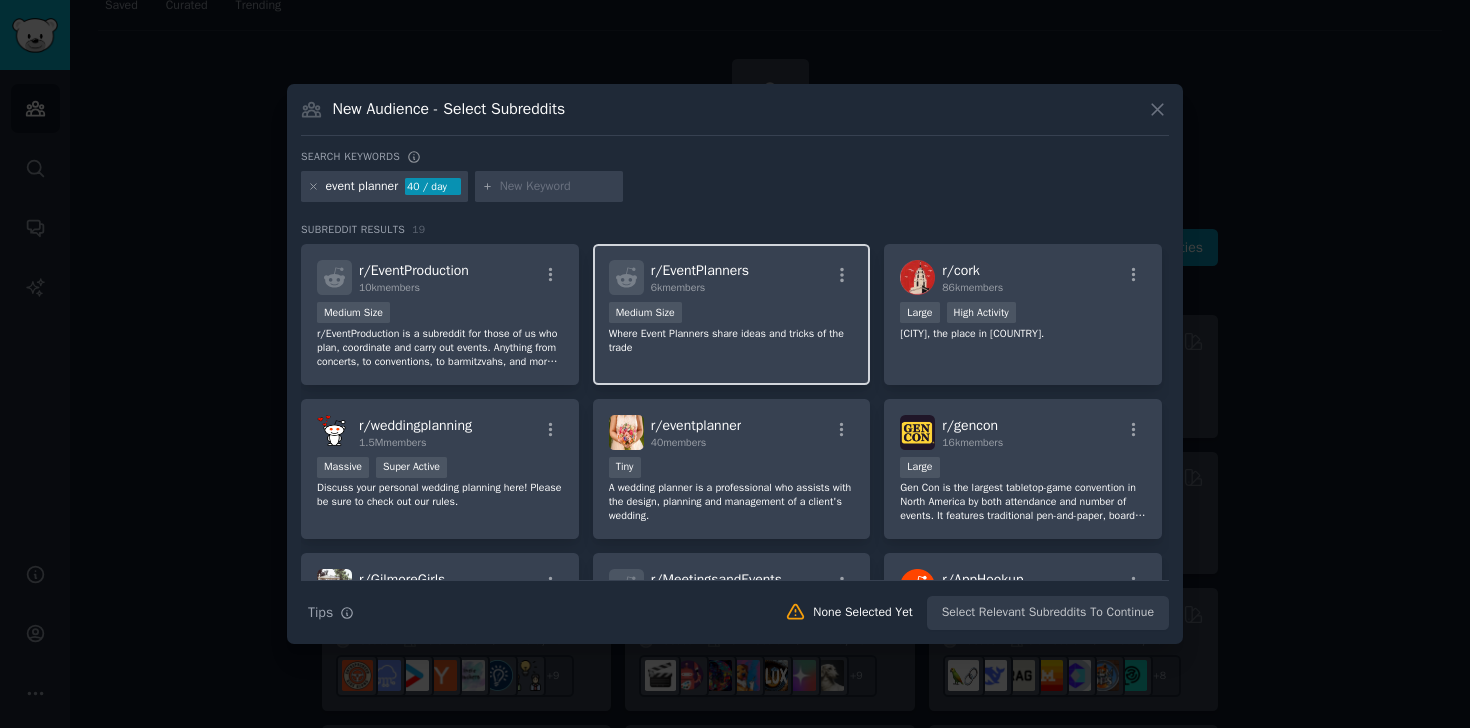 click on "Where Event Planners share ideas and tricks of the trade" at bounding box center (732, 341) 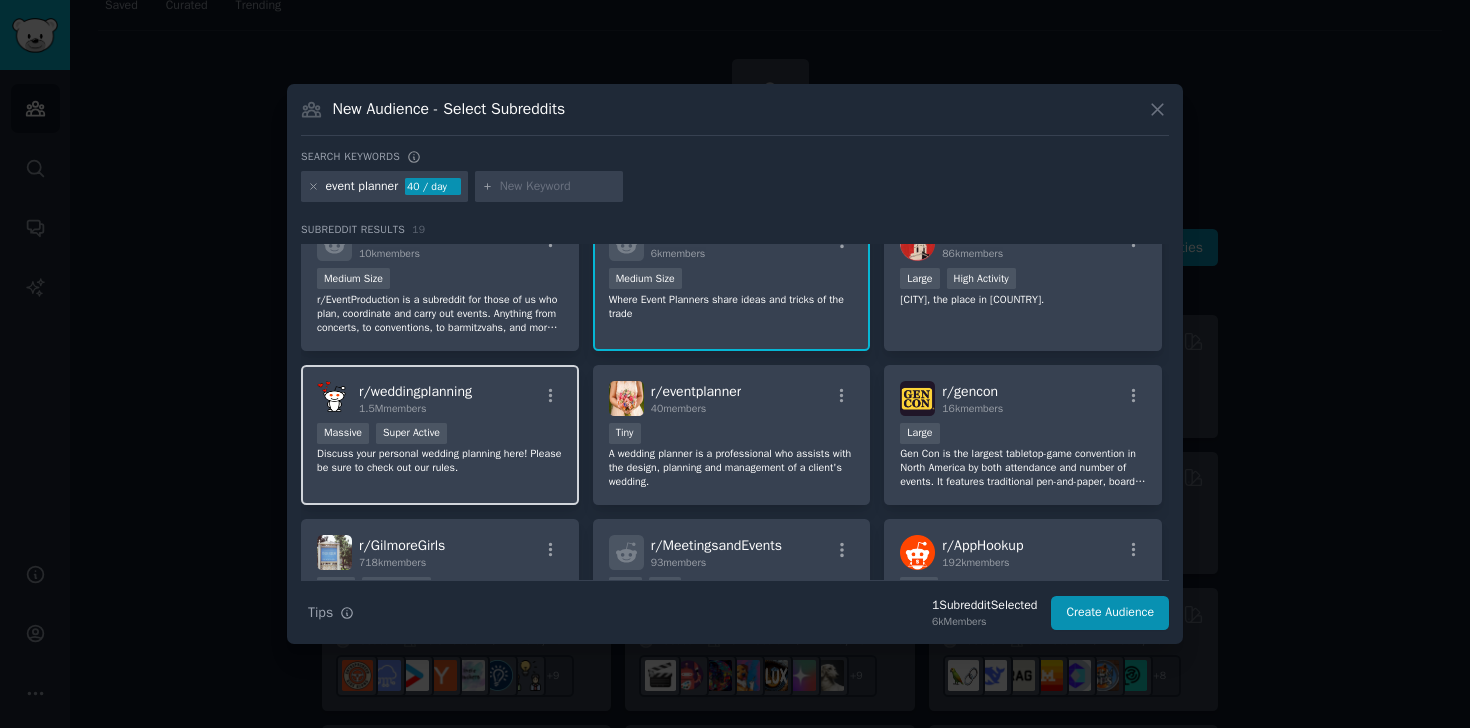 scroll, scrollTop: 0, scrollLeft: 0, axis: both 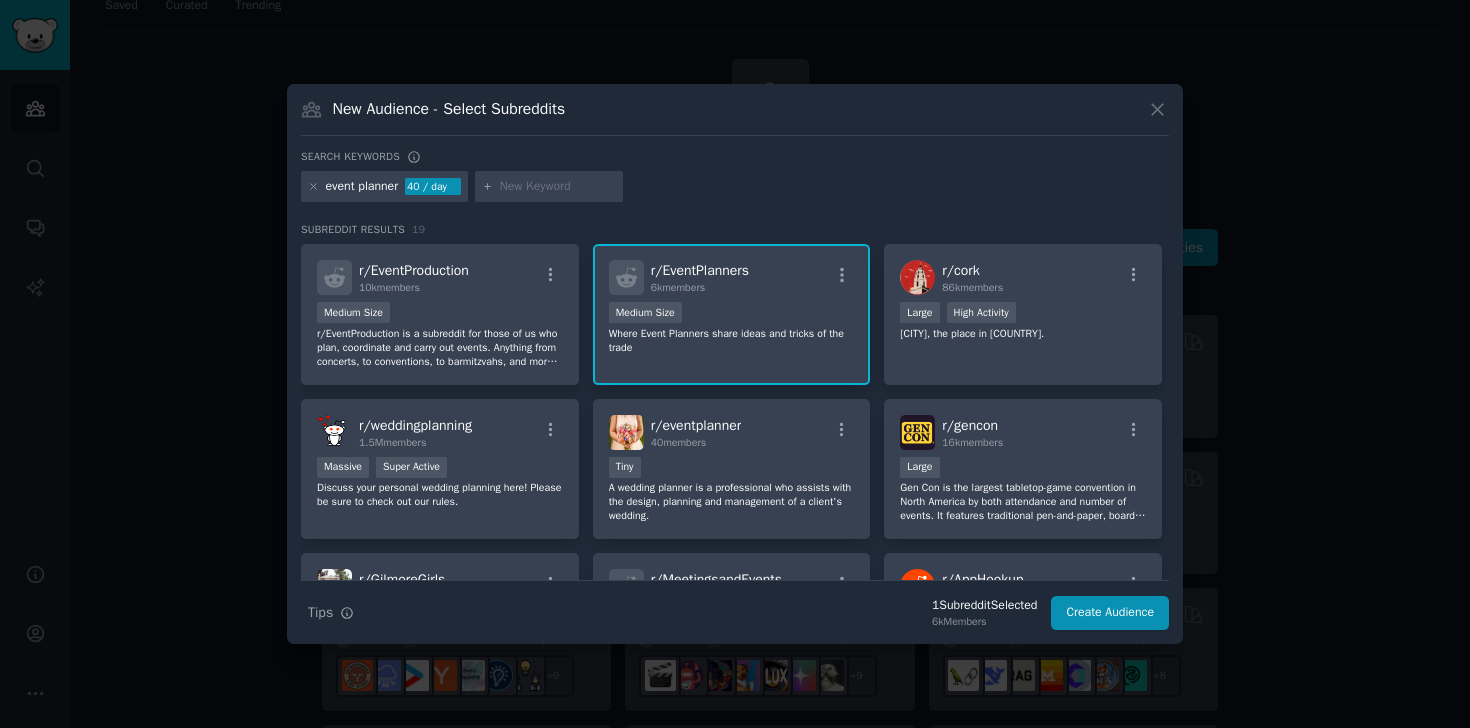 click at bounding box center (558, 187) 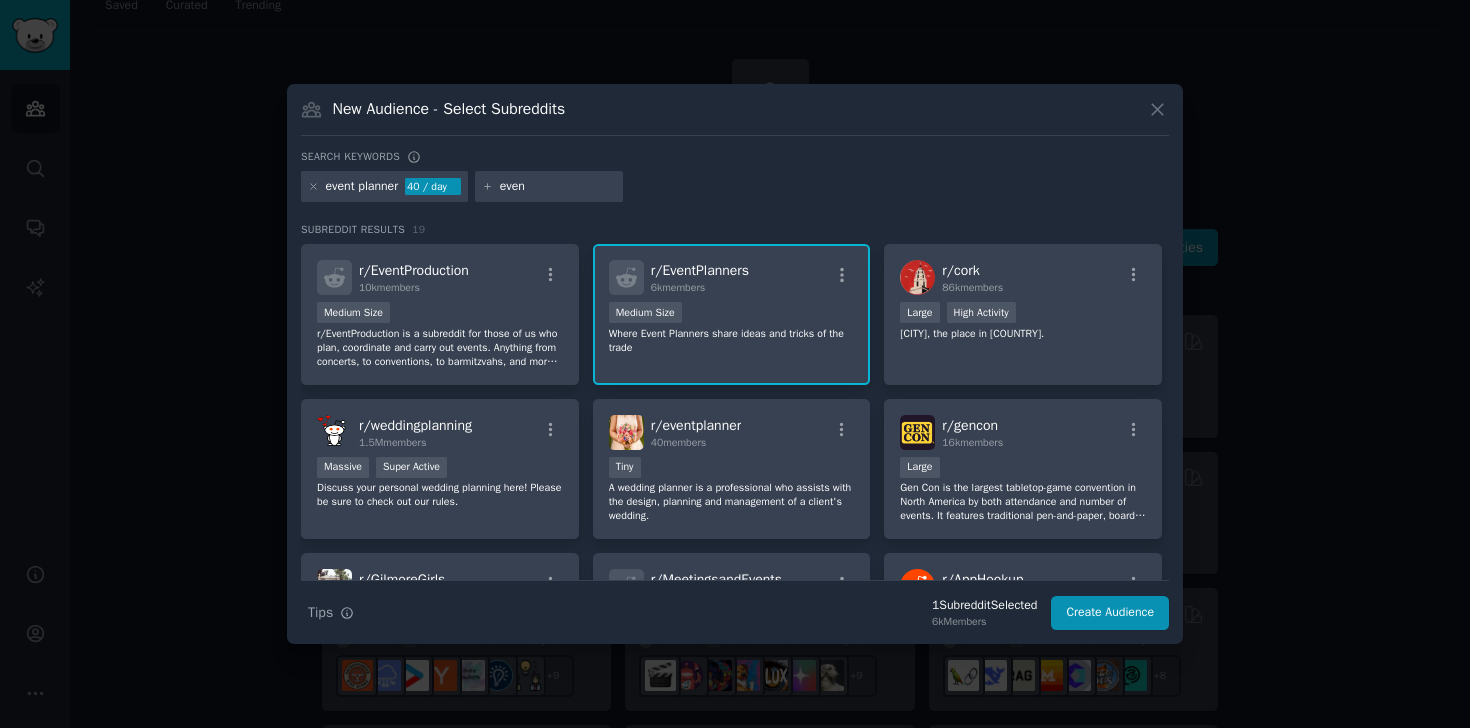 type on "event" 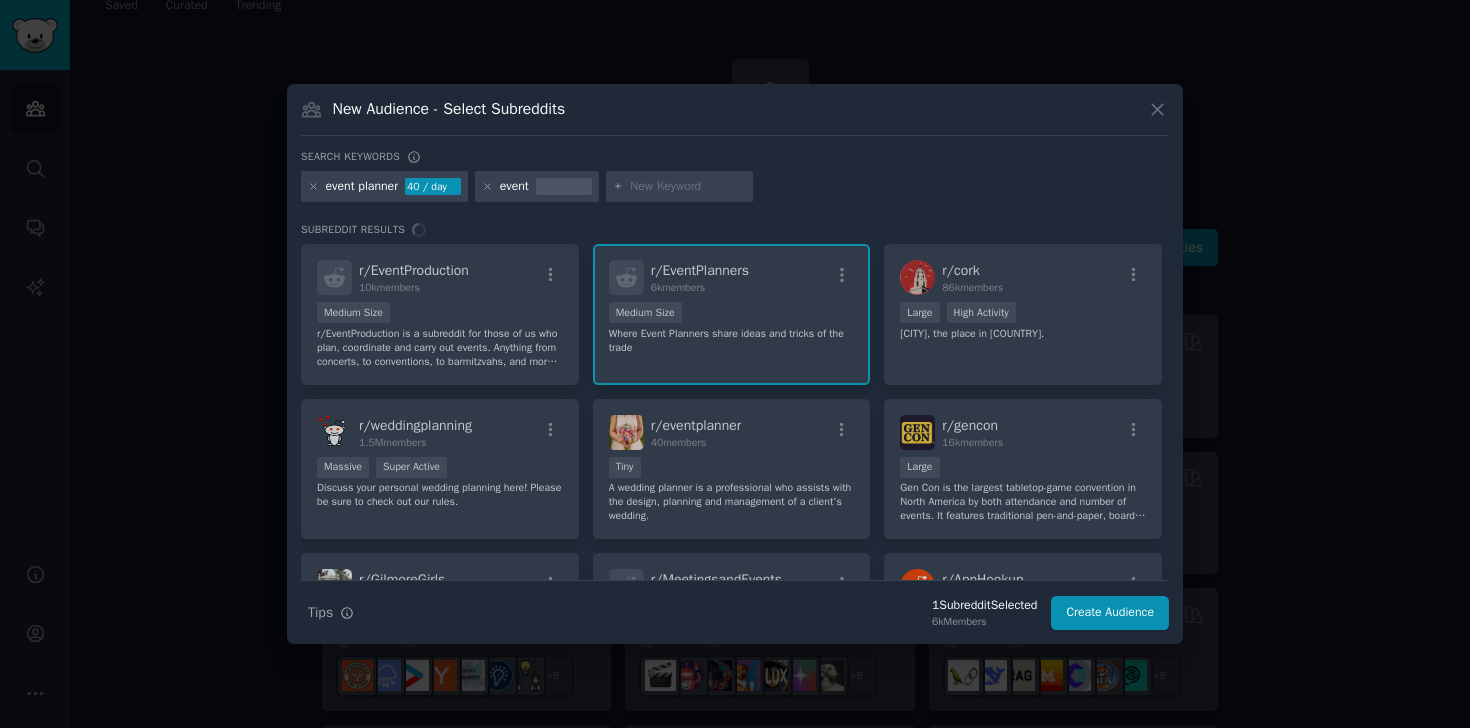 click on "r/ EventProduction [NUMBER]  members Medium Size r/EventProduction is a subreddit for those of us who plan, coordinate and carry out events.  Anything from concerts, to conventions, to barmitzvahs, and more!
Talk lights, speakers, staging, security, ticket systems, venues, whatever.   r/ EventPlanners [NUMBER]  members [NUMBER] - [NUMBER] members Medium Size Where Event Planners share ideas and tricks of the trade r/ cork [NUMBER]  members >= [NUMBER]th percentile for submissions / day Large High Activity Cork, the place in Ireland. r/ weddingplanning [NUMBER]M  members Massive Super Active Discuss your personal wedding planning here! Please be sure to check out our rules. r/ eventplanner [NUMBER]  members < [NUMBER] members Tiny A wedding planner is a professional who assists with the design, planning and management of a client's wedding. r/ gencon [NUMBER]k  members Large r/ GilmoreGirls [NUMBER]k  members Huge High Activity A subreddit for devoted fans of Gilmore Girls. r/ MeetingsandEvents [NUMBER]  members New Tiny r/ AppHookup [NUMBER]k  members Huge r/ [NUMBER]k  members" at bounding box center [735, 412] 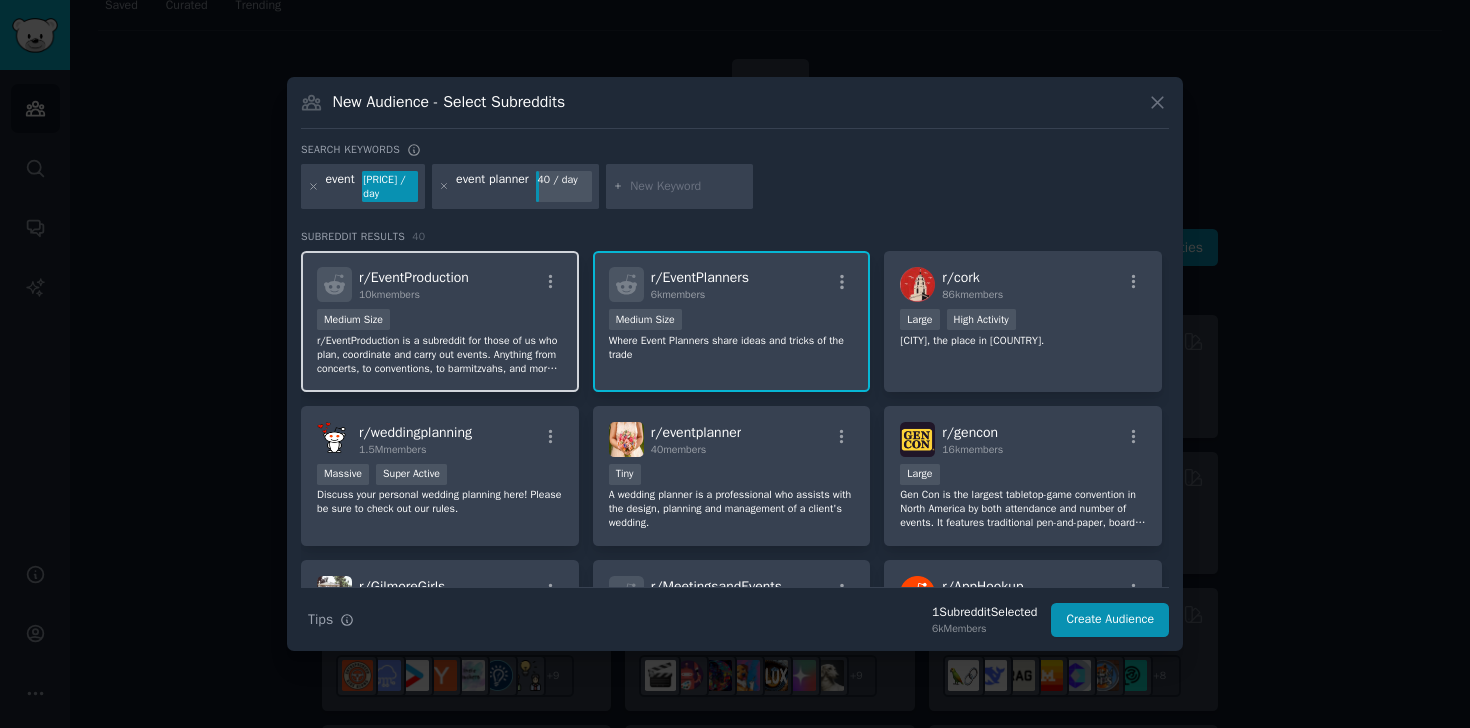 click on "Medium Size" at bounding box center (440, 321) 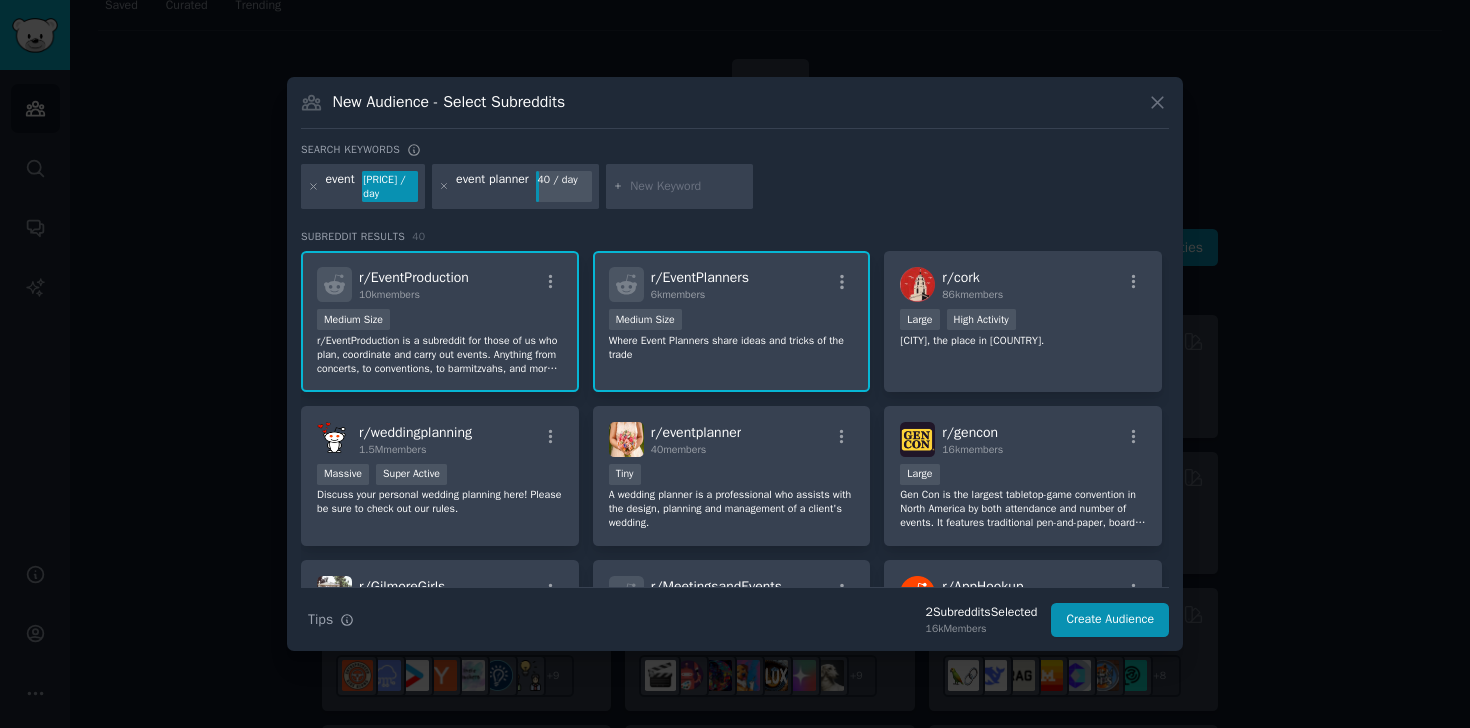 click at bounding box center [688, 187] 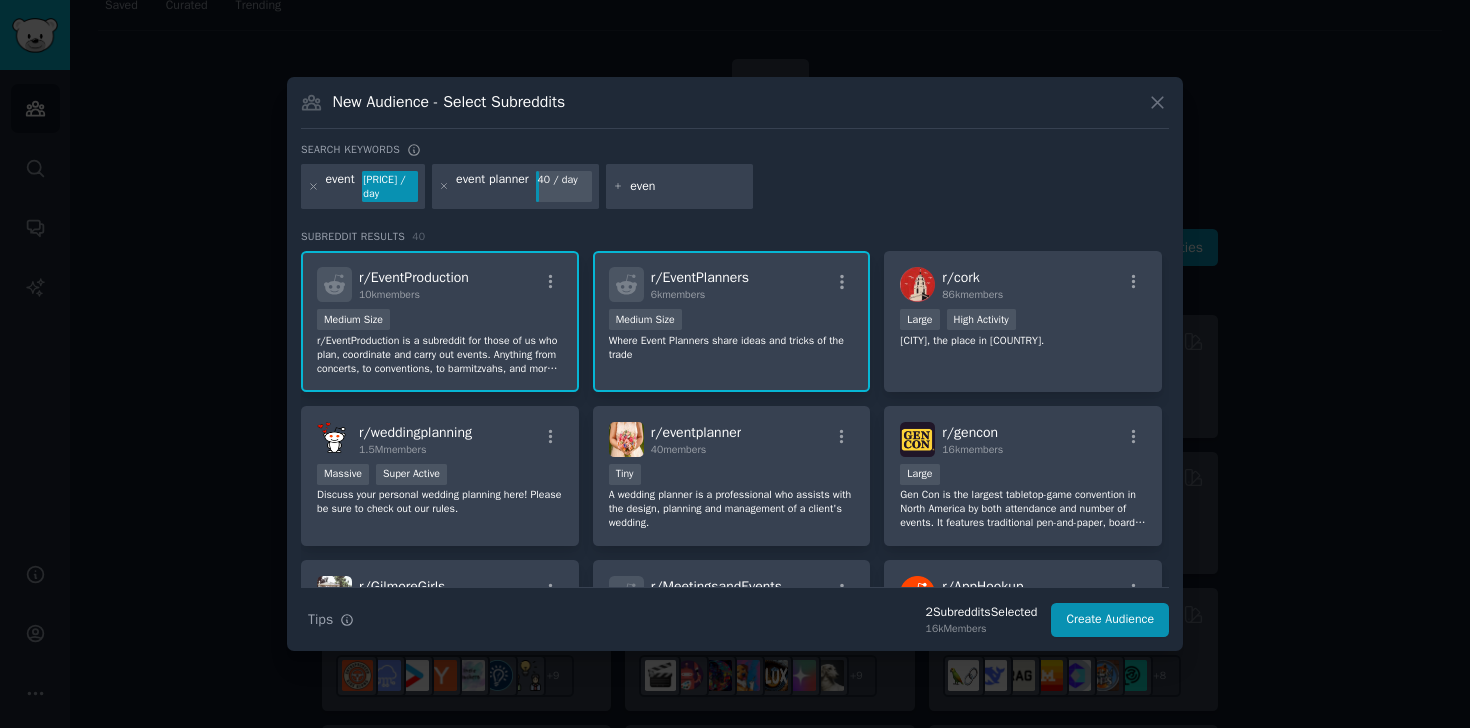 type on "event" 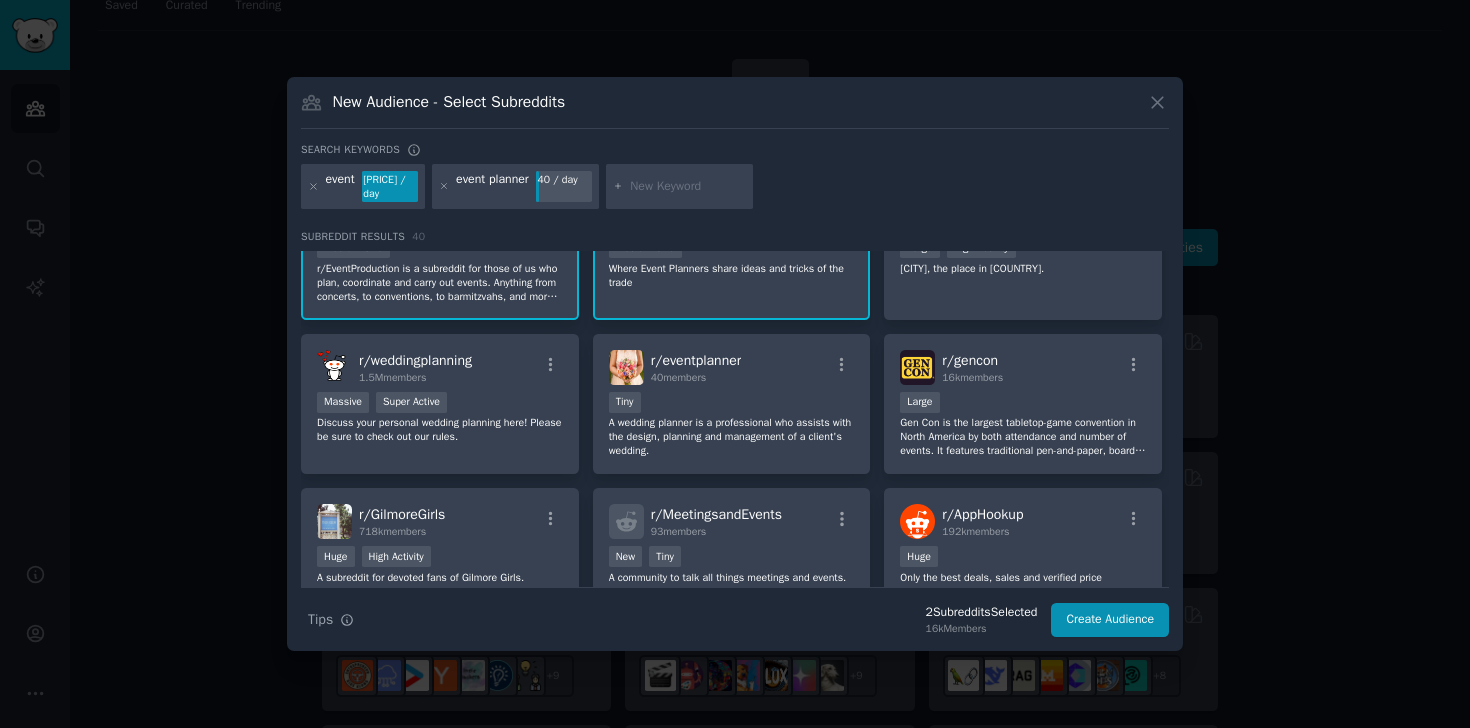 scroll, scrollTop: 74, scrollLeft: 0, axis: vertical 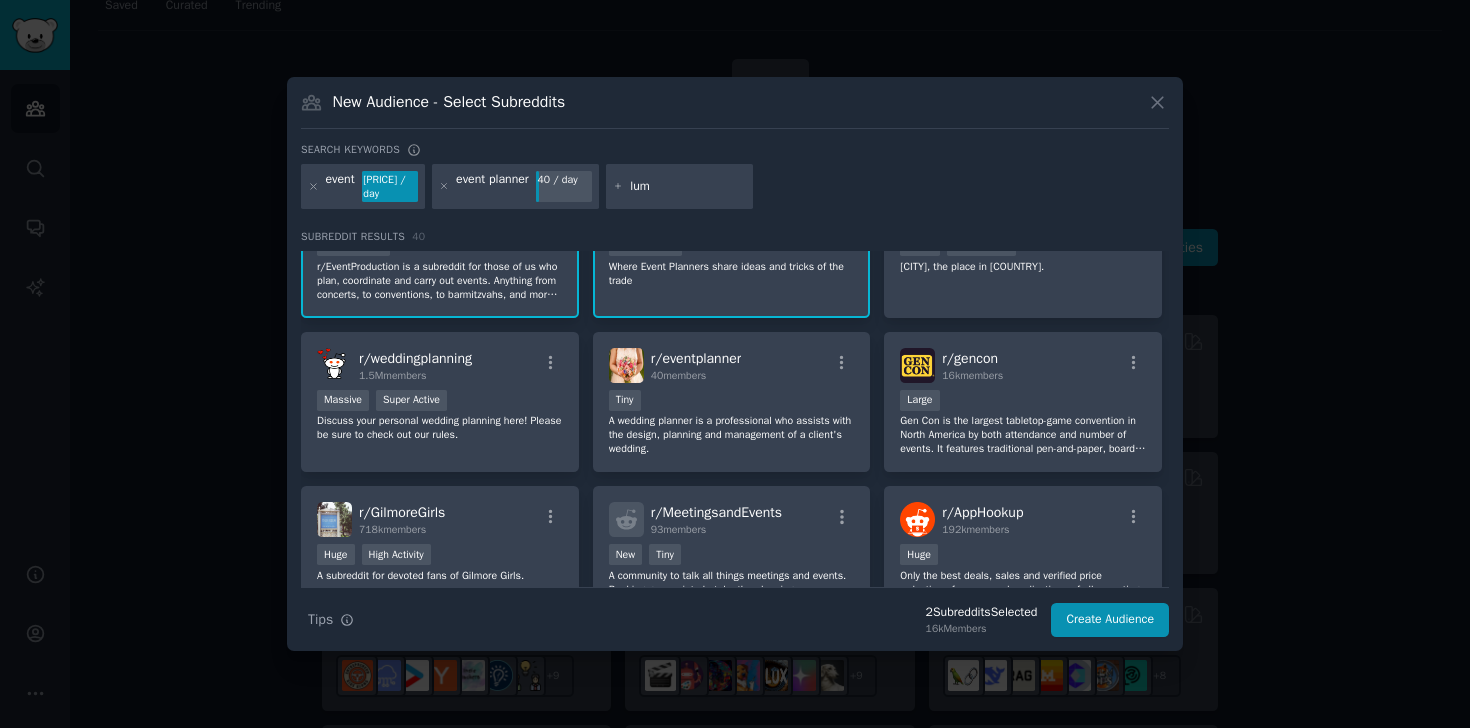 type on "luma" 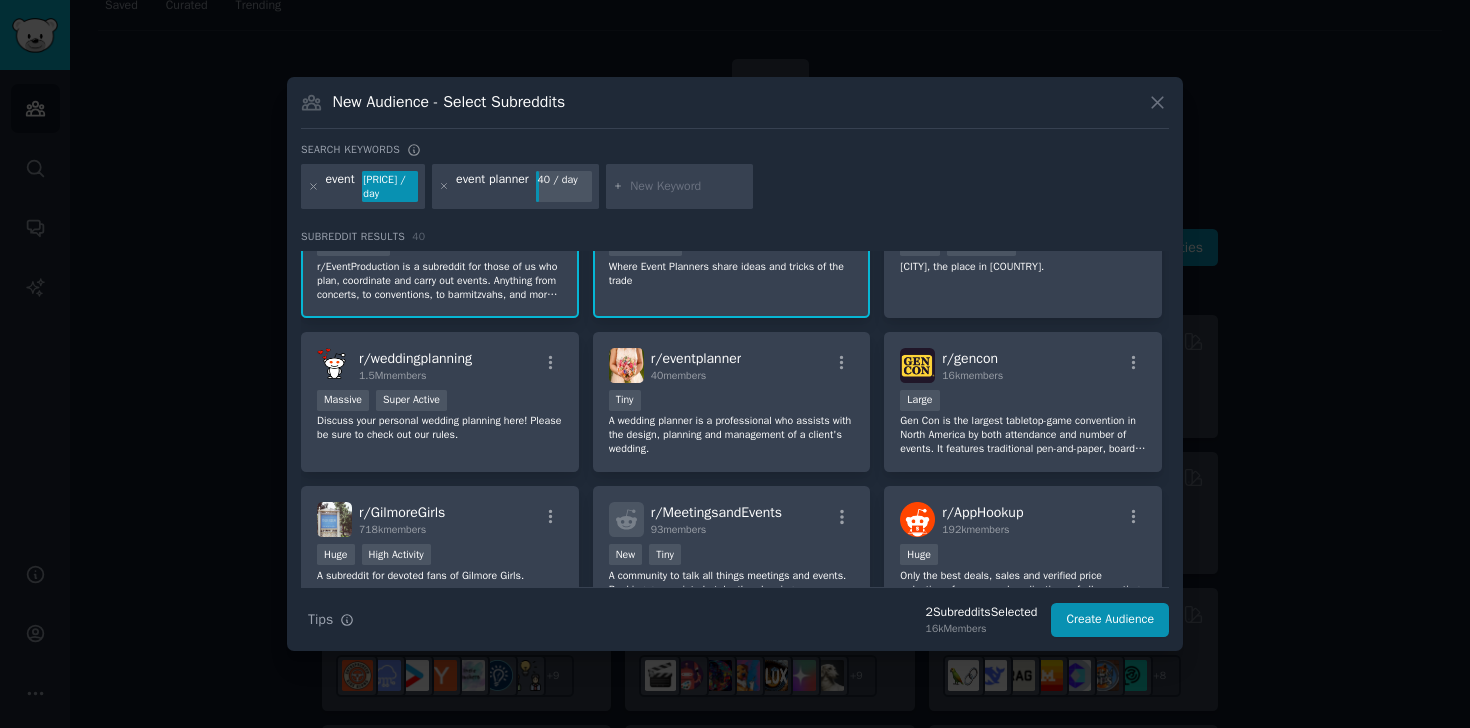 scroll, scrollTop: 0, scrollLeft: 0, axis: both 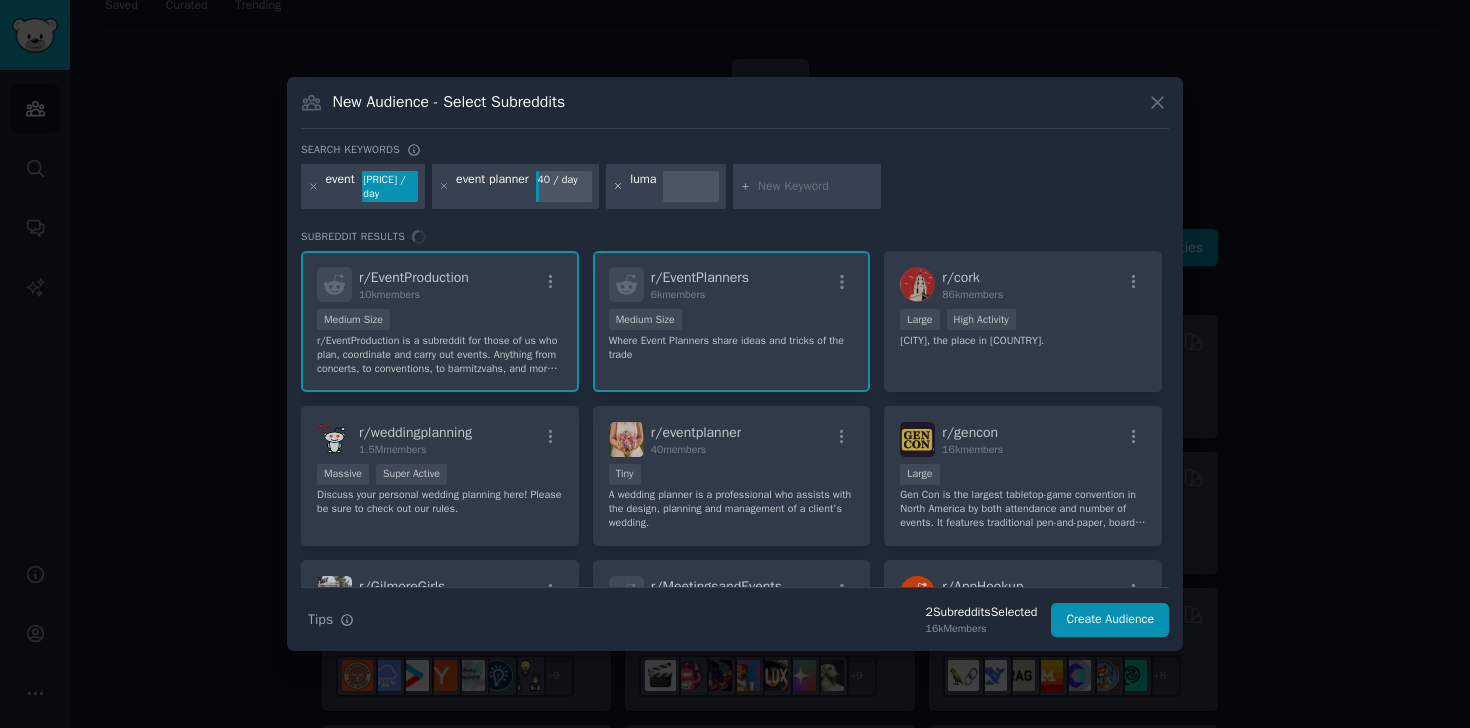 click 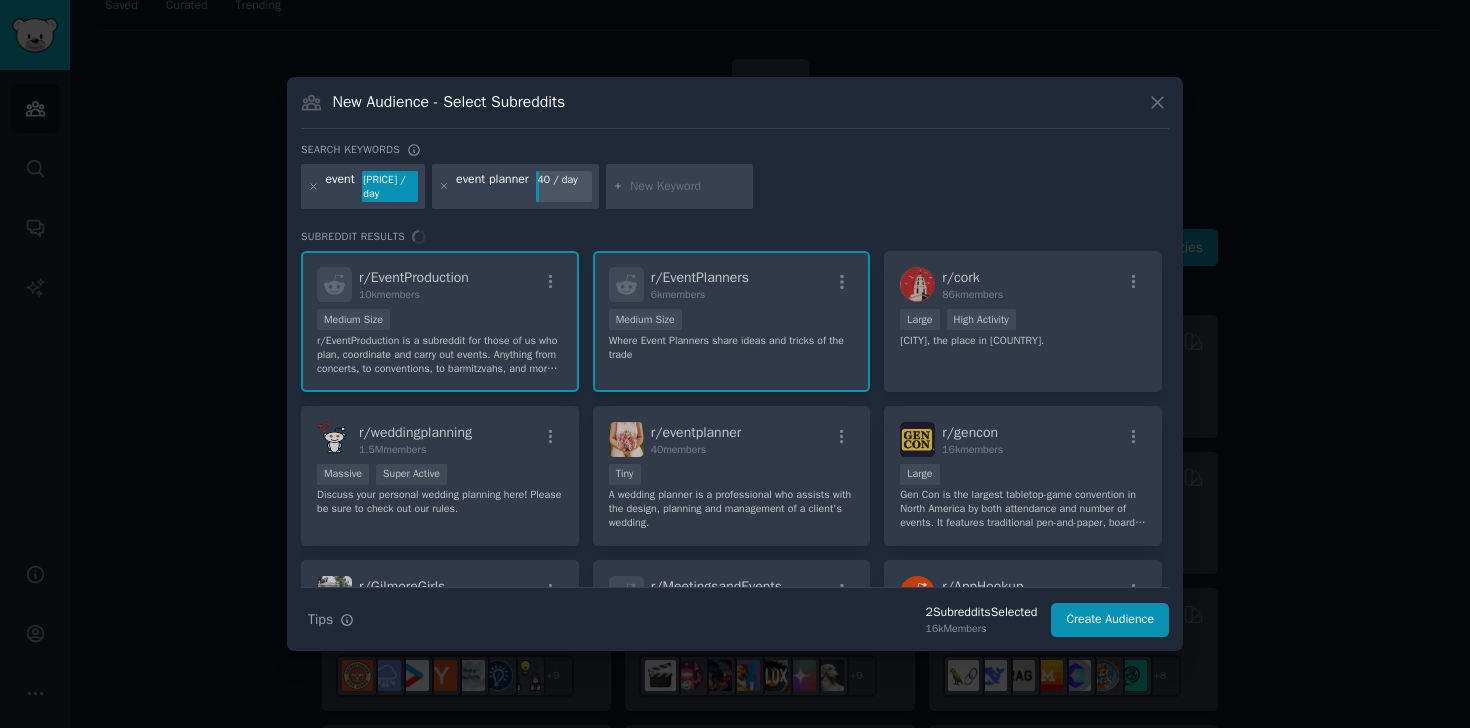 click at bounding box center (688, 187) 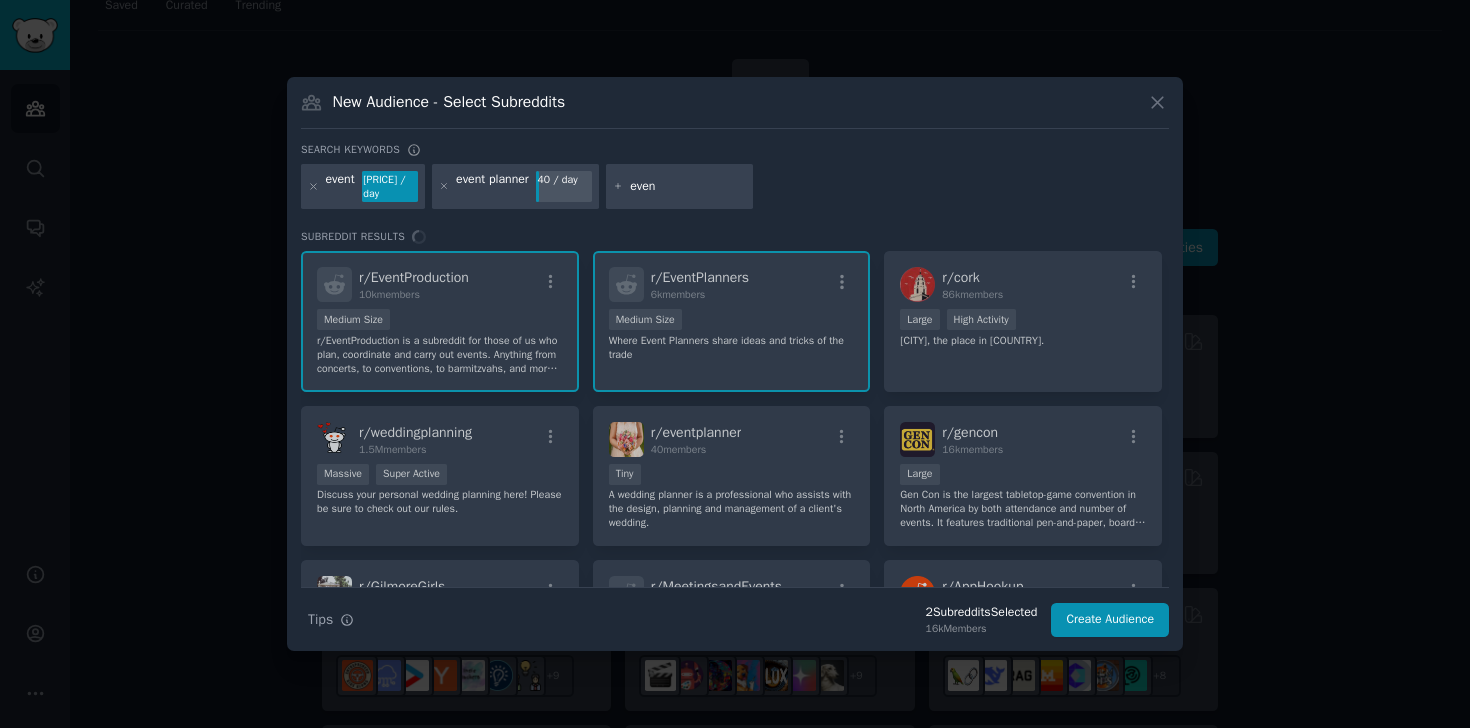 type on "event" 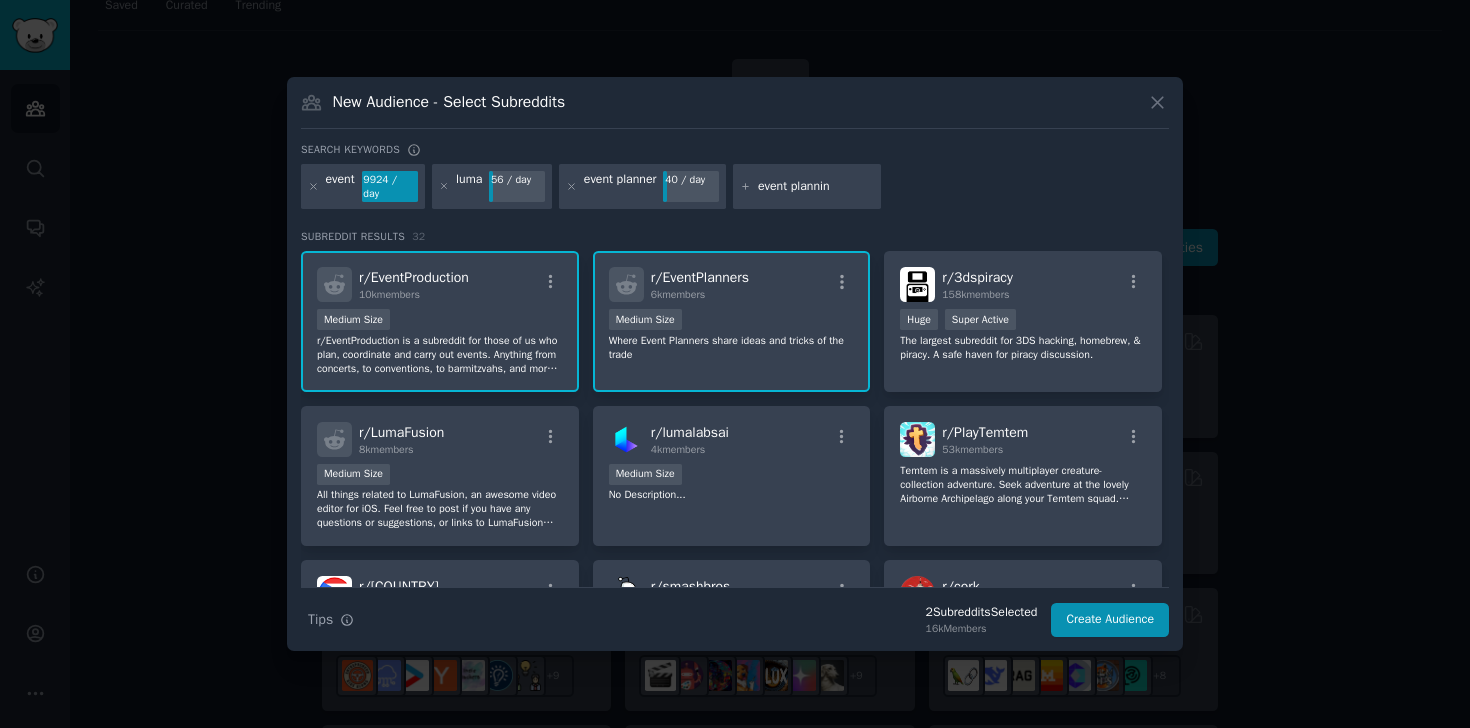 type on "event planning" 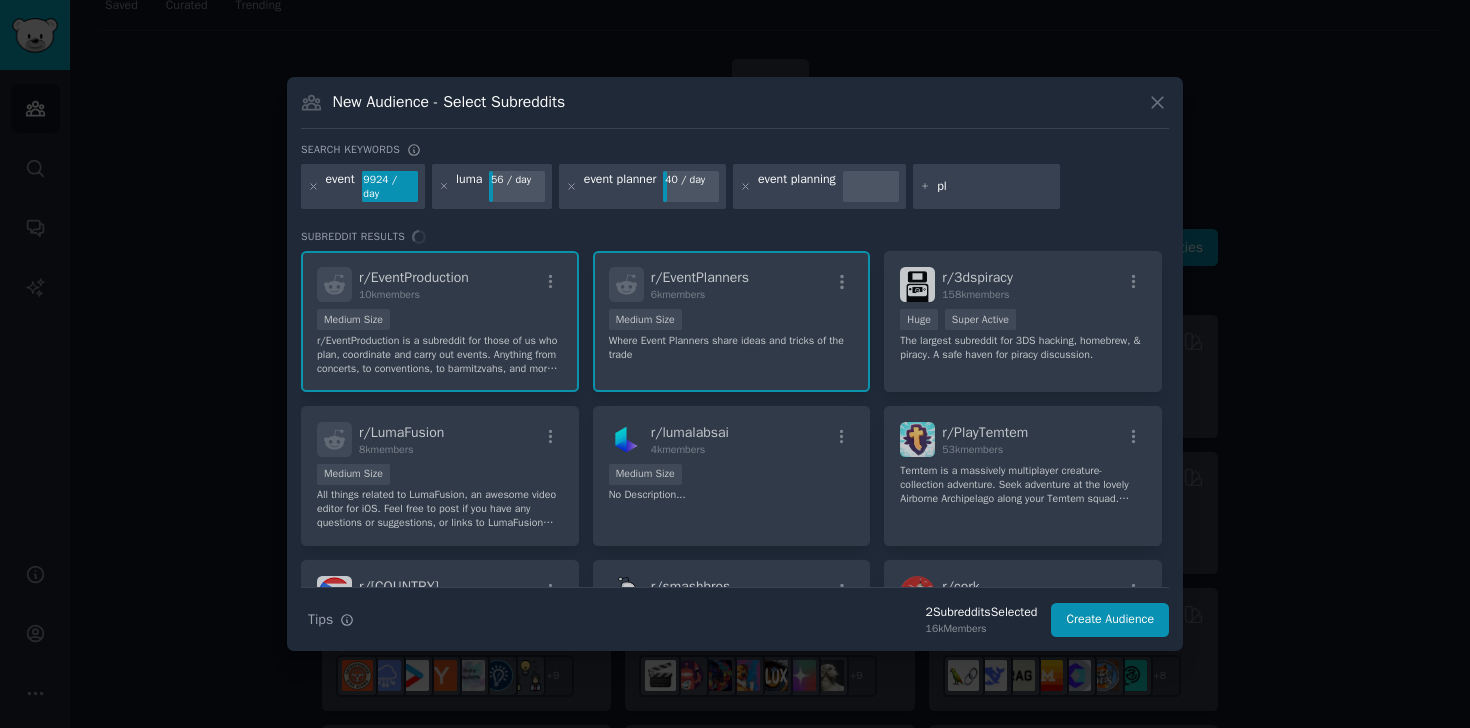 type on "p" 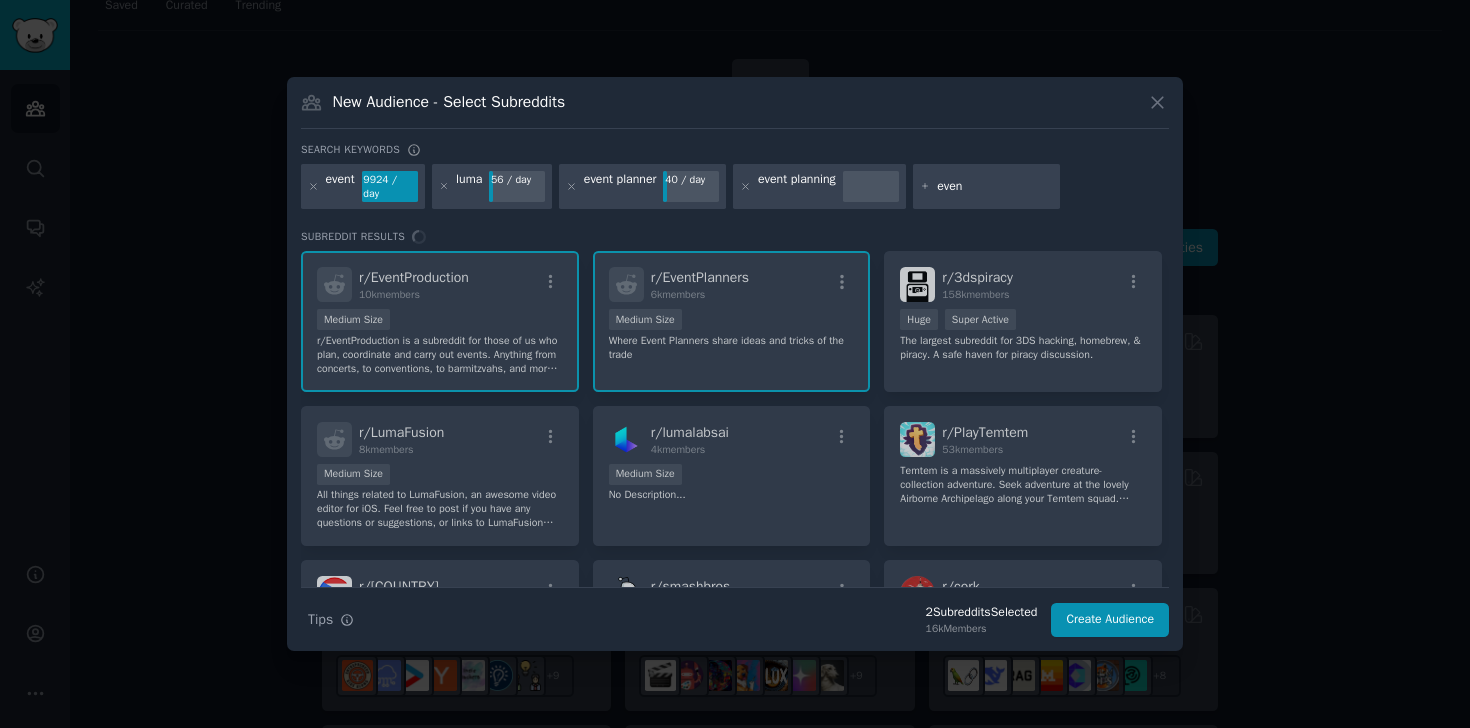 type on "event" 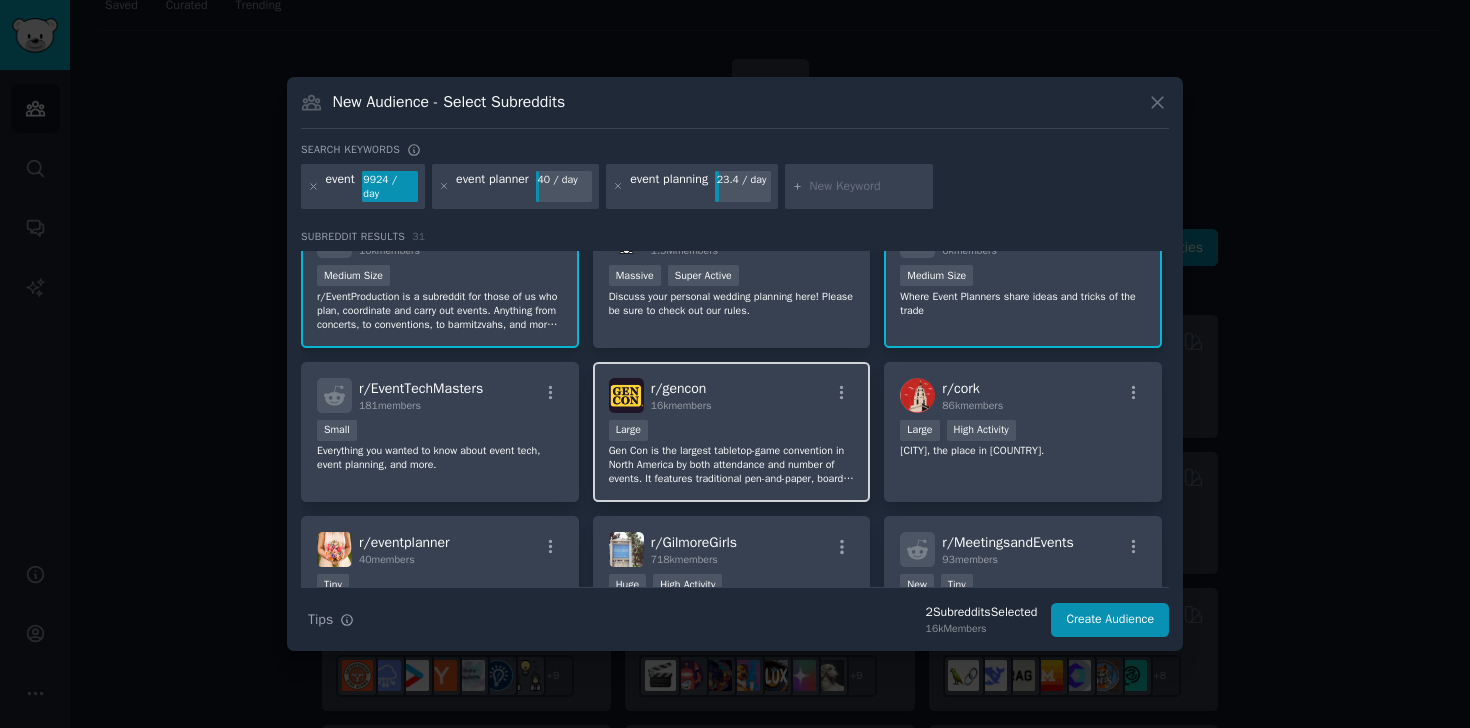 scroll, scrollTop: 0, scrollLeft: 0, axis: both 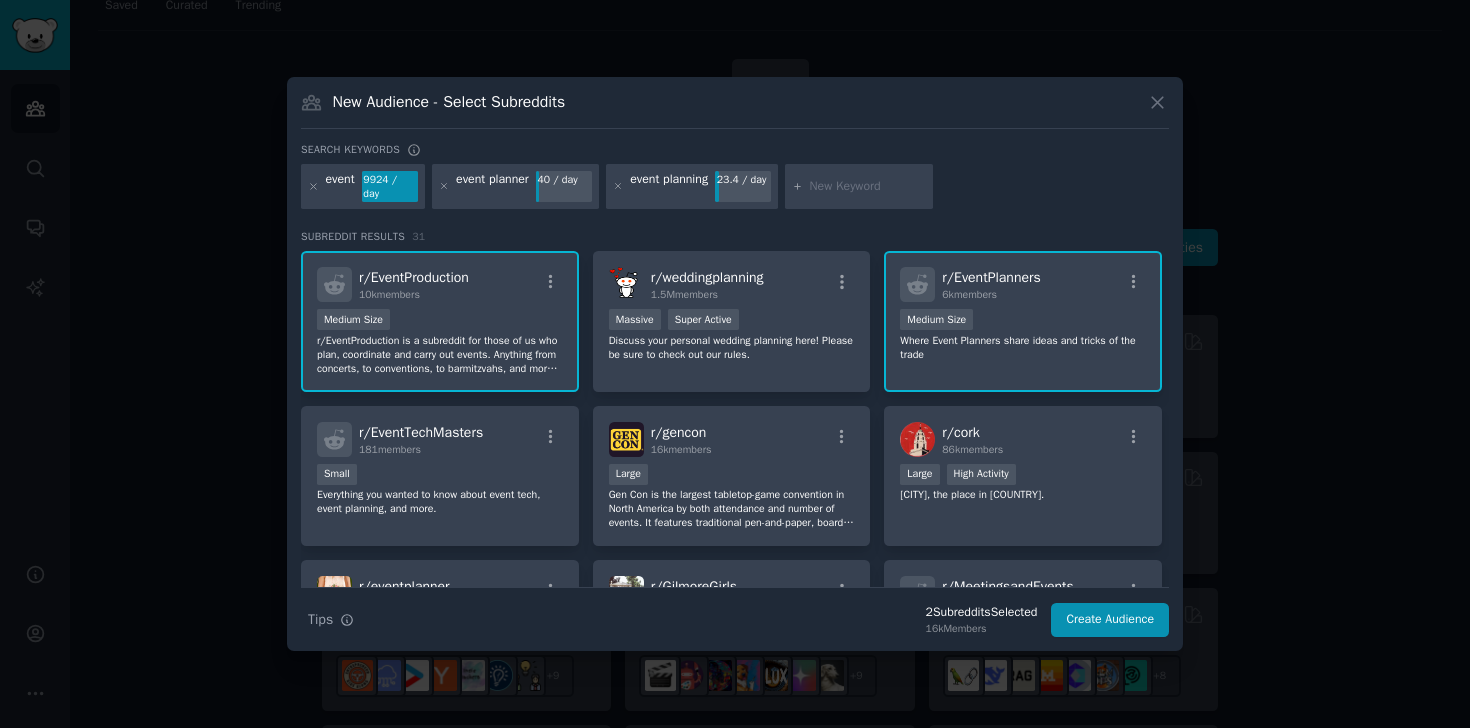 click at bounding box center (859, 187) 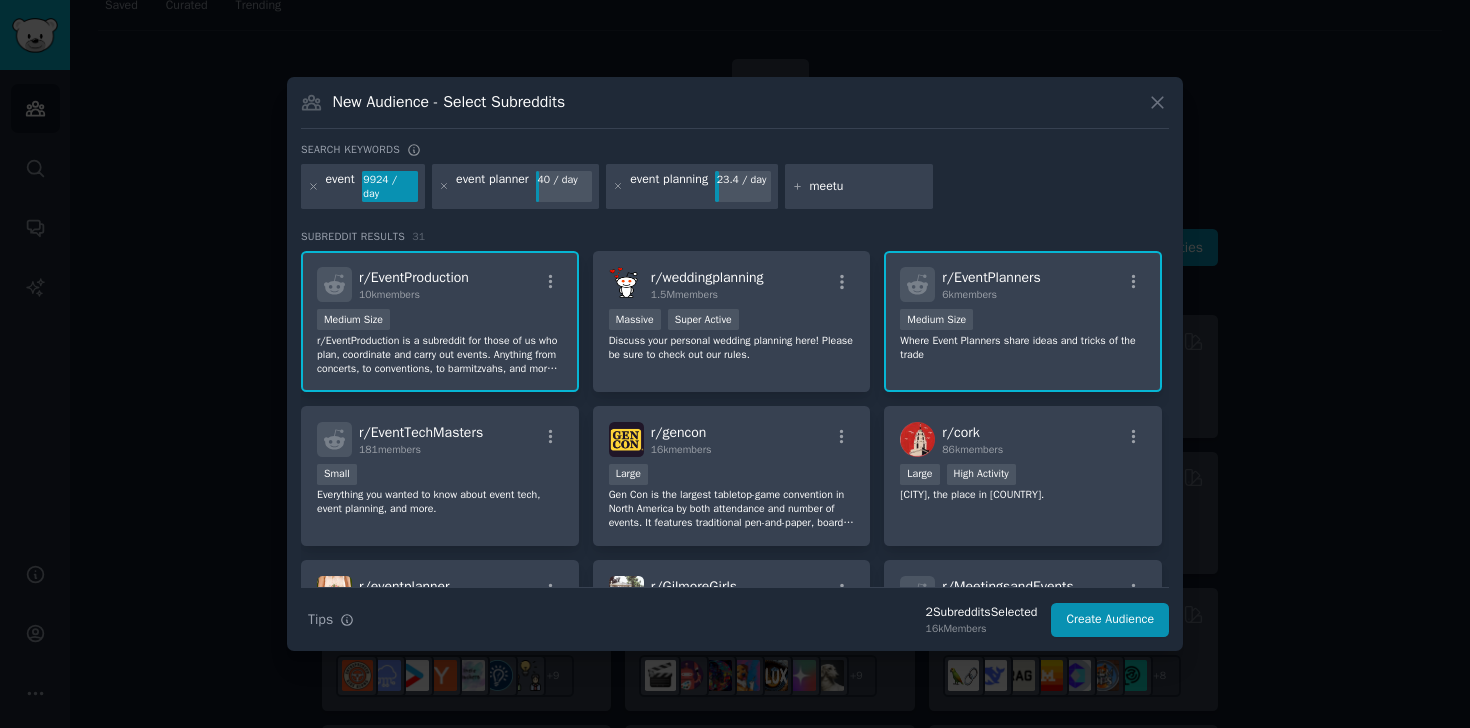 type on "meetup" 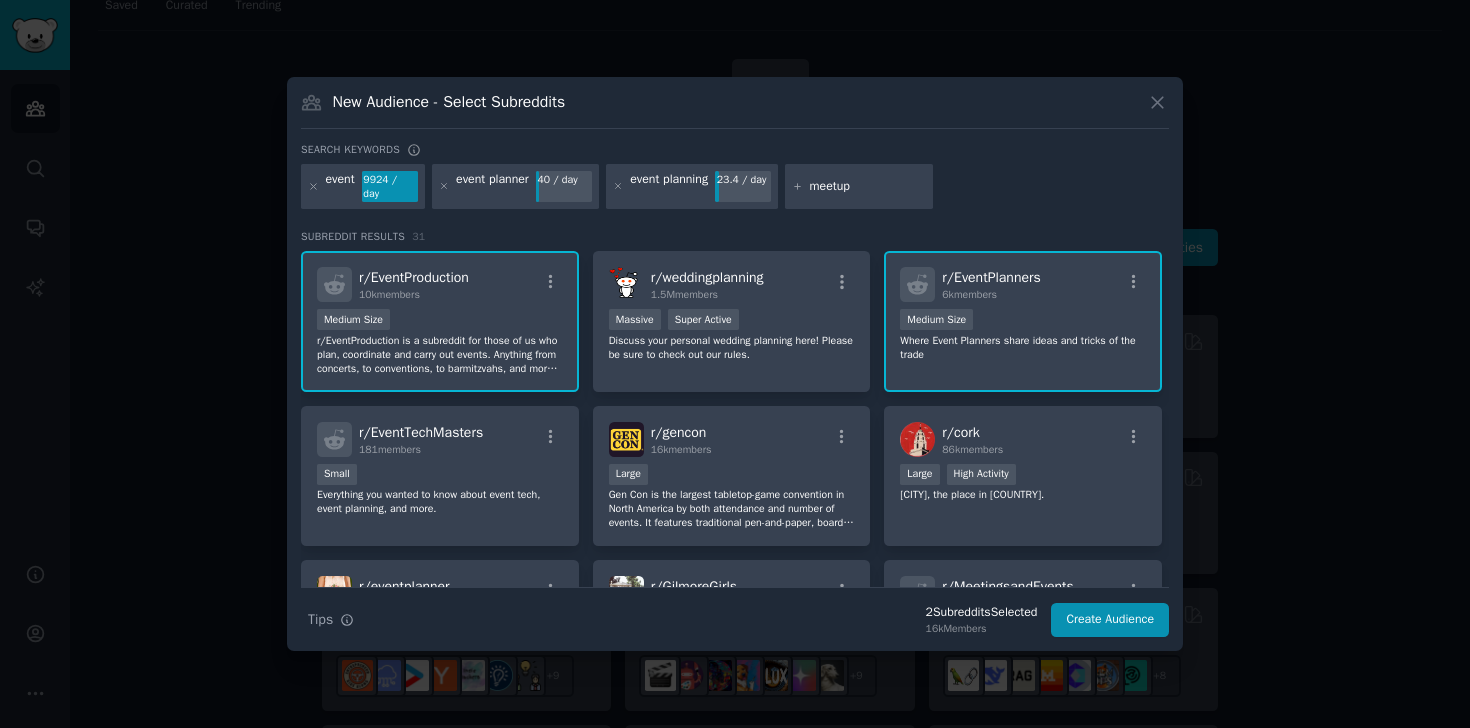 type 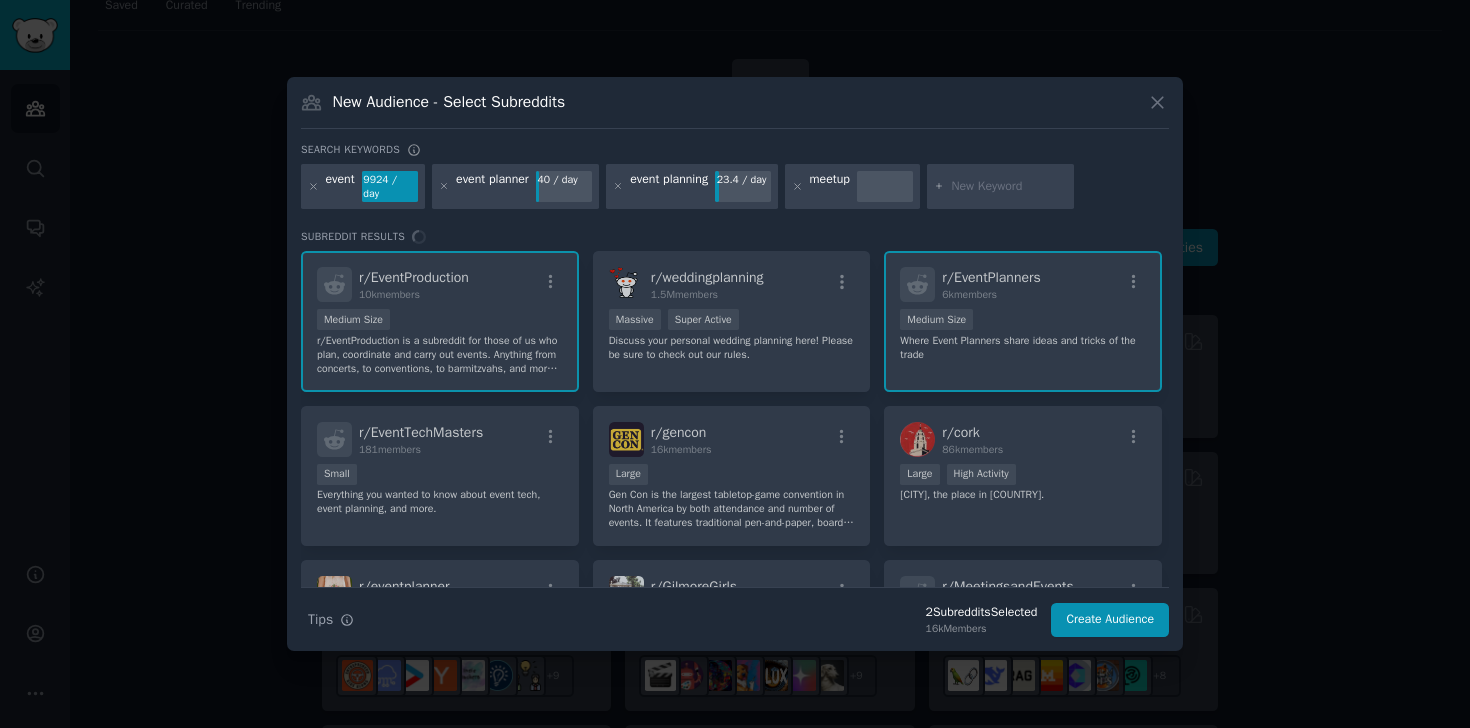 click on "r/ EventProduction 10k  members Medium Size r/EventProduction is a subreddit for those of us who plan, coordinate and carry out events.  Anything from concerts, to conventions, to barmitzvahs, and more!
Talk lights, speakers, staging, security, ticket systems, venues, whatever.   r/ weddingplanning 1.5M  members Massive Super Active Discuss your personal wedding planning here! Please be sure to check out our rules. r/ EventPlanners 6k  members 1000 - 10,000 members Medium Size Where Event Planners share ideas and tricks of the trade r/ EventTechMasters 181  members Small Everything you wanted to know about event tech, event planning, and more.  r/ gencon 16k  members Large Gen Con is the largest tabletop-game convention in North America by both attendance and number of events. It features traditional pen-and-paper, board, and card games, including role-playing games, miniatures wargames, live action role-playing games, collectible card games, and strategy games. And this is the subreddit to talk about it! r/" at bounding box center (735, 419) 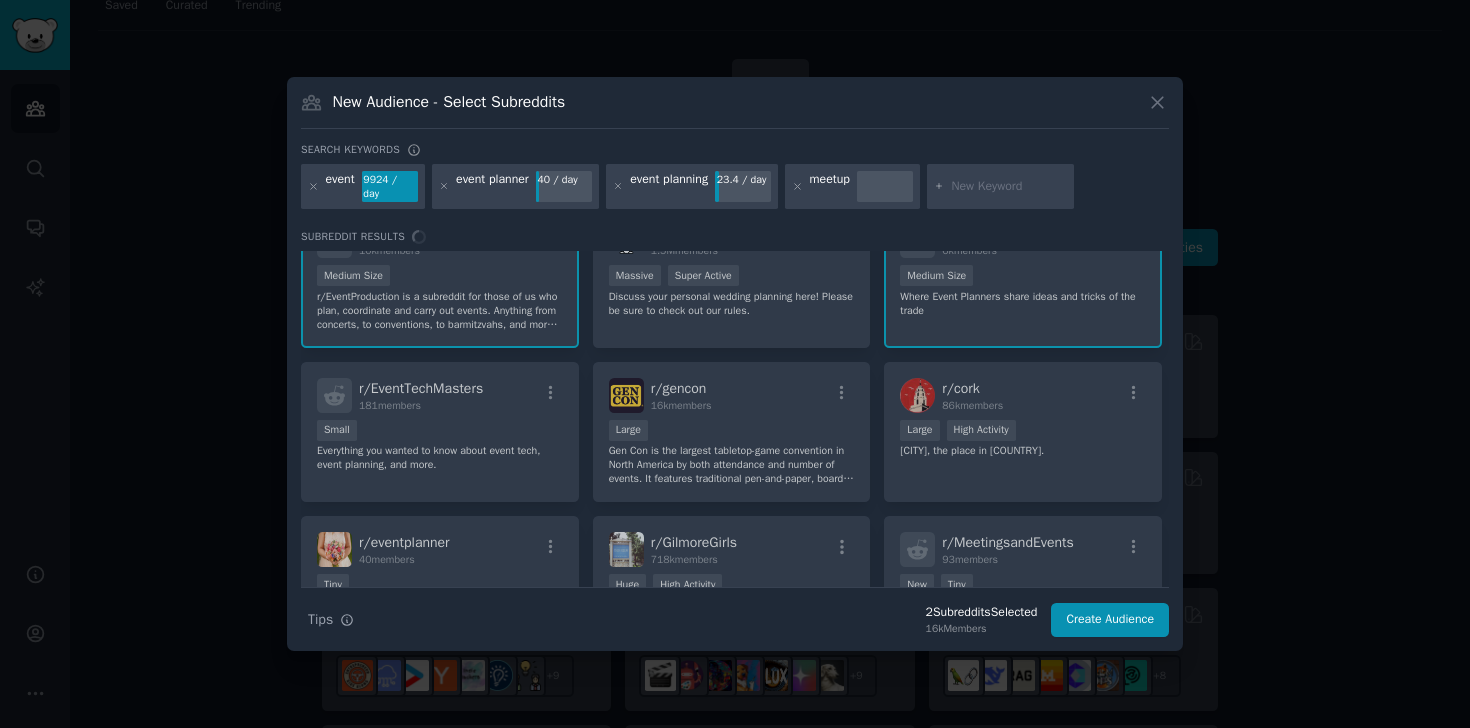 scroll, scrollTop: 0, scrollLeft: 0, axis: both 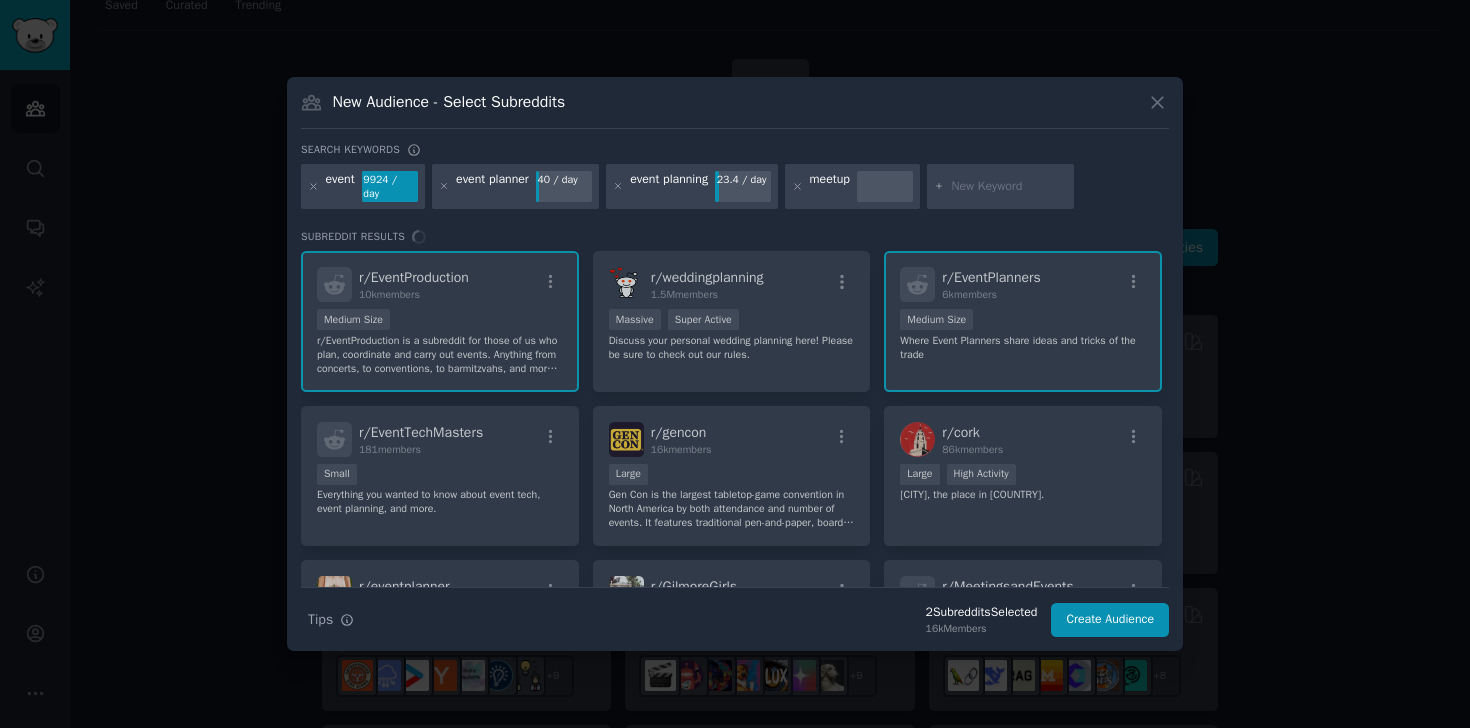 click on "r/ EventProduction 10k  members Medium Size r/EventProduction is a subreddit for those of us who plan, coordinate and carry out events.  Anything from concerts, to conventions, to barmitzvahs, and more!
Talk lights, speakers, staging, security, ticket systems, venues, whatever.   r/ weddingplanning 1.5M  members Massive Super Active Discuss your personal wedding planning here! Please be sure to check out our rules. r/ EventPlanners 6k  members 1000 - 10,000 members Medium Size Where Event Planners share ideas and tricks of the trade r/ EventTechMasters 181  members Small Everything you wanted to know about event tech, event planning, and more.  r/ gencon 16k  members Large Gen Con is the largest tabletop-game convention in North America by both attendance and number of events. It features traditional pen-and-paper, board, and card games, including role-playing games, miniatures wargames, live action role-playing games, collectible card games, and strategy games. And this is the subreddit to talk about it! r/" at bounding box center (735, 419) 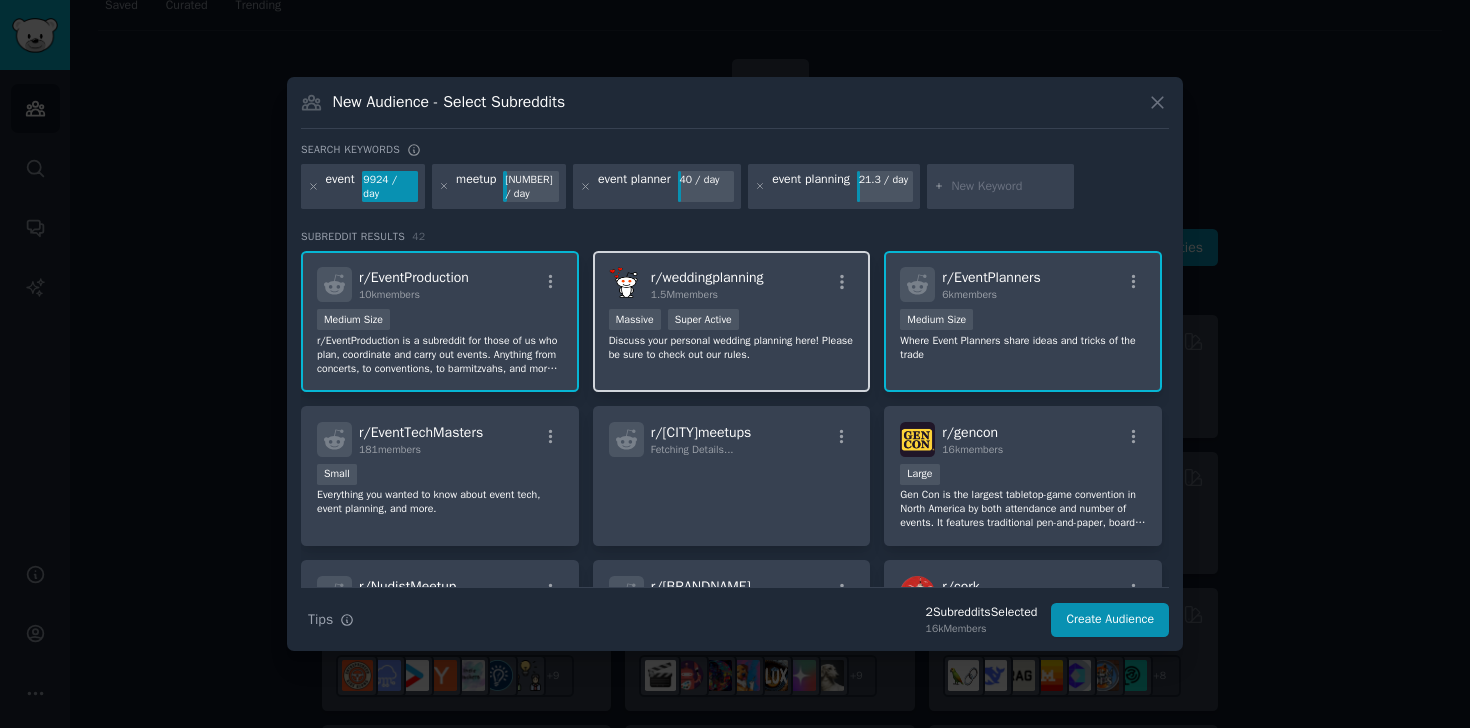 click on "1.5M  members" at bounding box center [707, 295] 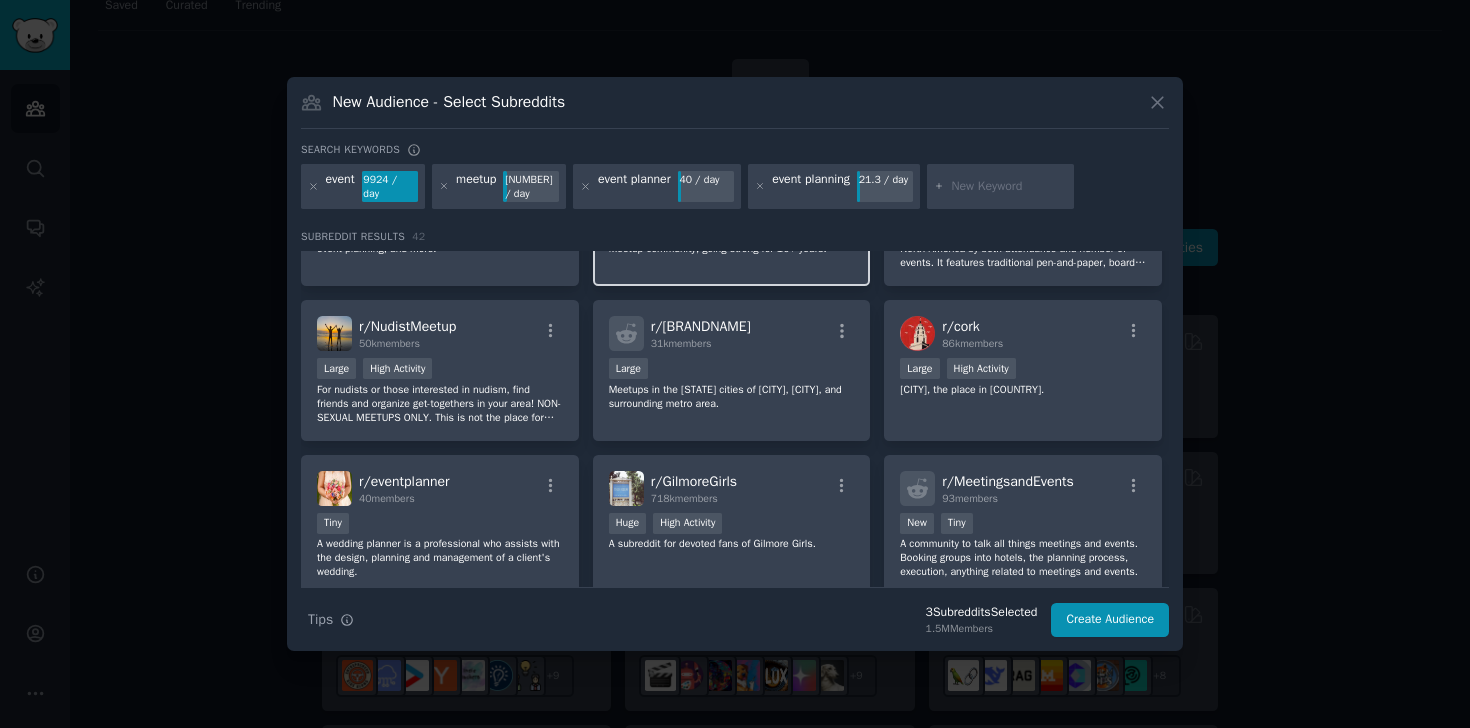 scroll, scrollTop: 270, scrollLeft: 0, axis: vertical 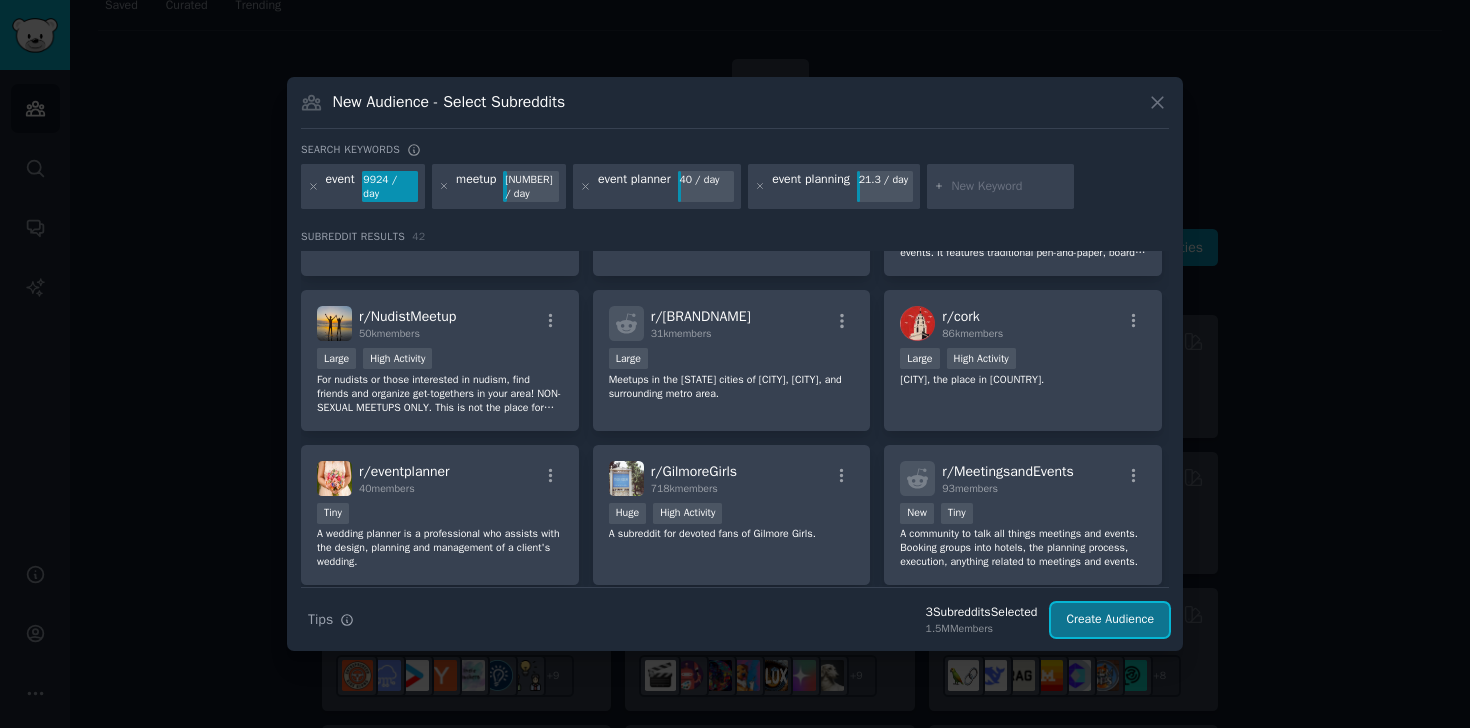 click on "Create Audience" at bounding box center [1110, 620] 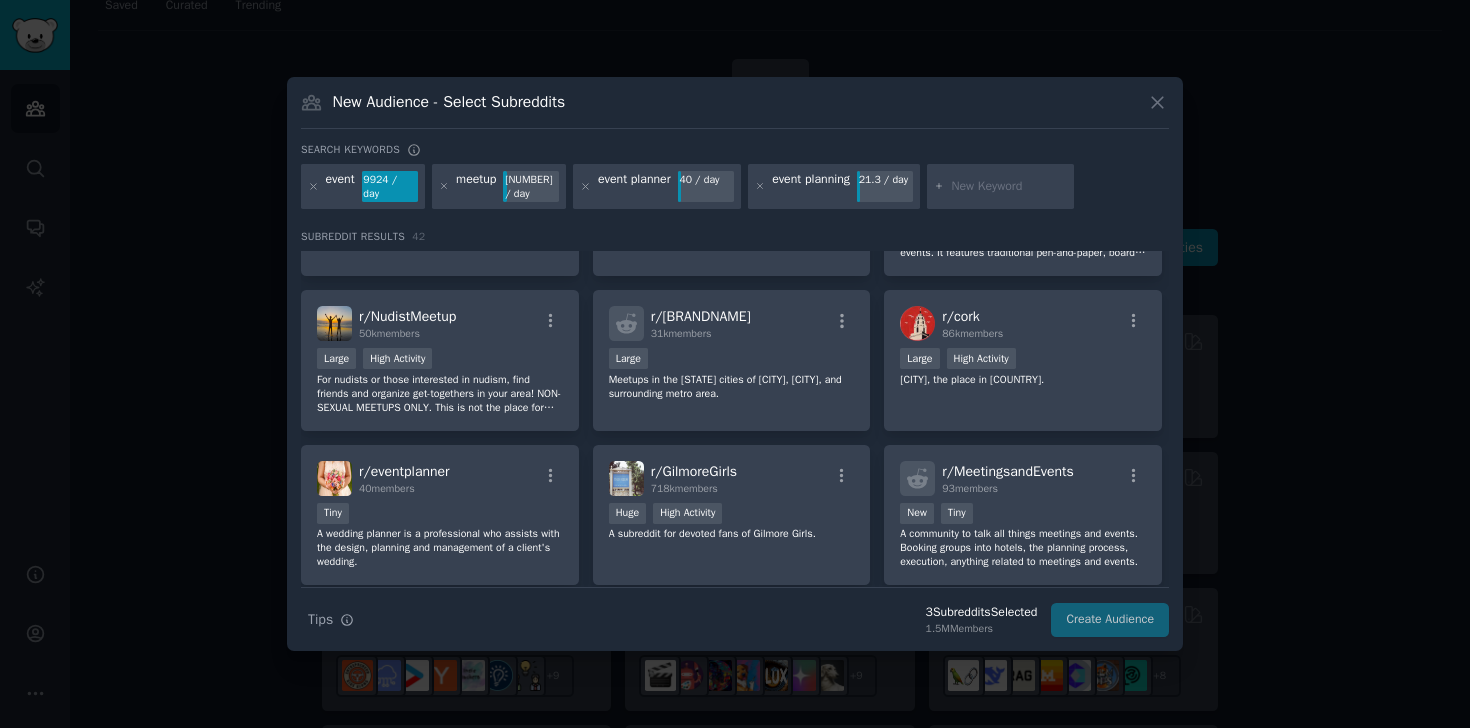 scroll, scrollTop: 0, scrollLeft: 0, axis: both 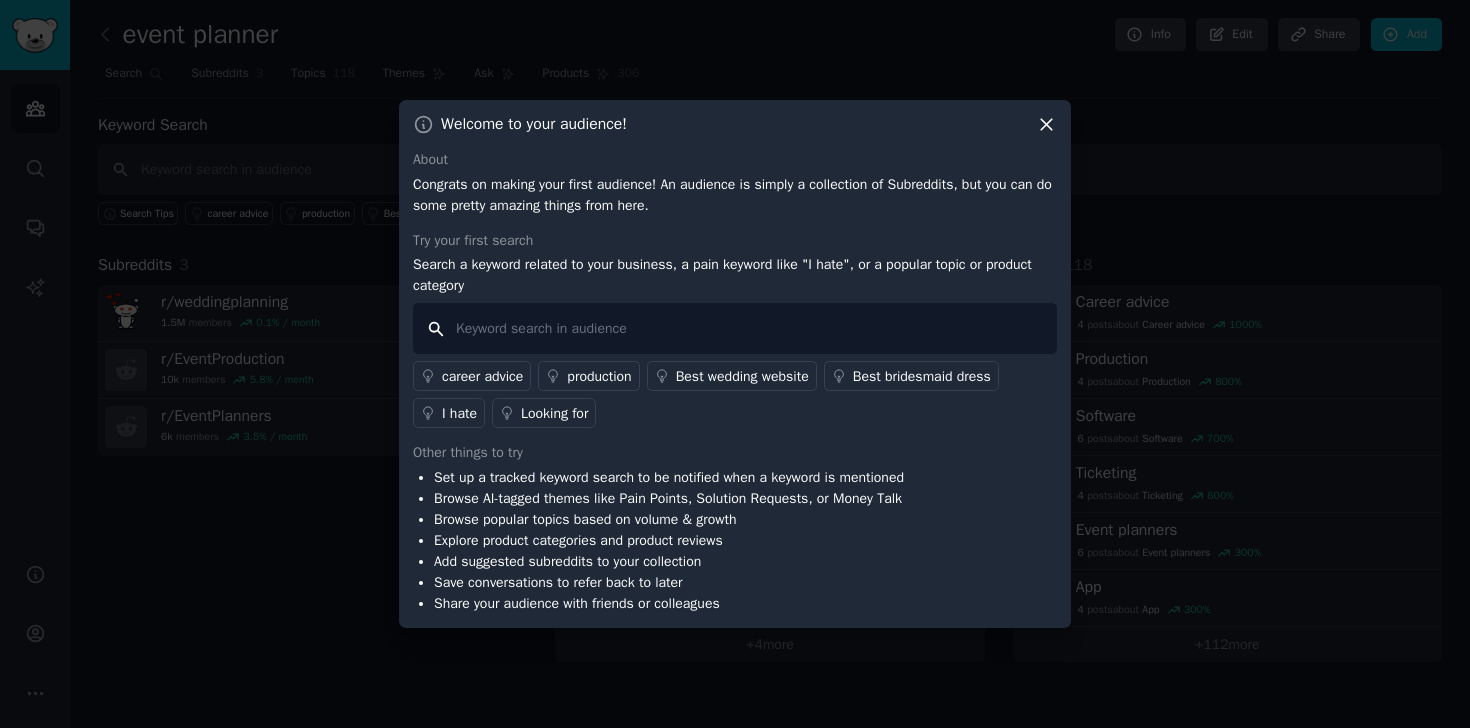 click at bounding box center (735, 328) 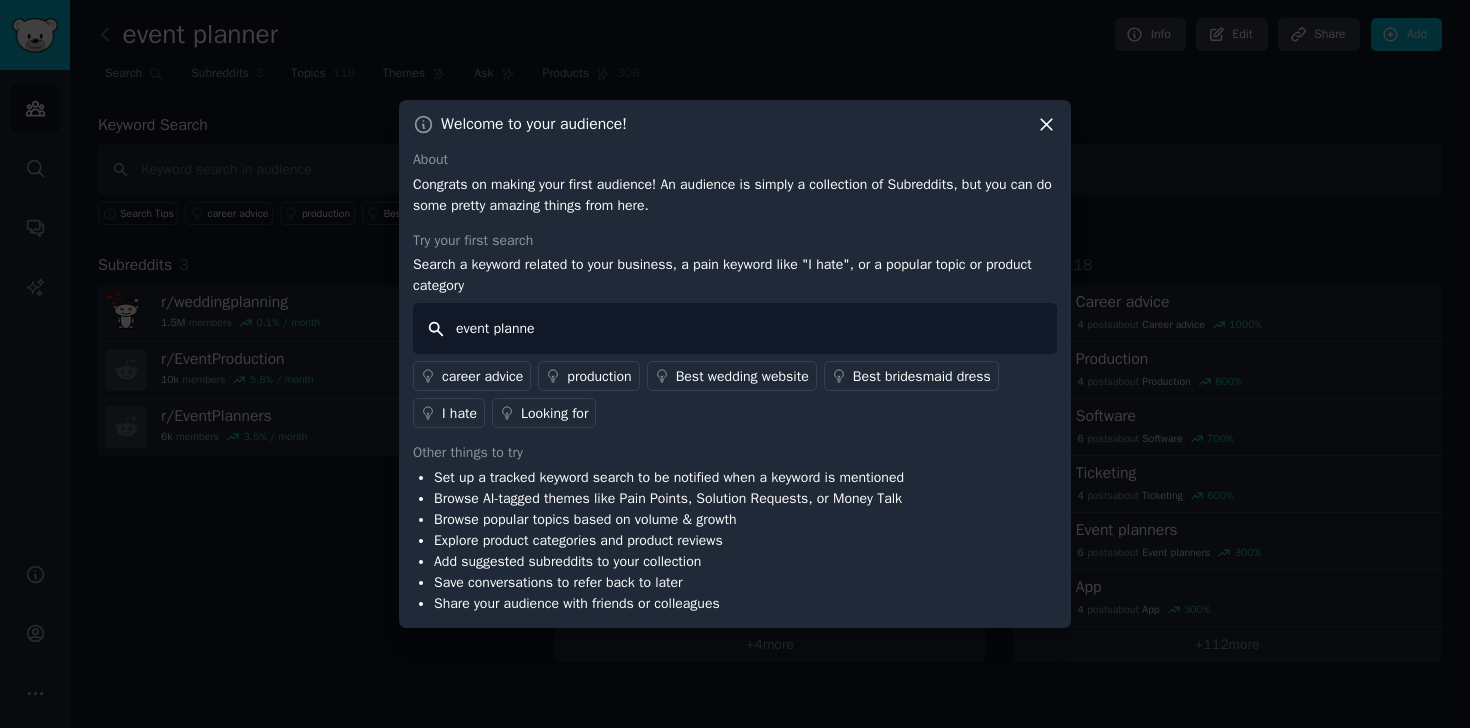 type on "event planner" 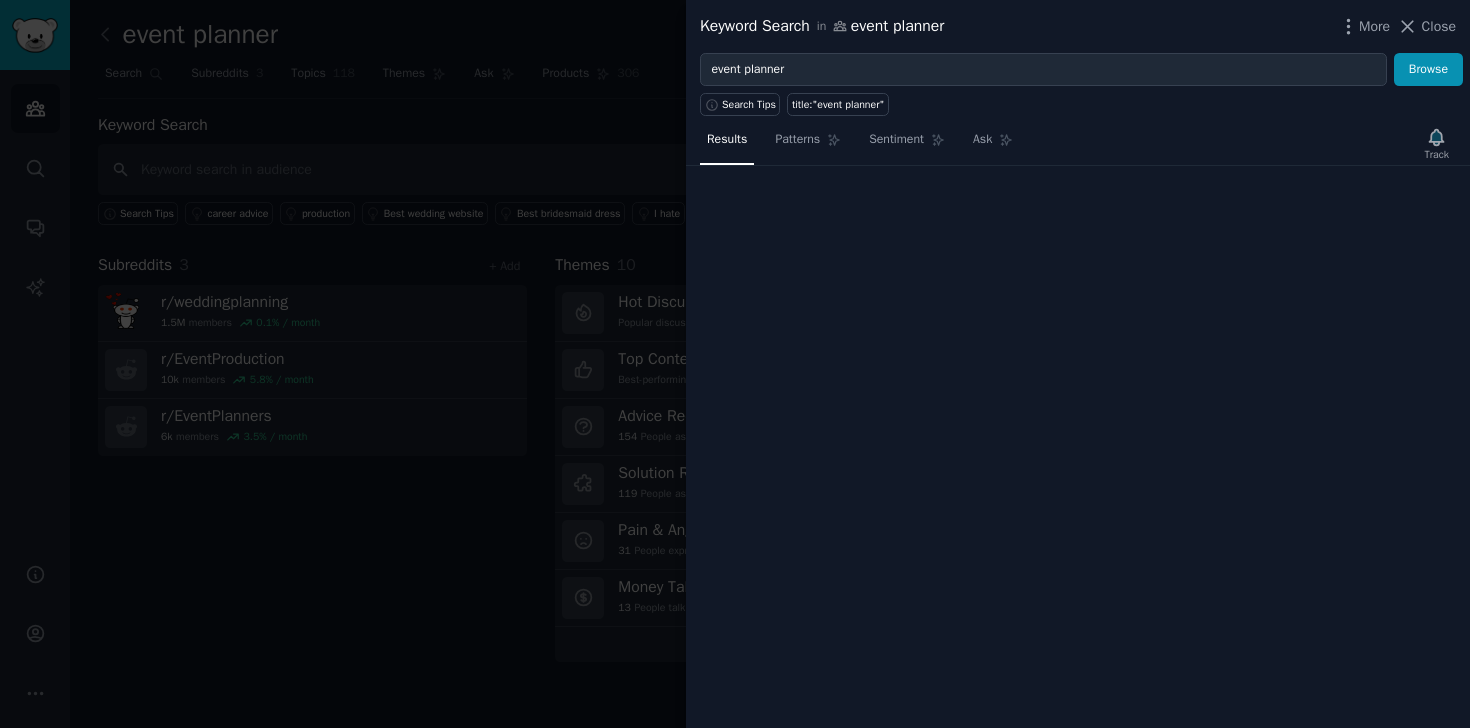 type 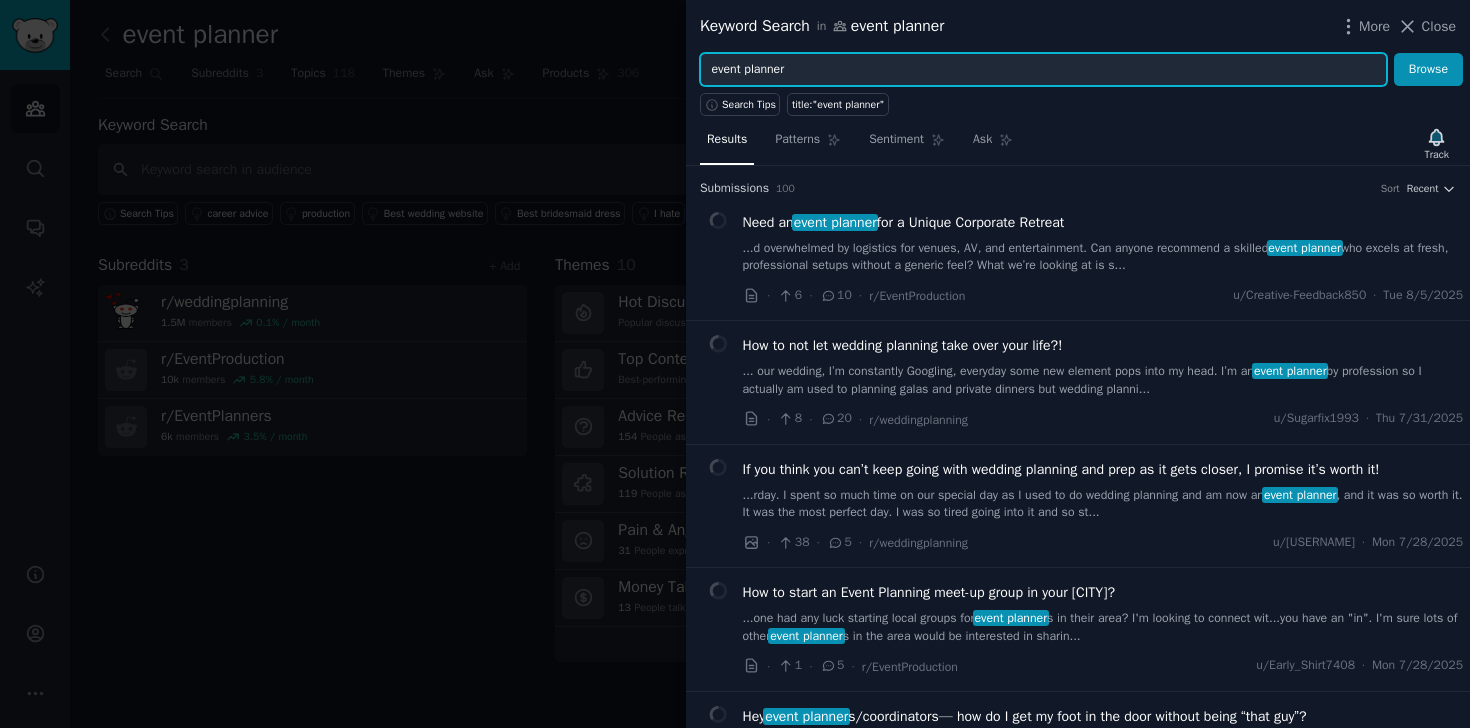 click on "event planner" at bounding box center (1043, 70) 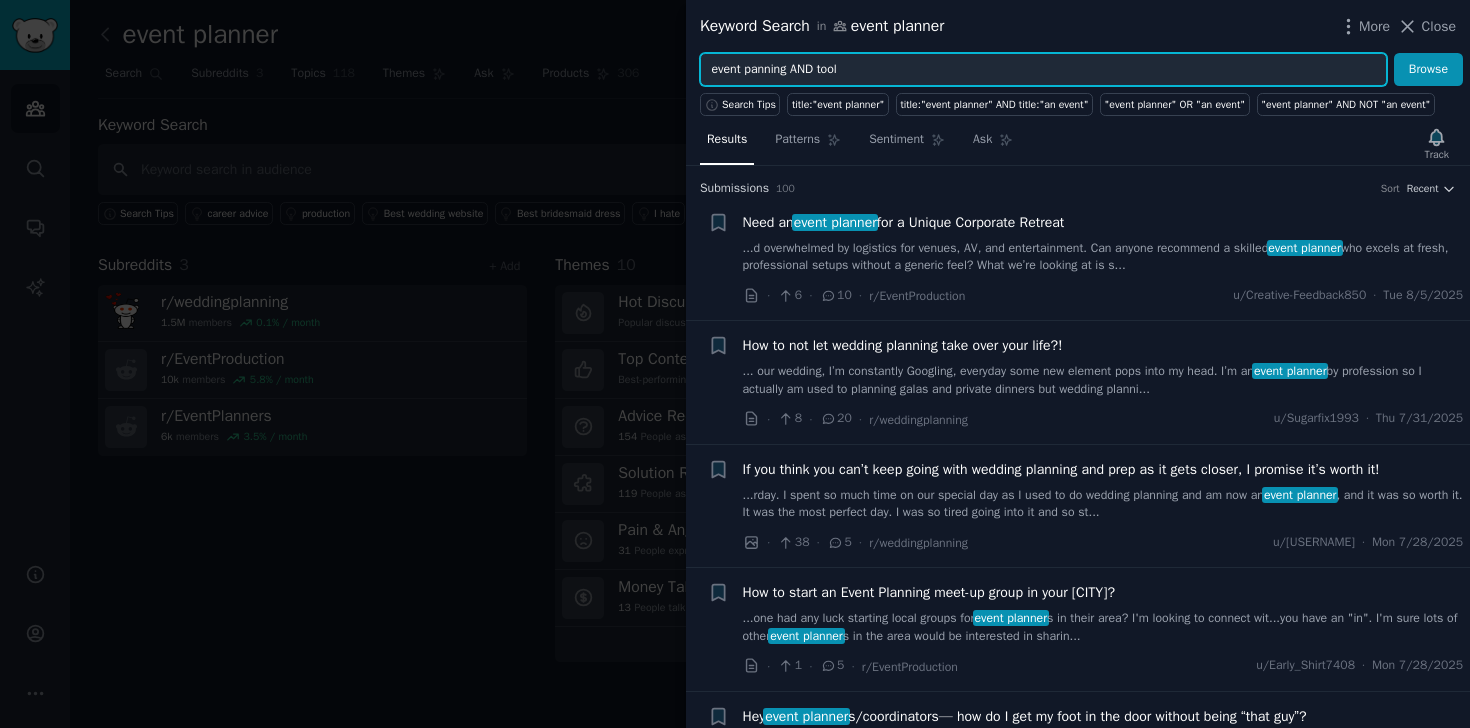 click on "Browse" at bounding box center (1428, 70) 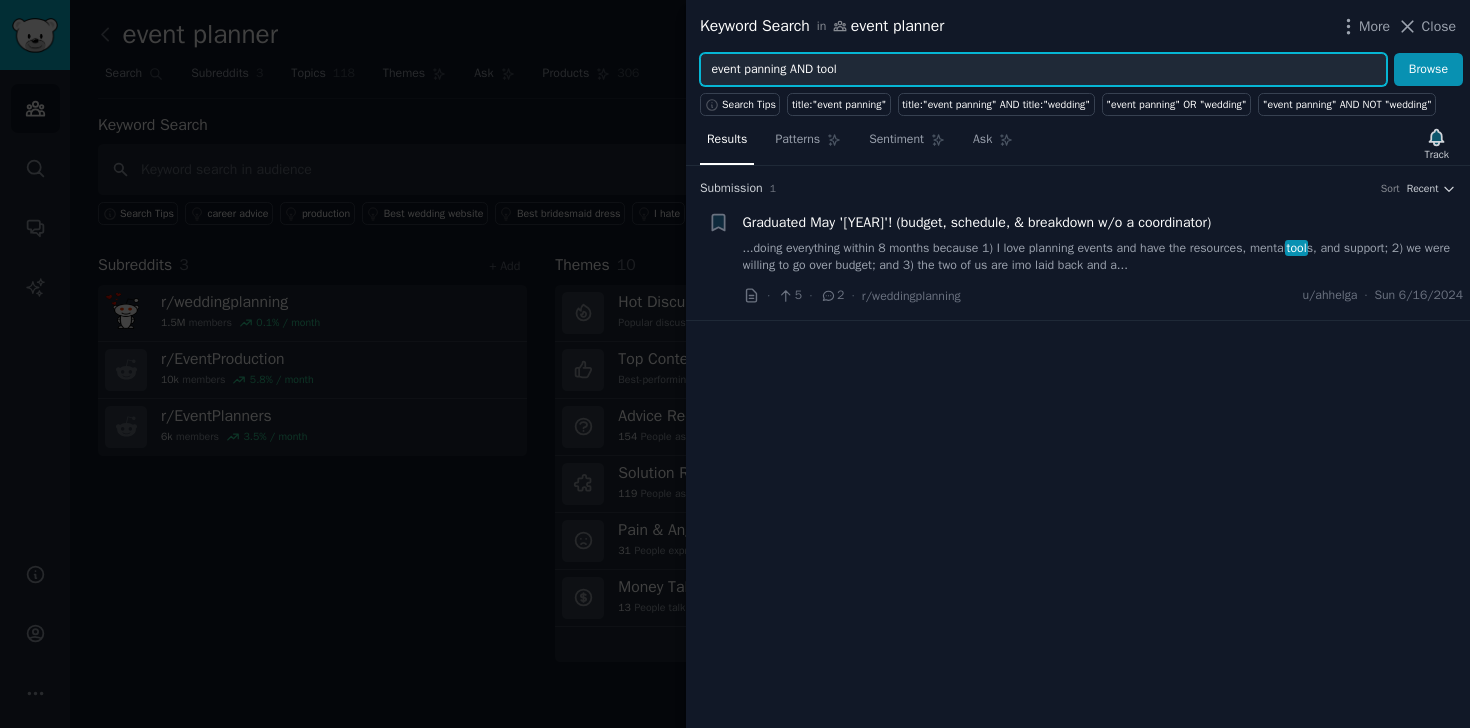 click on "event panning AND tool" at bounding box center [1043, 70] 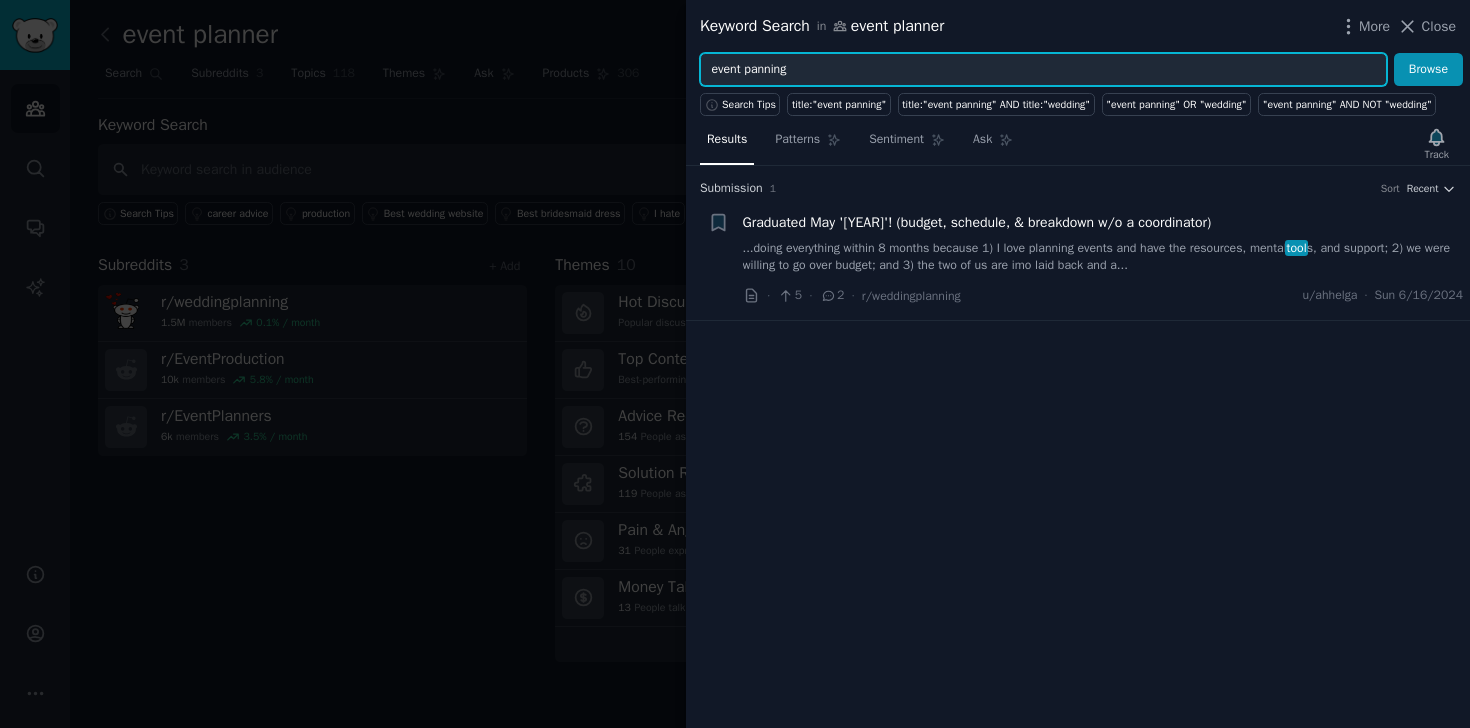 click on "Browse" at bounding box center [1428, 70] 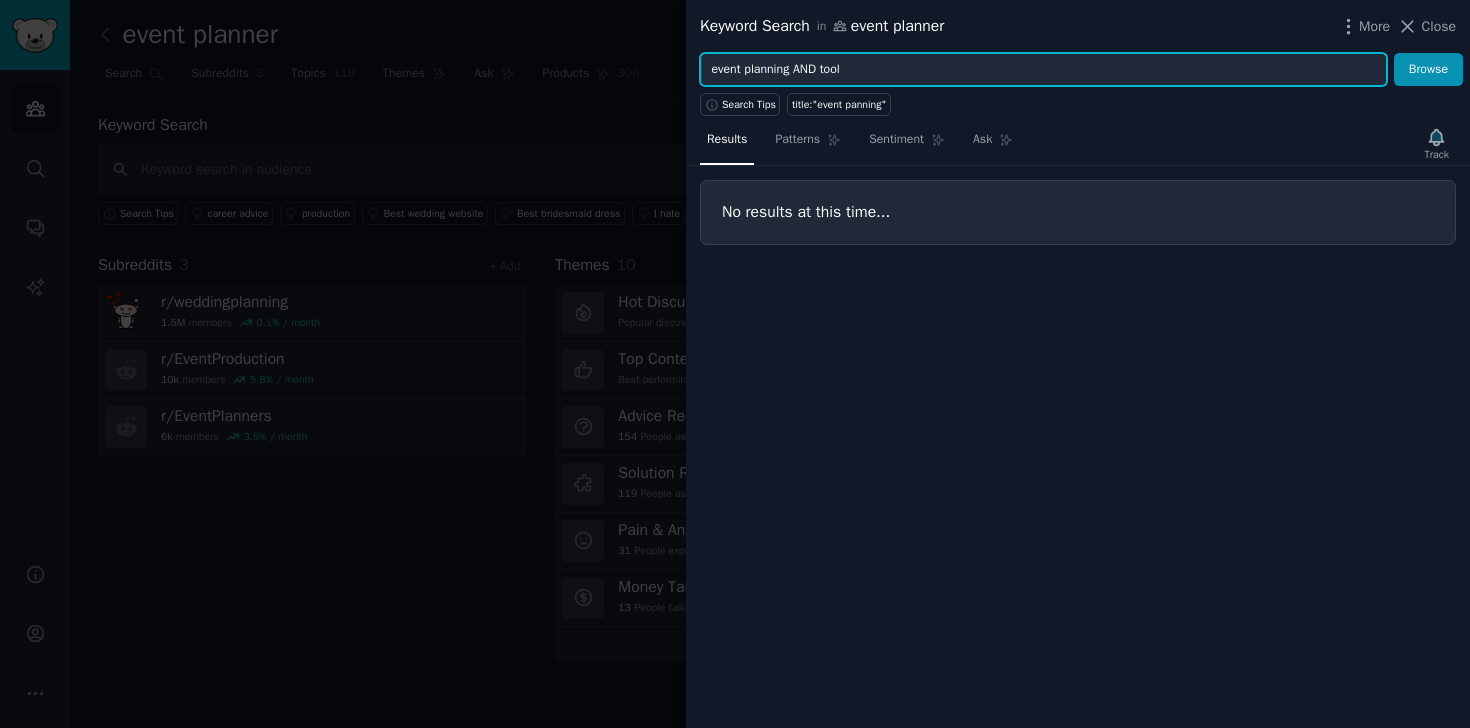 type on "event planning AND tool" 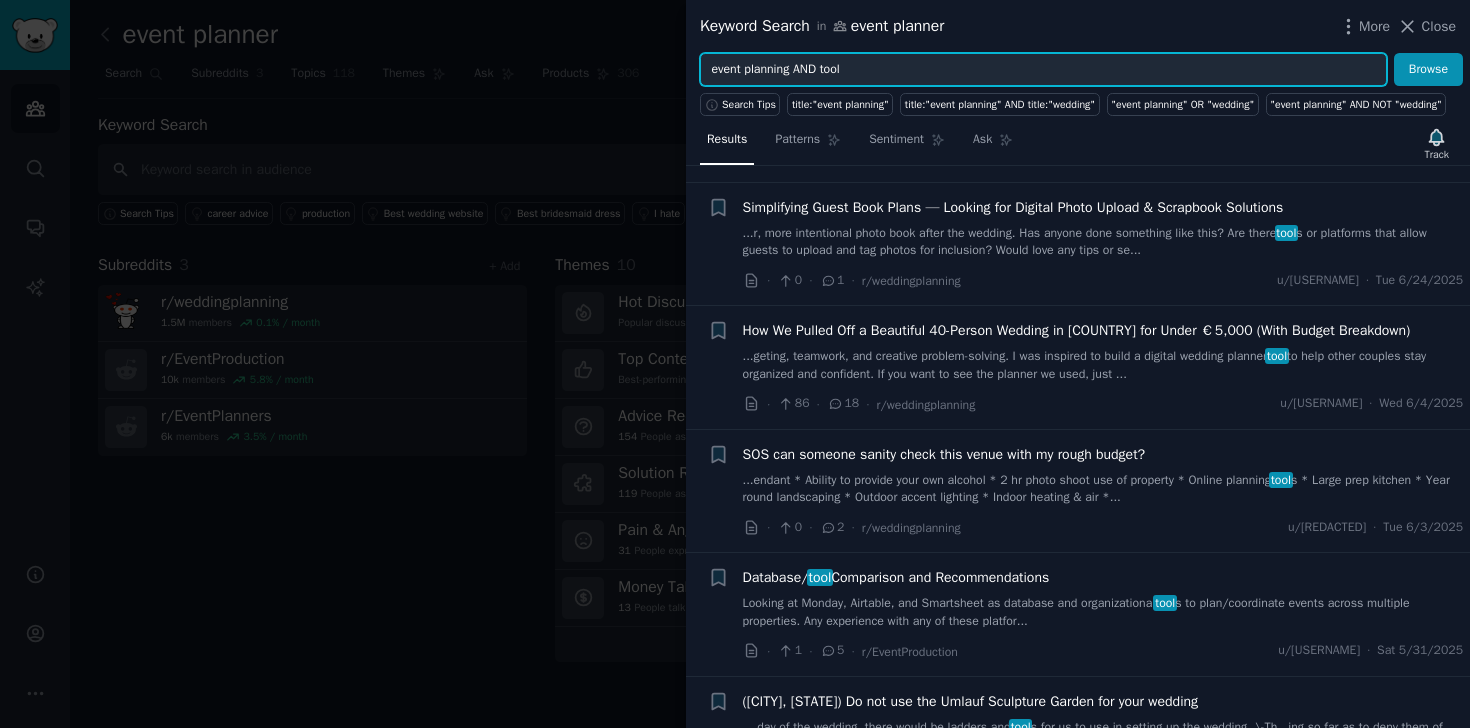 scroll, scrollTop: 0, scrollLeft: 0, axis: both 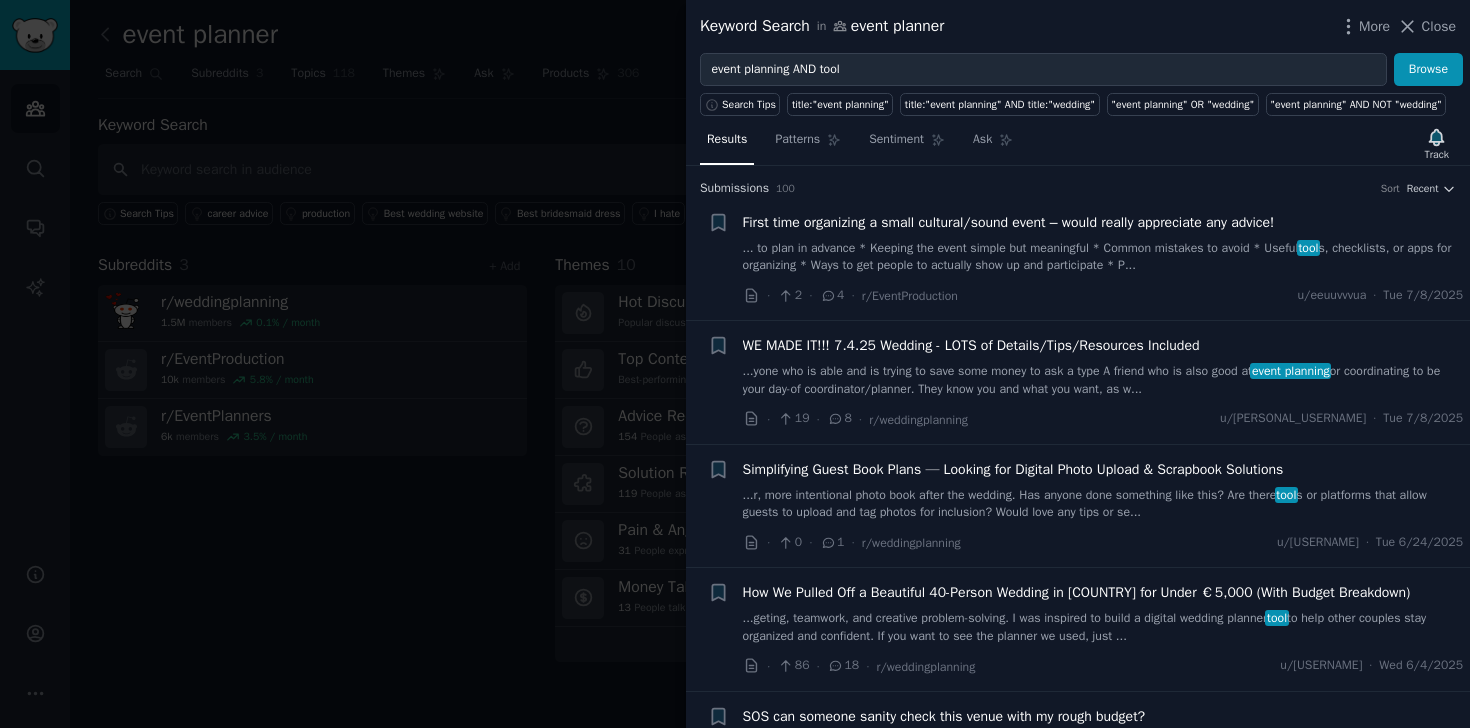 click on "First time organizing a small cultural/sound event – would really appreciate any advice!" at bounding box center [1009, 222] 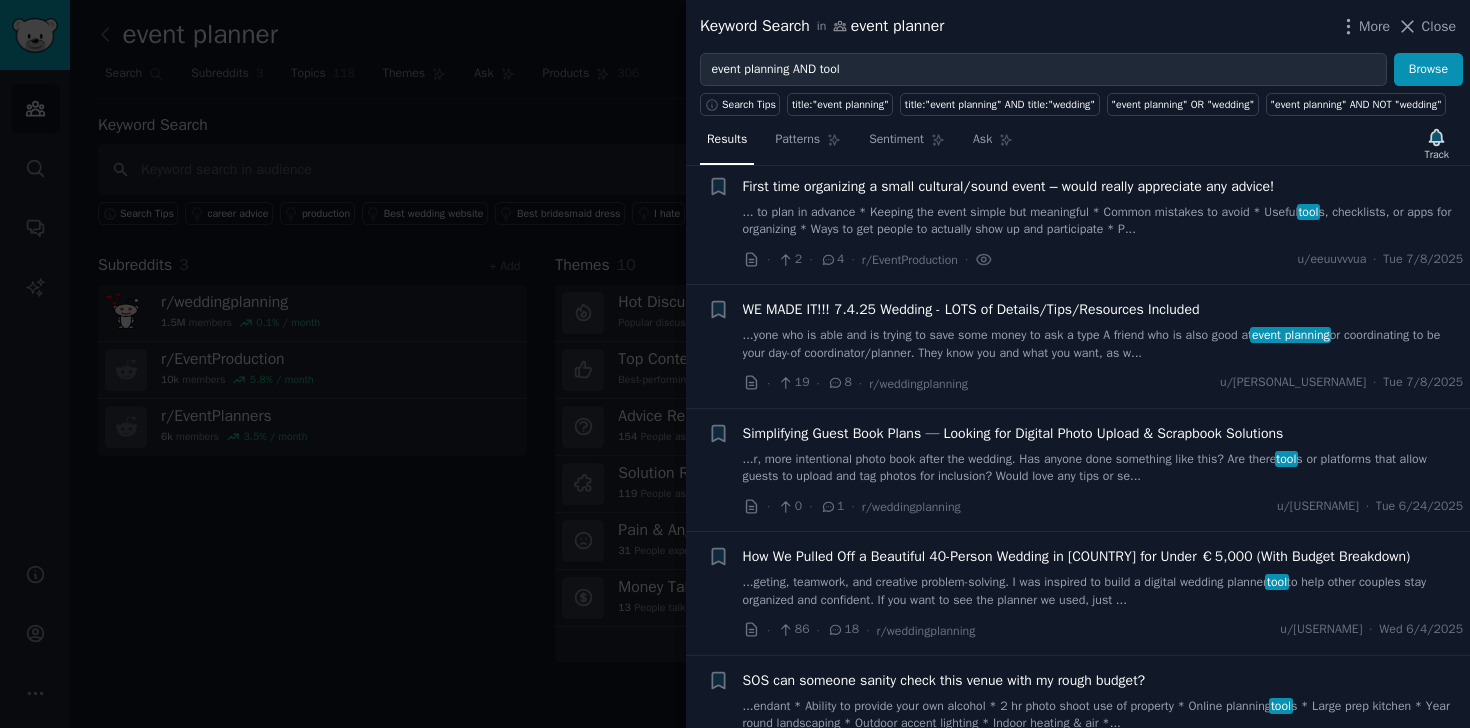scroll, scrollTop: 0, scrollLeft: 0, axis: both 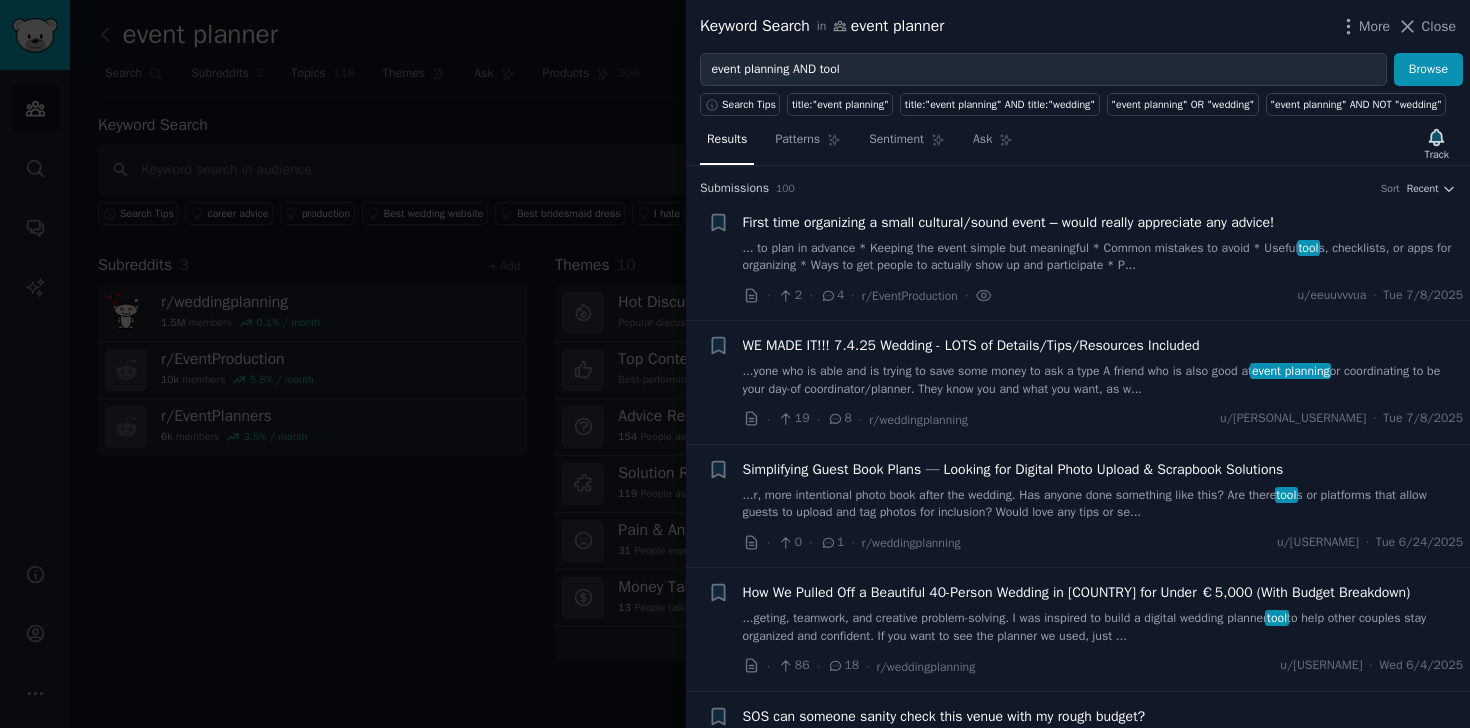 click on "First time organizing a small cultural/sound event – would really appreciate any advice!" at bounding box center [1009, 222] 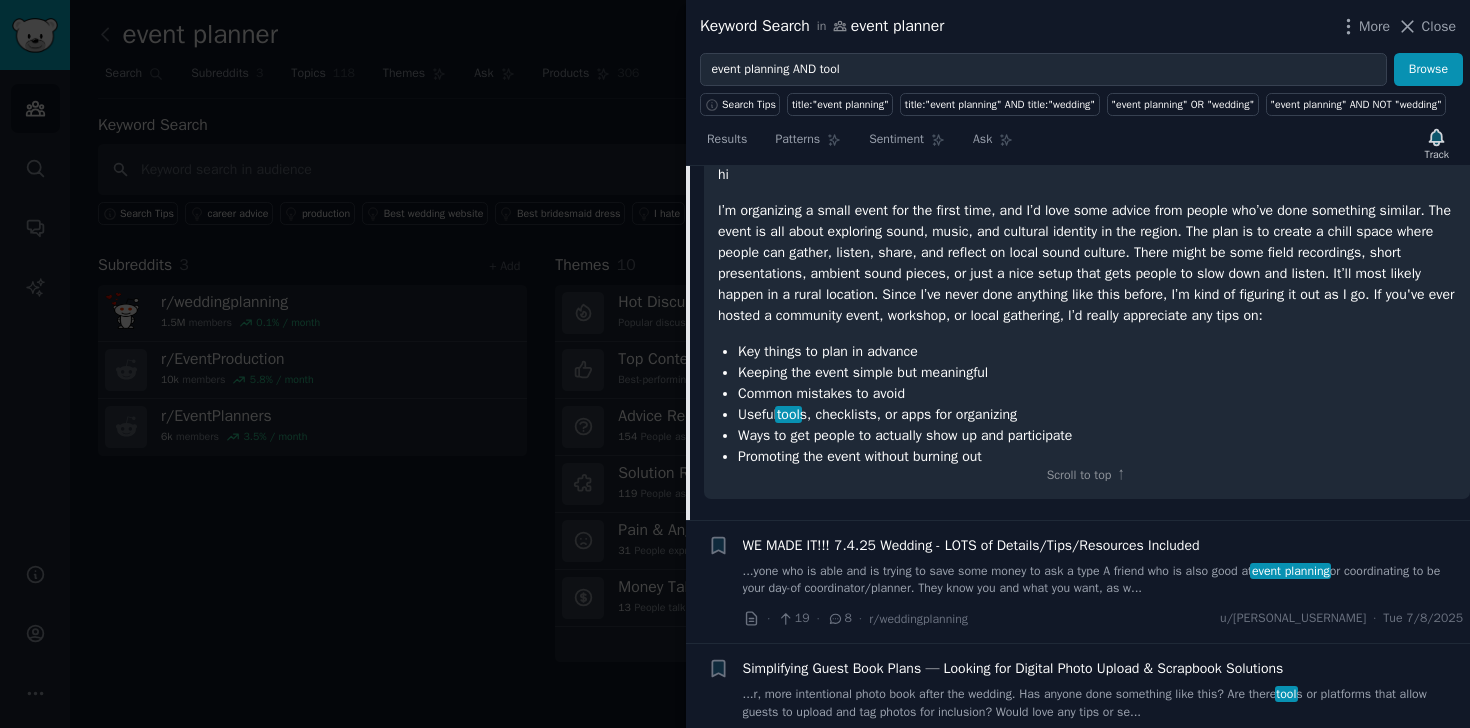 scroll, scrollTop: 236, scrollLeft: 0, axis: vertical 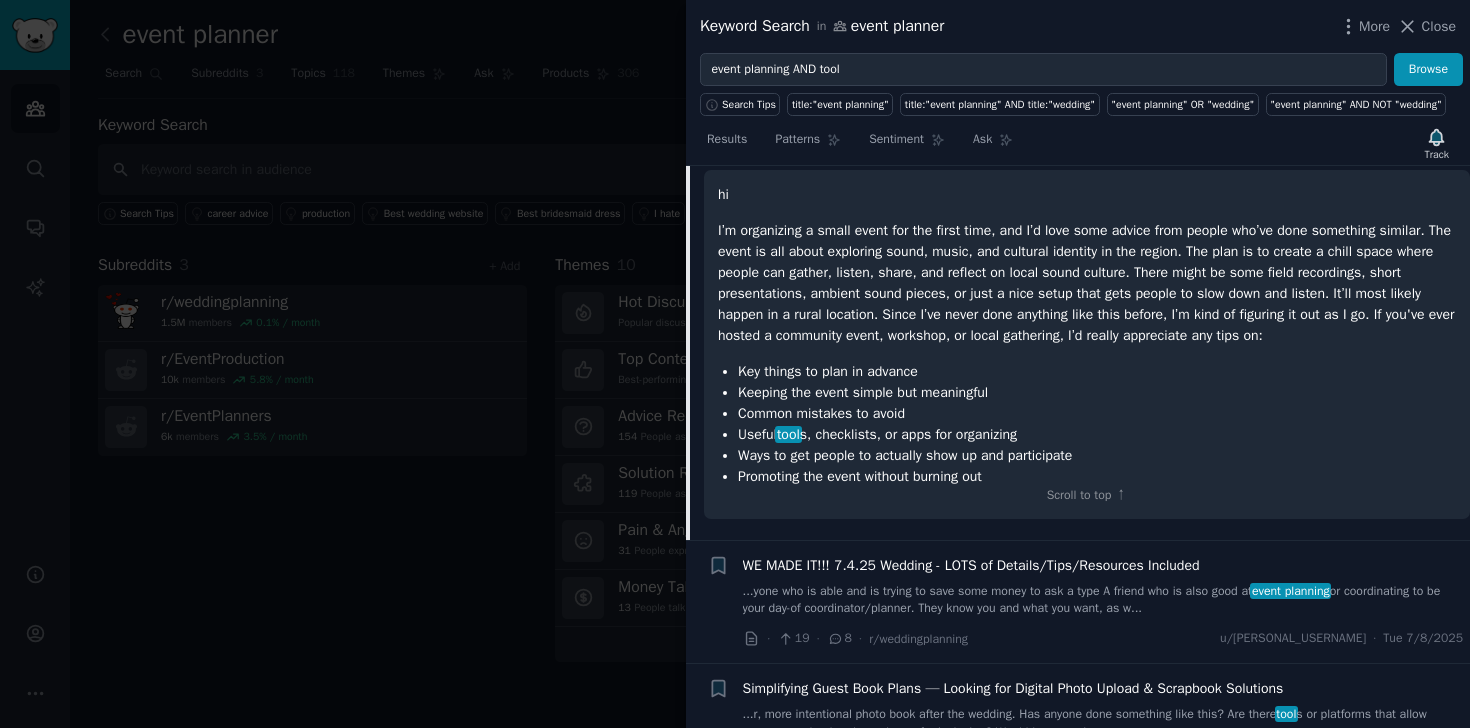 click on "Promoting the event without burning out" at bounding box center [1097, 476] 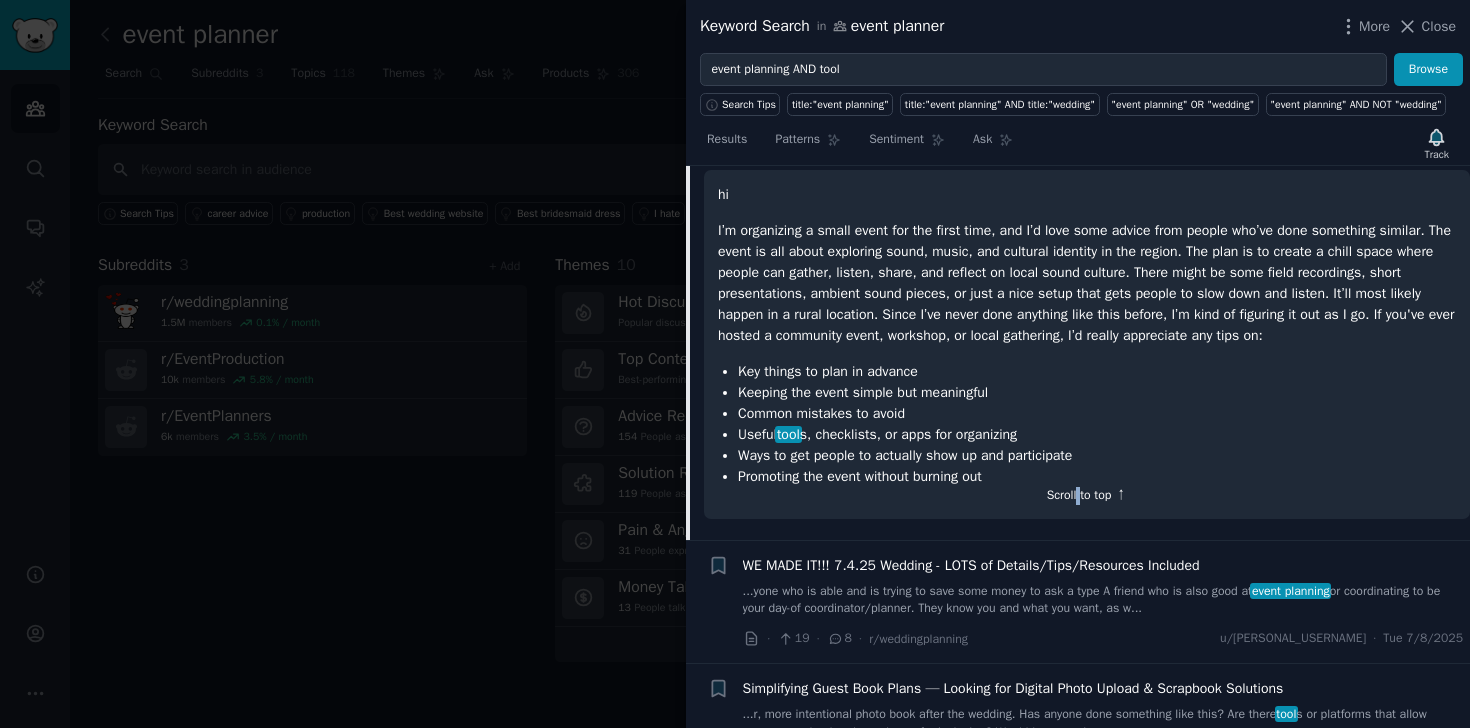 click on "Scroll to top ↑" 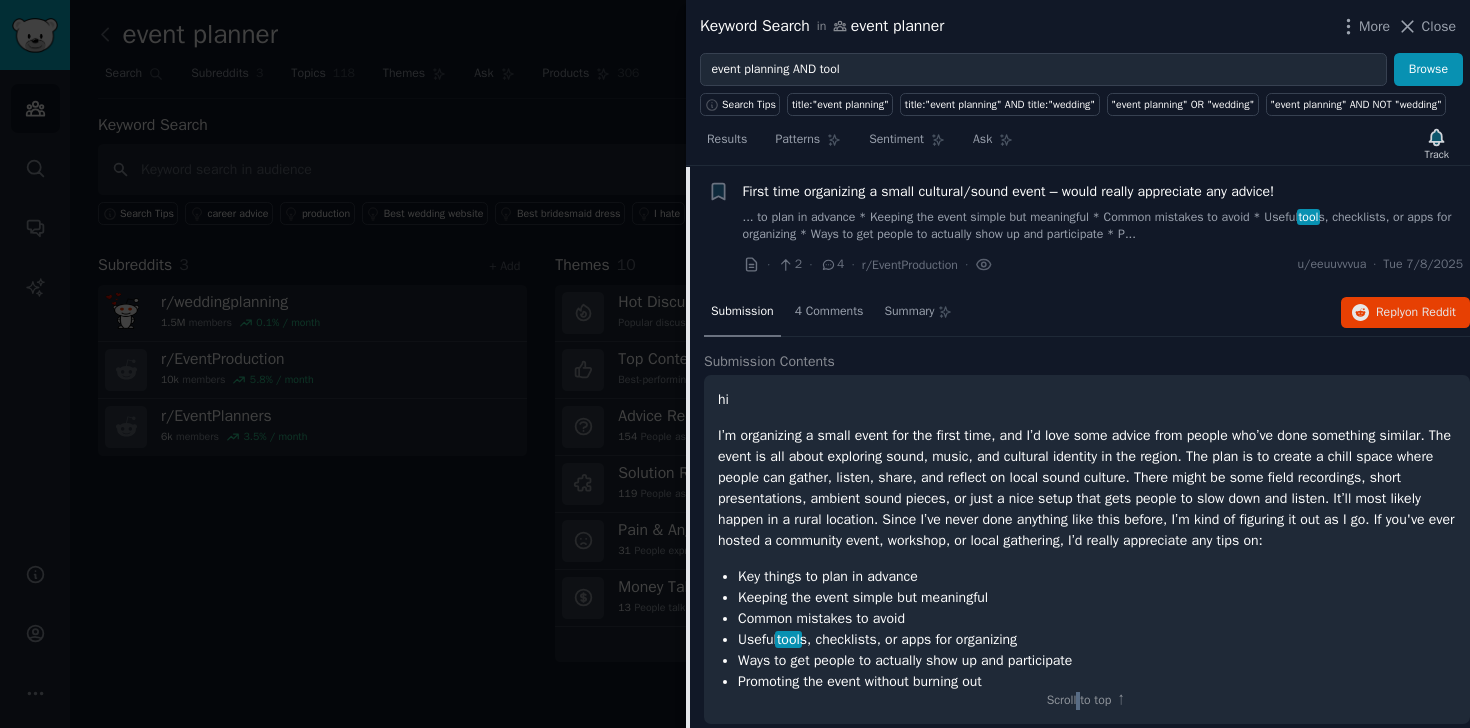 scroll, scrollTop: 0, scrollLeft: 0, axis: both 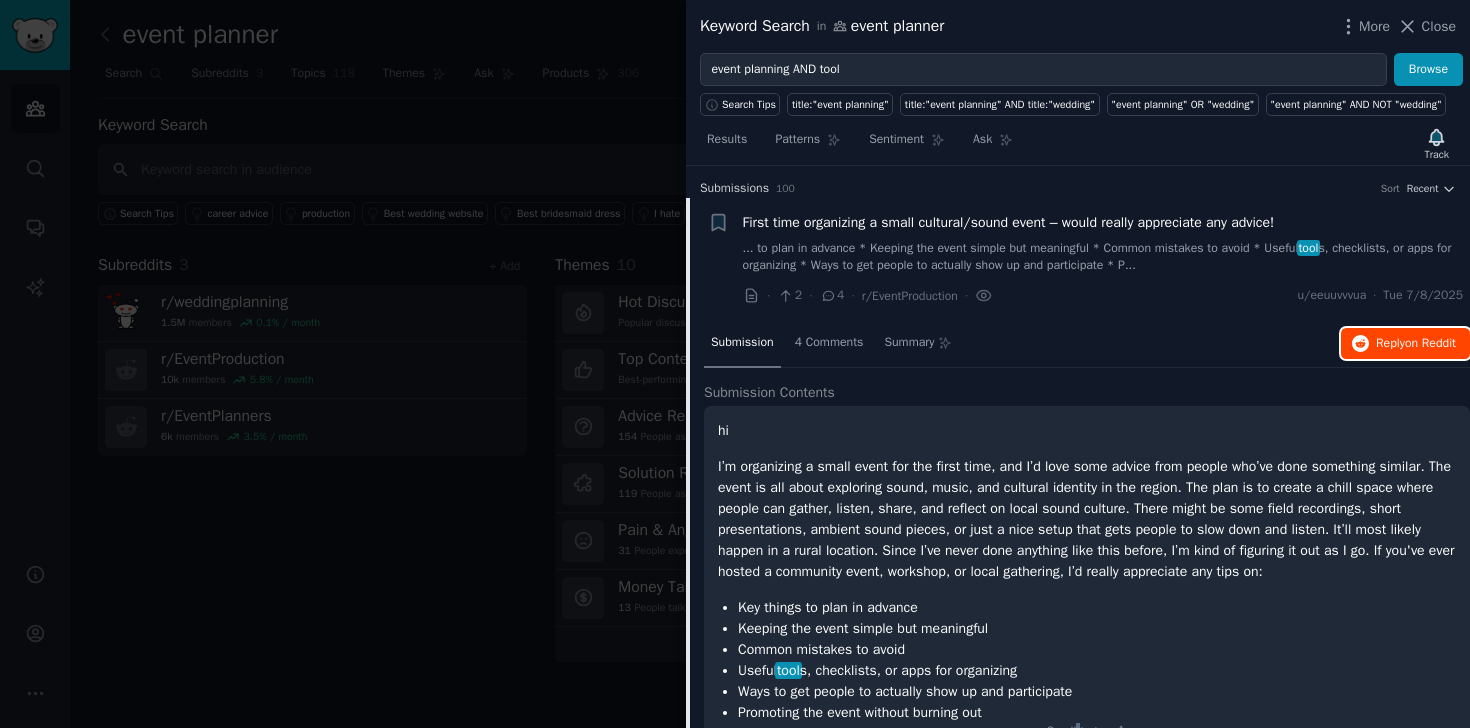 click on "on Reddit" at bounding box center [1430, 343] 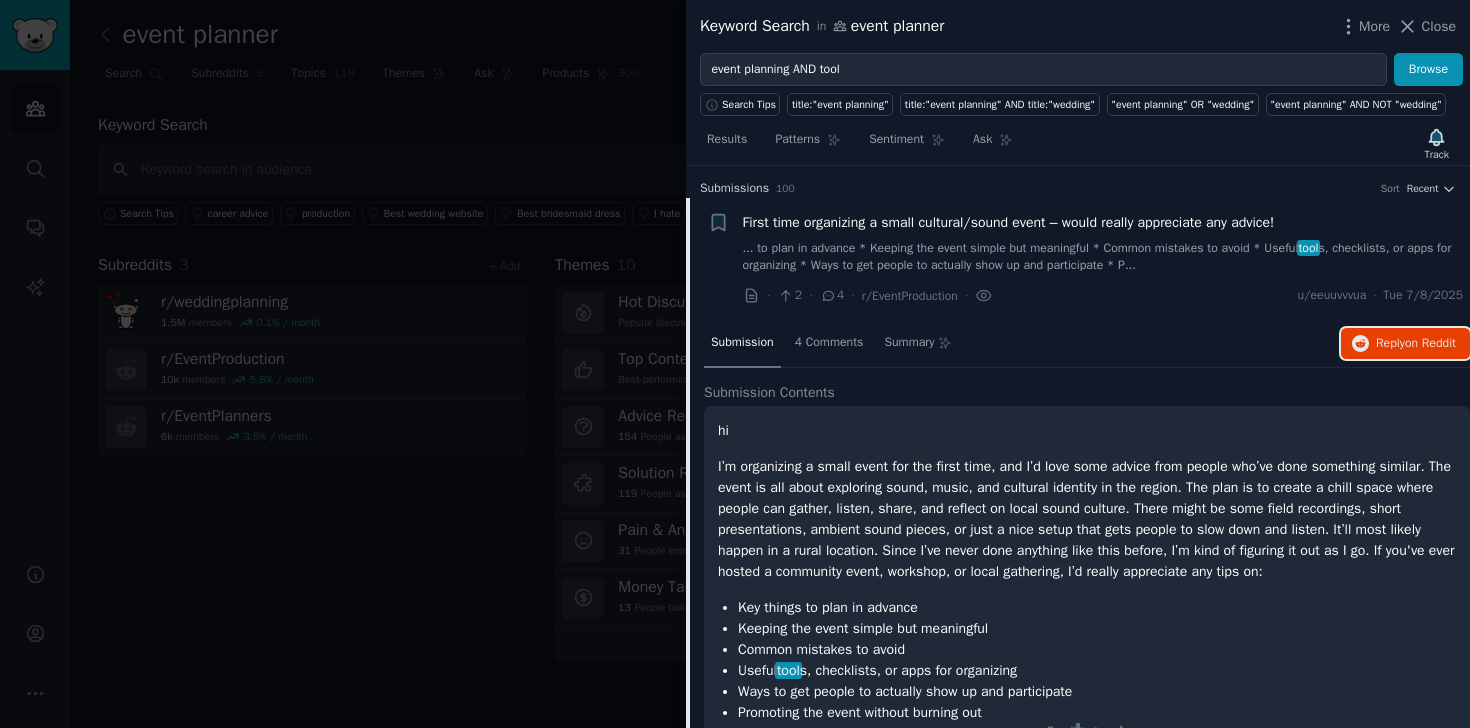 type 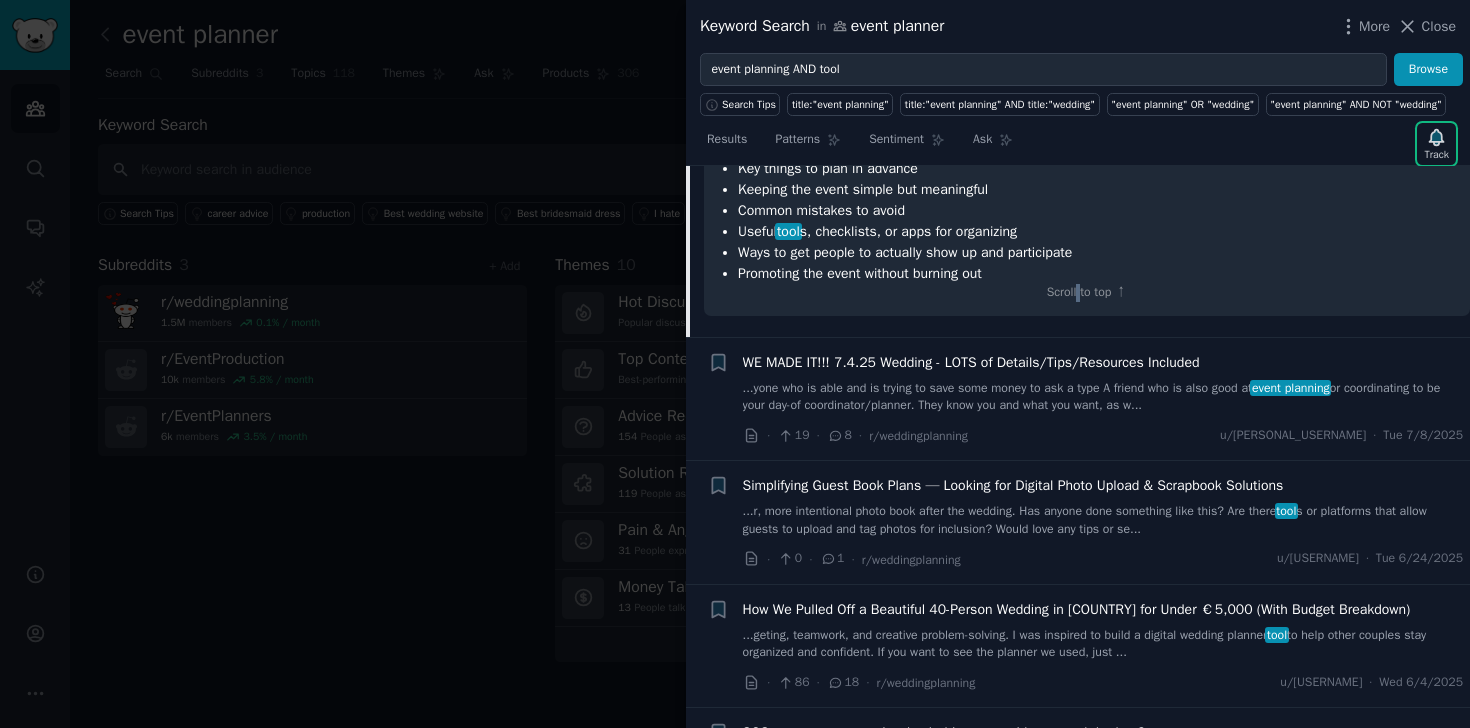 scroll, scrollTop: 431, scrollLeft: 0, axis: vertical 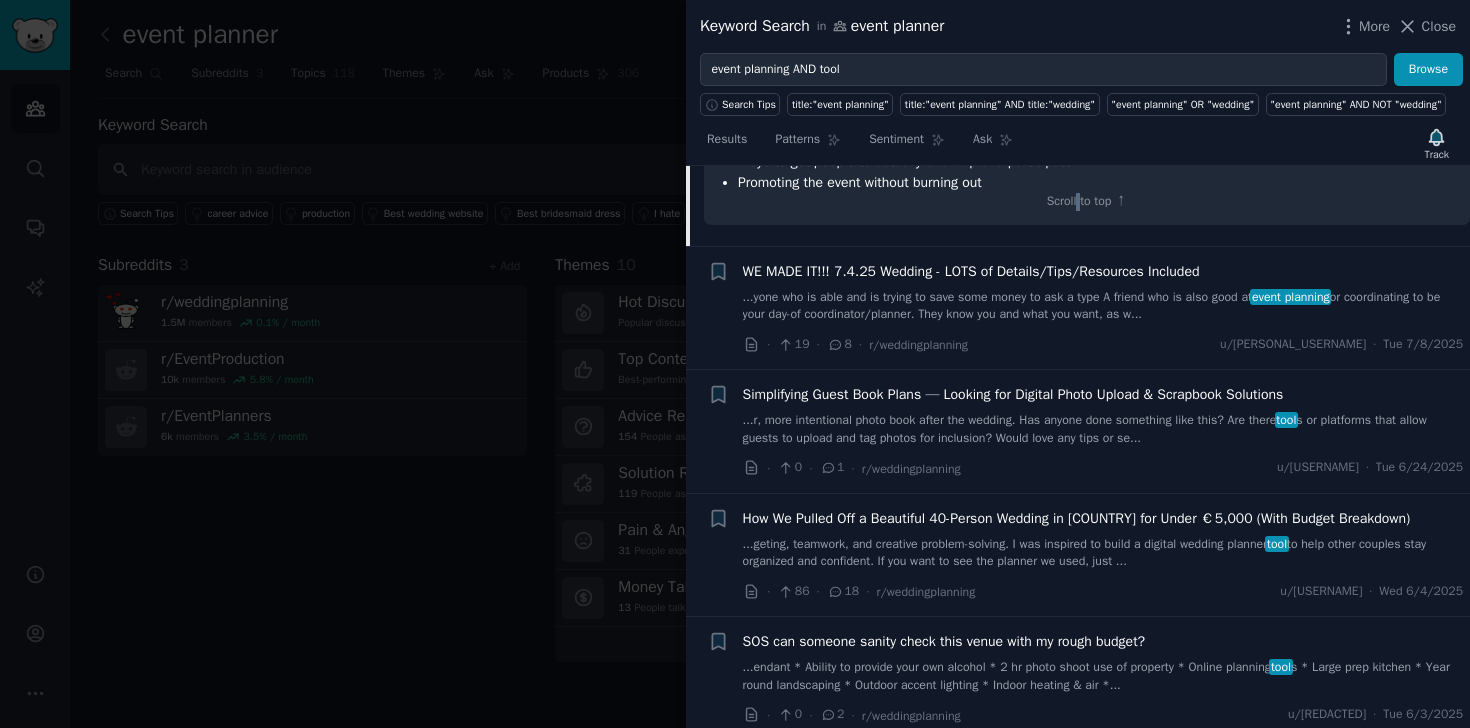 click on "Simplifying Guest Book Plans — Looking for Digital Photo Upload & Scrapbook Solutions" at bounding box center (1013, 394) 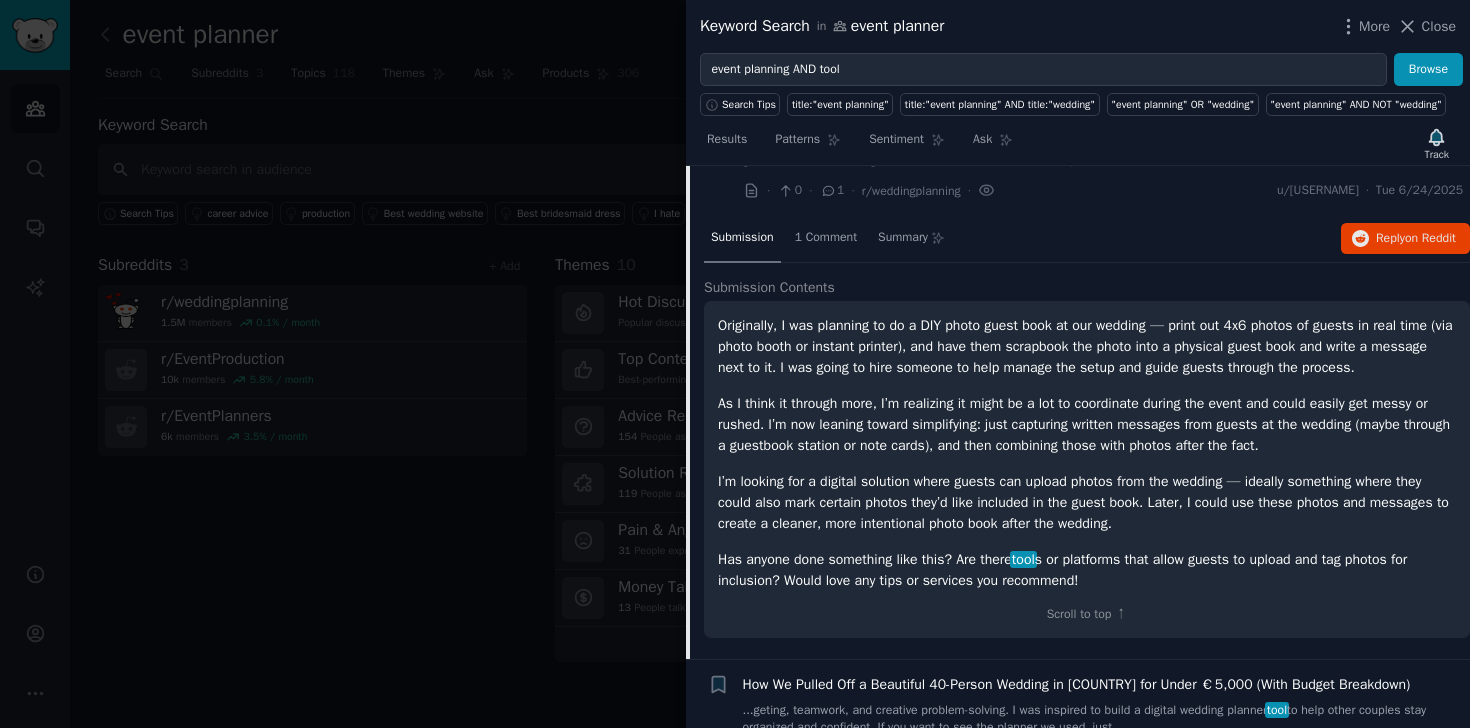 scroll, scrollTop: 351, scrollLeft: 0, axis: vertical 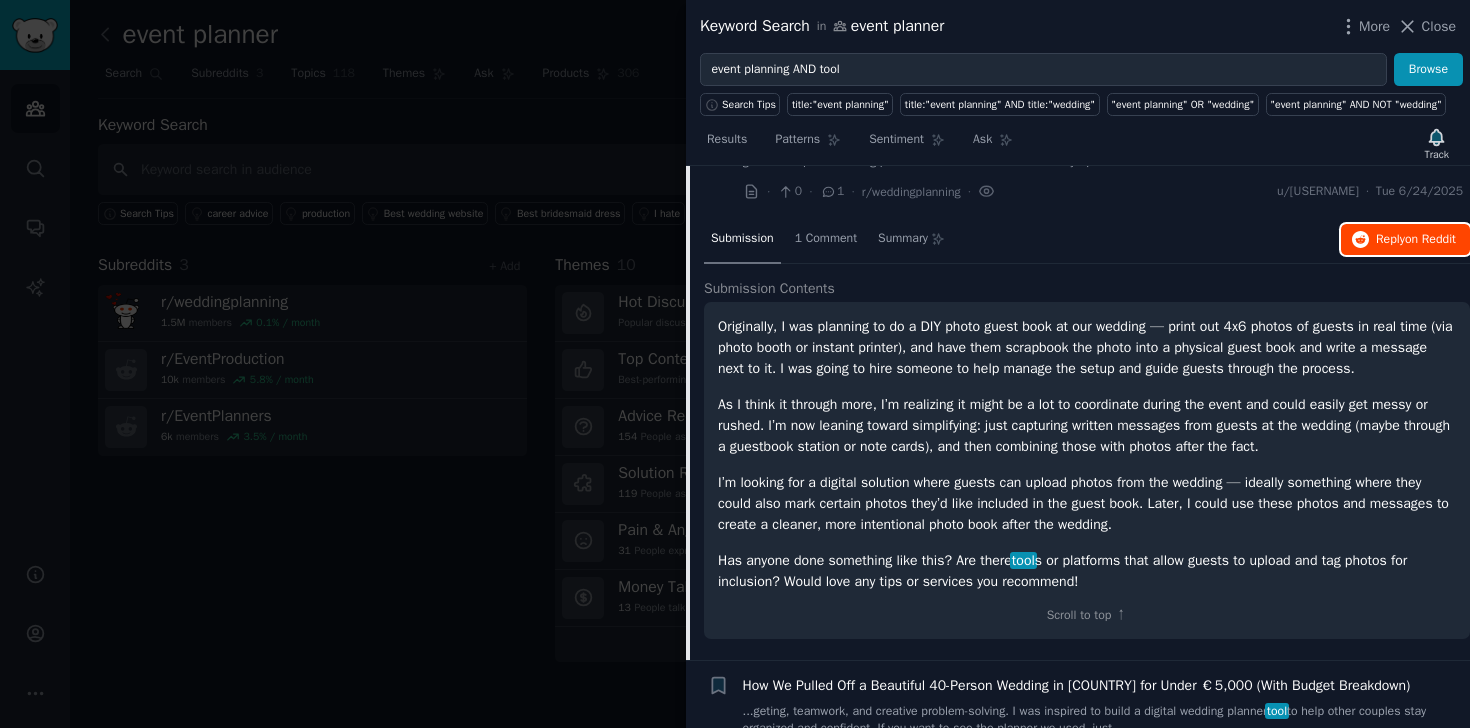click on "Reply  on Reddit" at bounding box center [1416, 240] 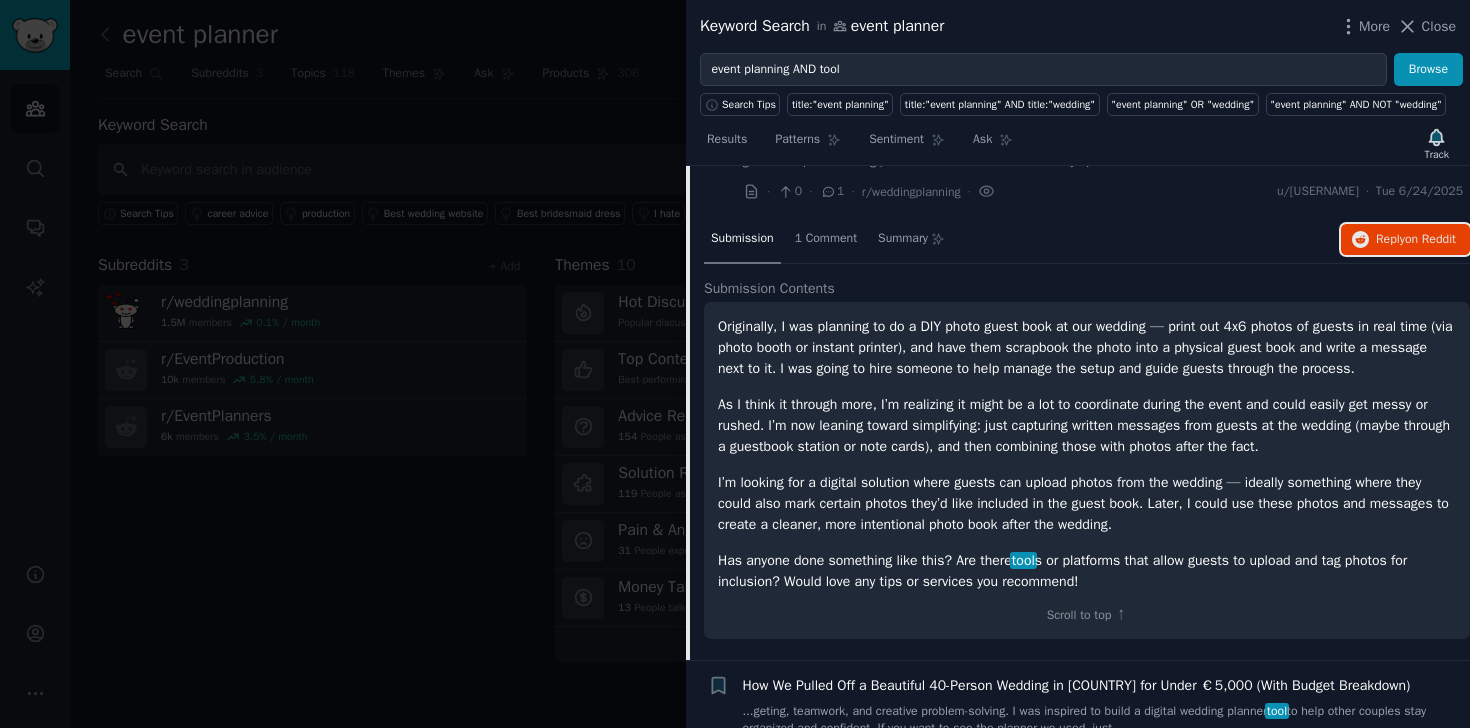 type 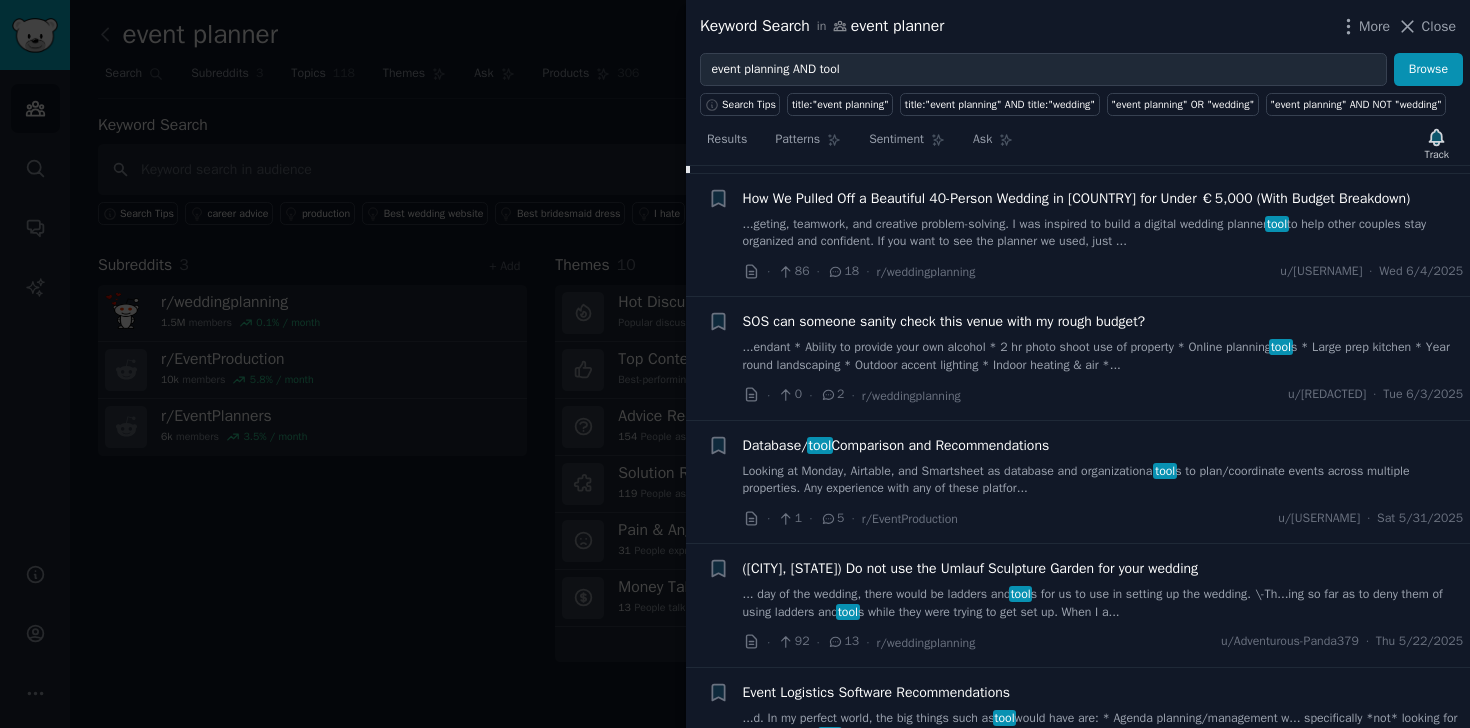 scroll, scrollTop: 847, scrollLeft: 0, axis: vertical 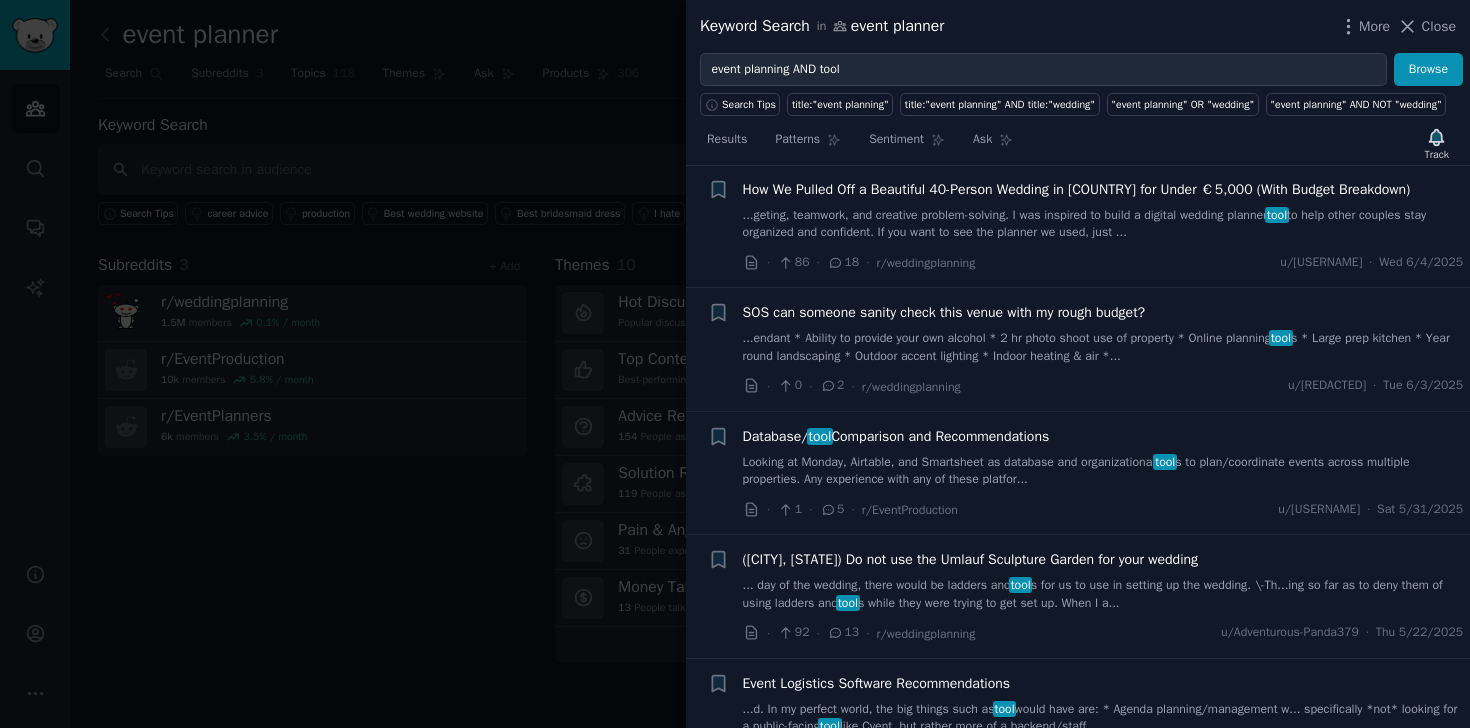 click on "Database/ tool  Comparison and Recommendations" at bounding box center (896, 436) 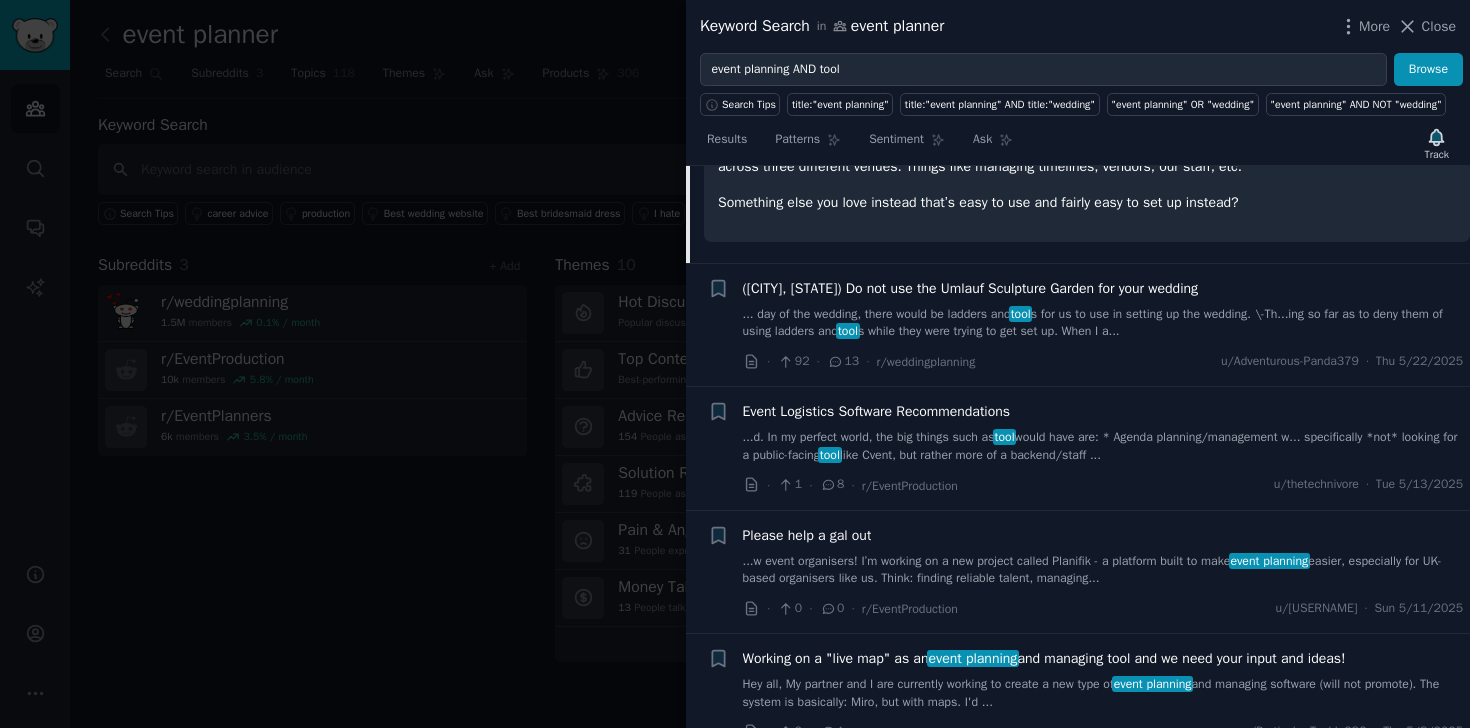 scroll, scrollTop: 1015, scrollLeft: 0, axis: vertical 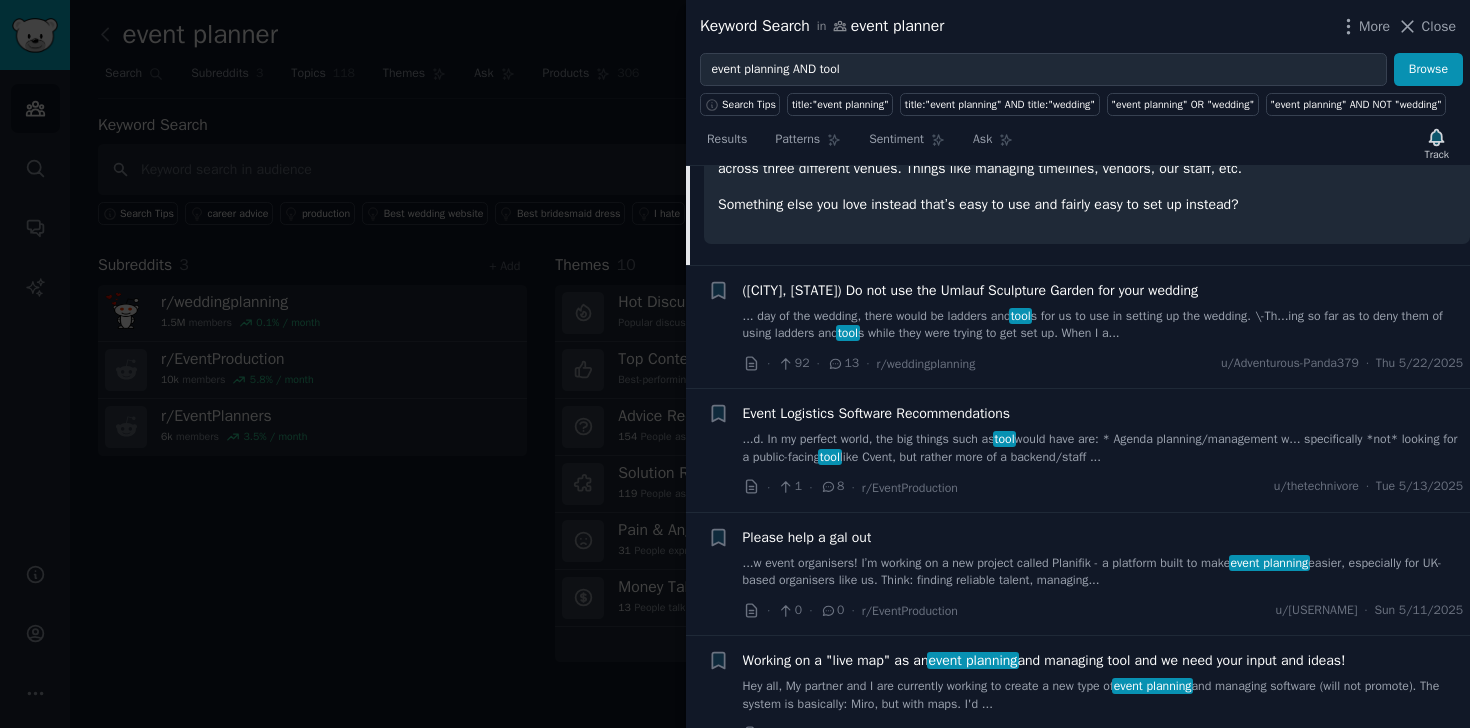 click on "...d.
In my perfect world, the big things such as tool would have are:
* Agenda planning/management w... specifically *not* looking for a public-facing tool like Cvent, but rather more of a backend/staff ..." at bounding box center [1103, 448] 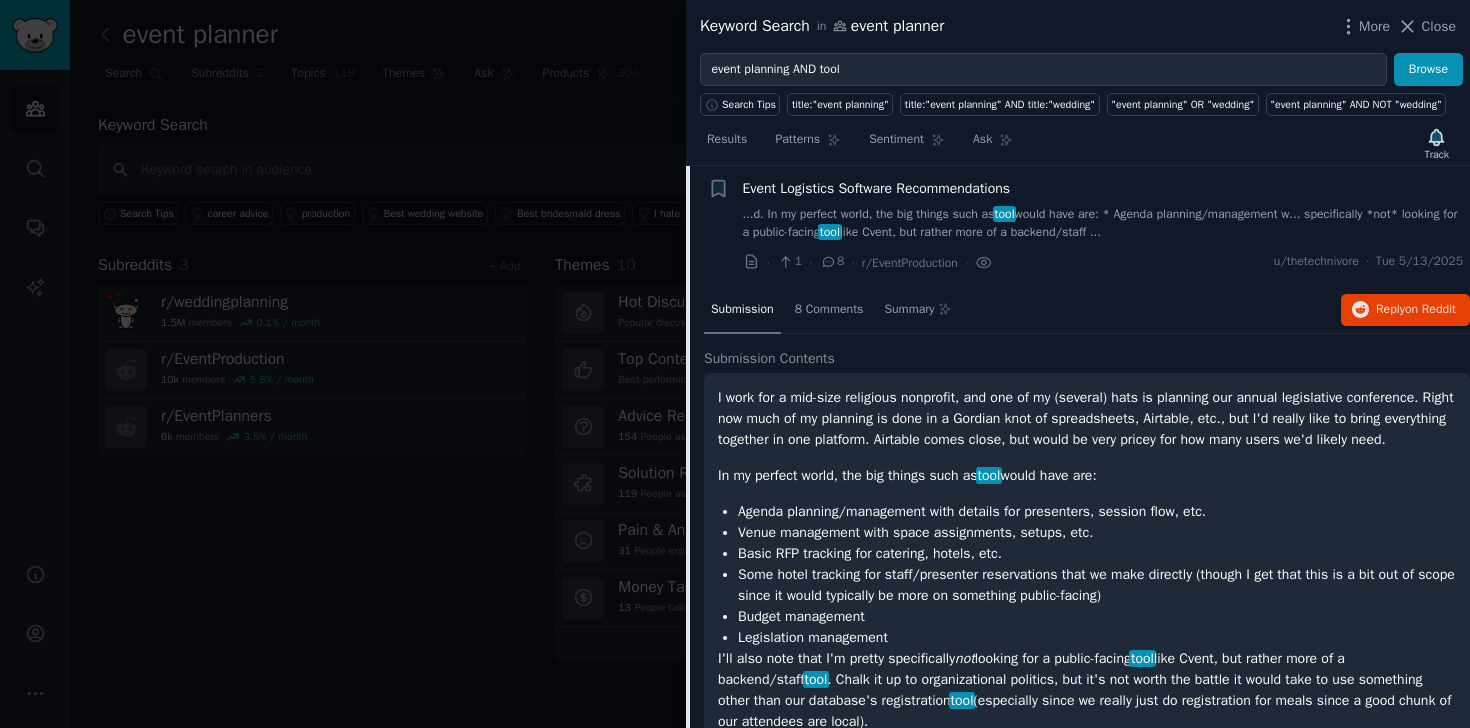 scroll, scrollTop: 896, scrollLeft: 0, axis: vertical 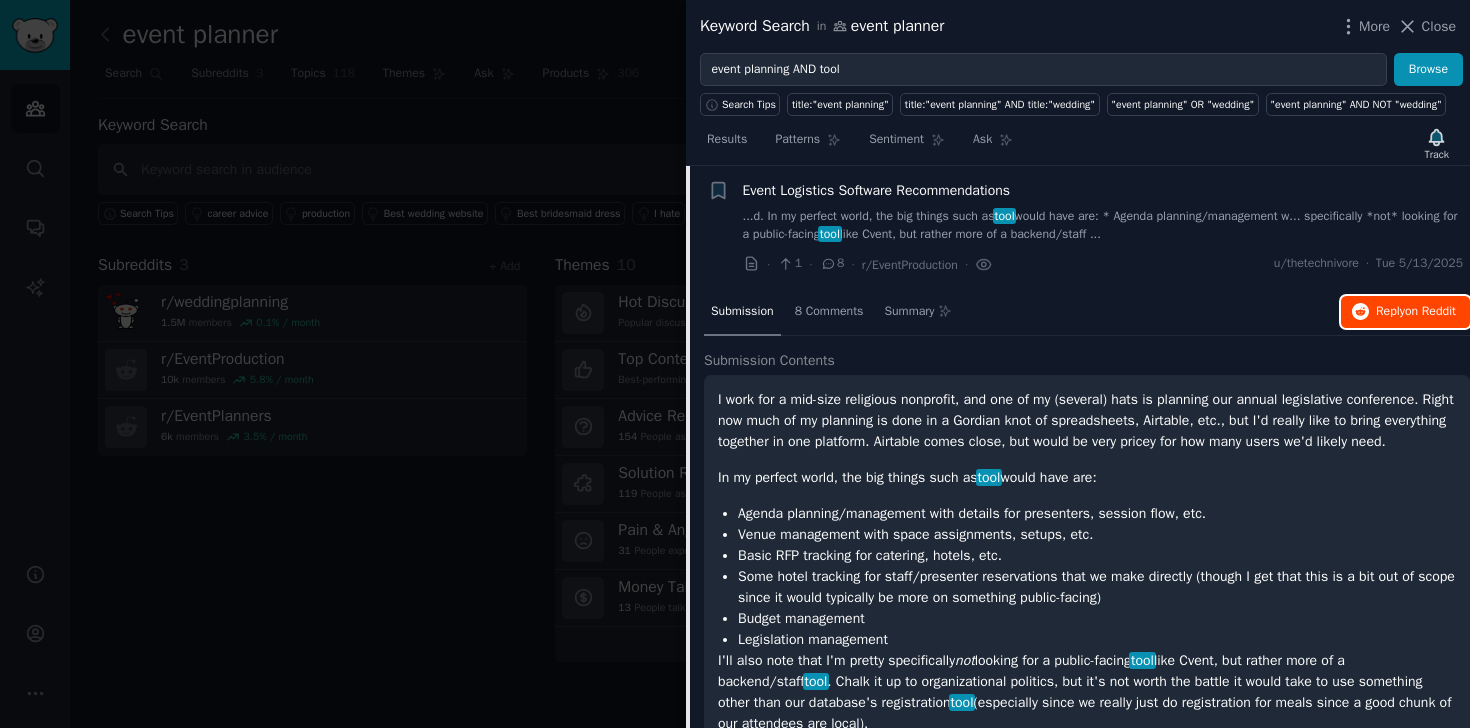 click 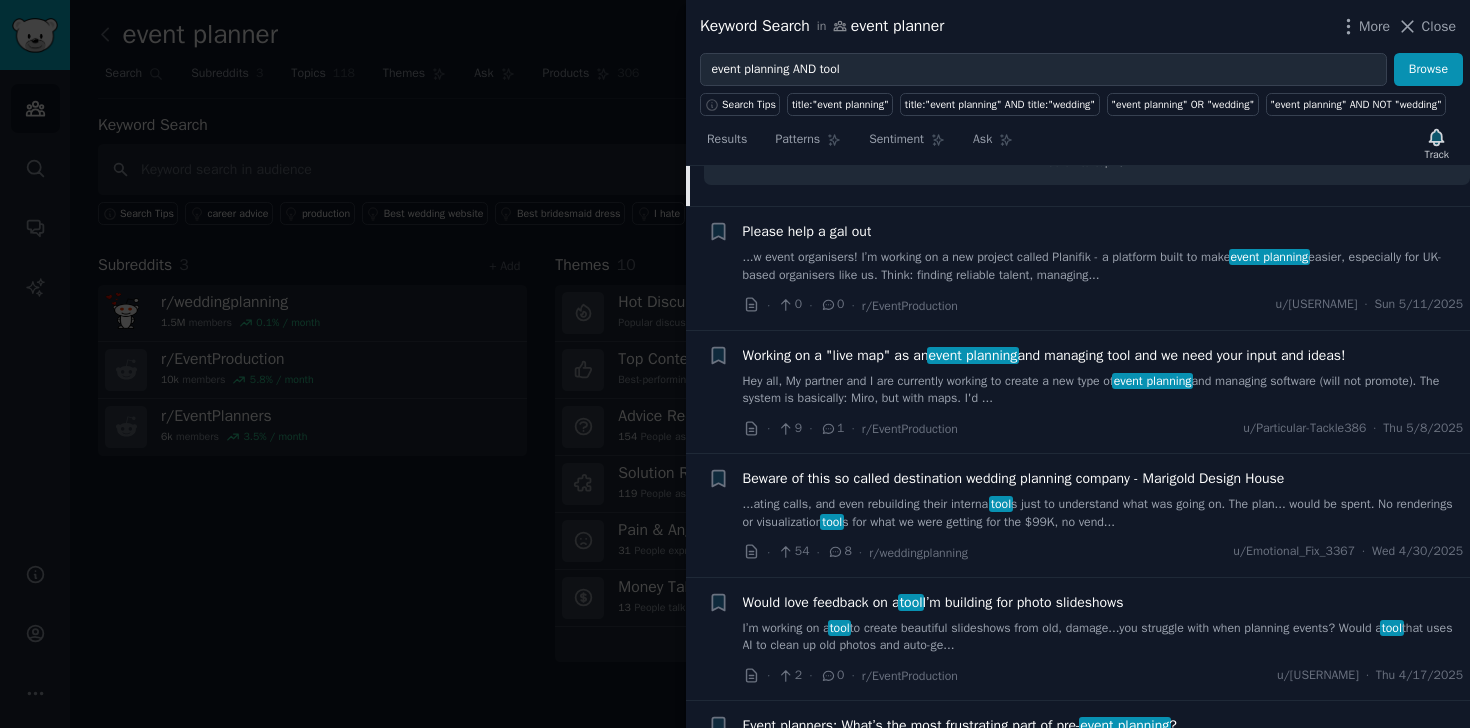 scroll, scrollTop: 1549, scrollLeft: 0, axis: vertical 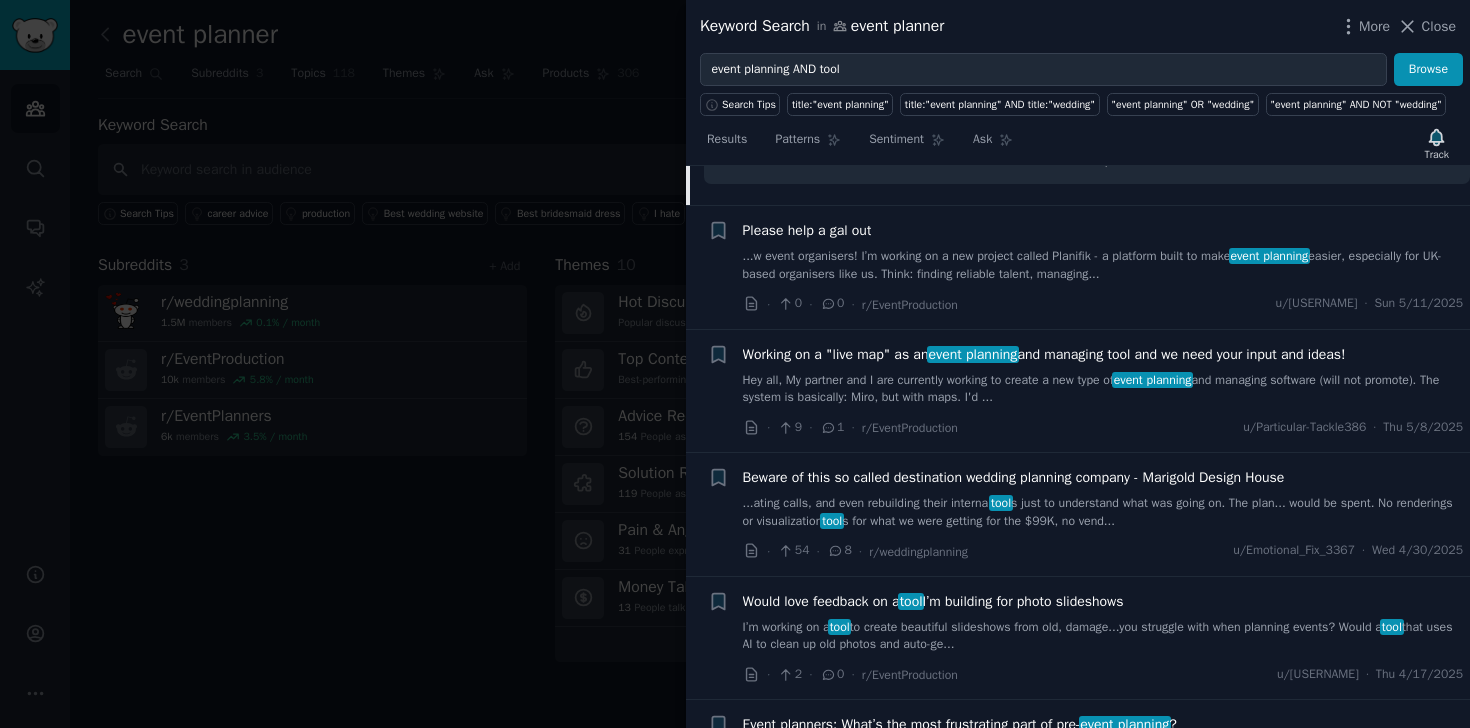 click on "Working on a "live map" as an event planning and managing tool and we need your input and ideas!" at bounding box center (1044, 354) 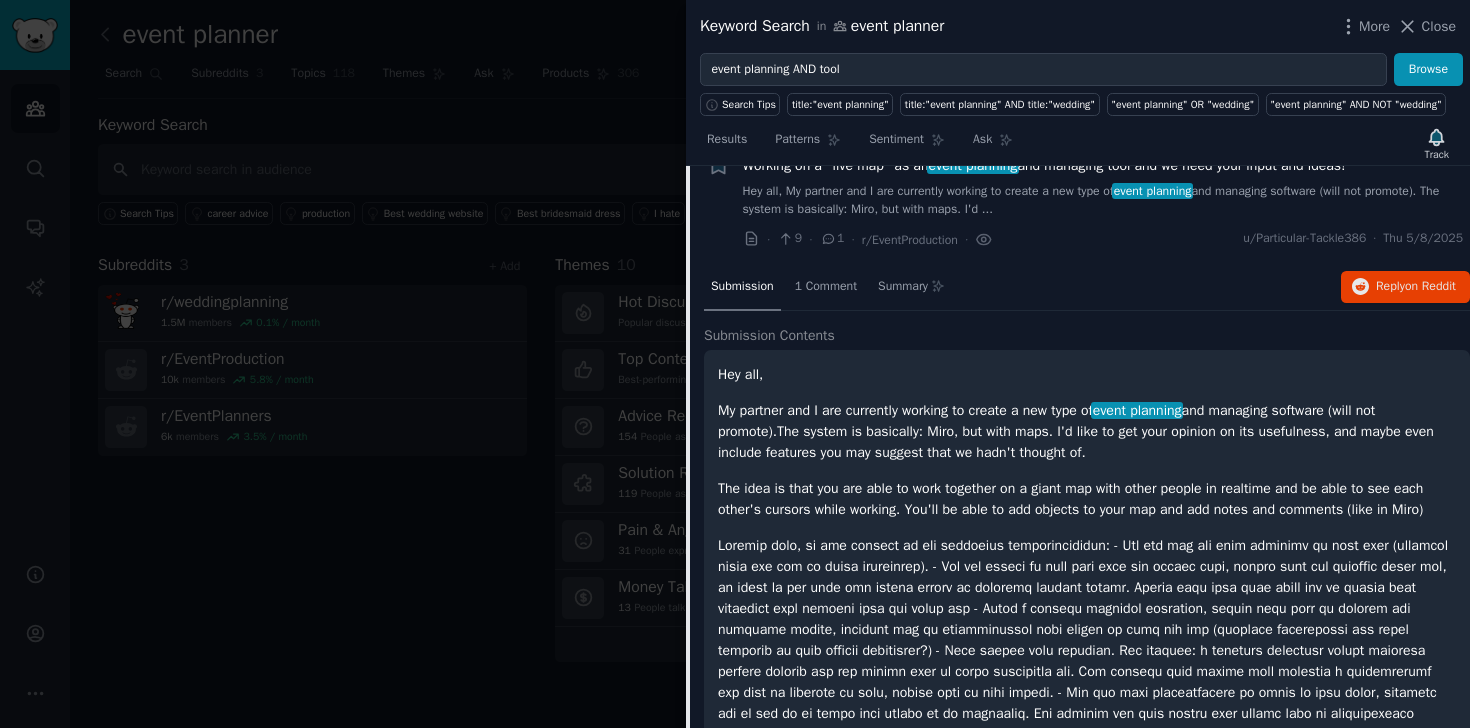 scroll, scrollTop: 1181, scrollLeft: 0, axis: vertical 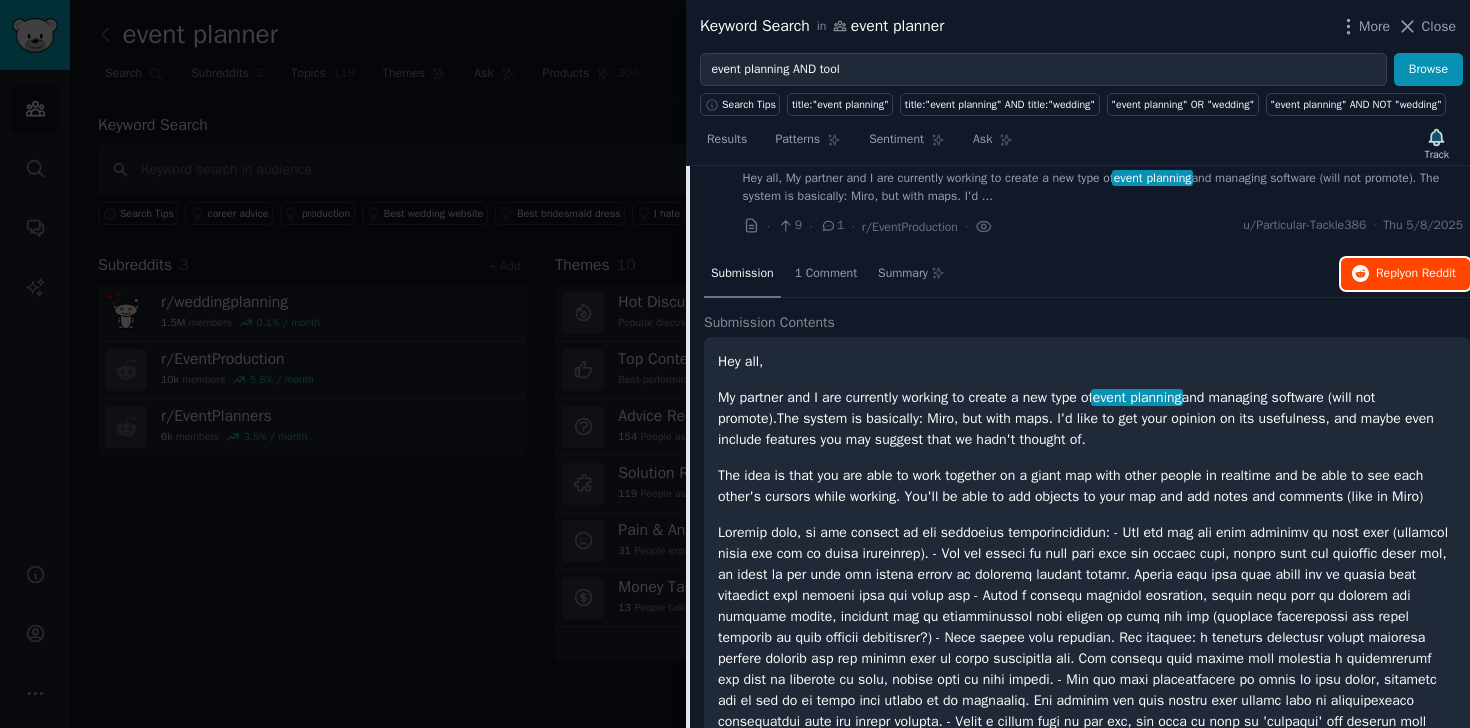 click on "Reply  on Reddit" at bounding box center (1405, 274) 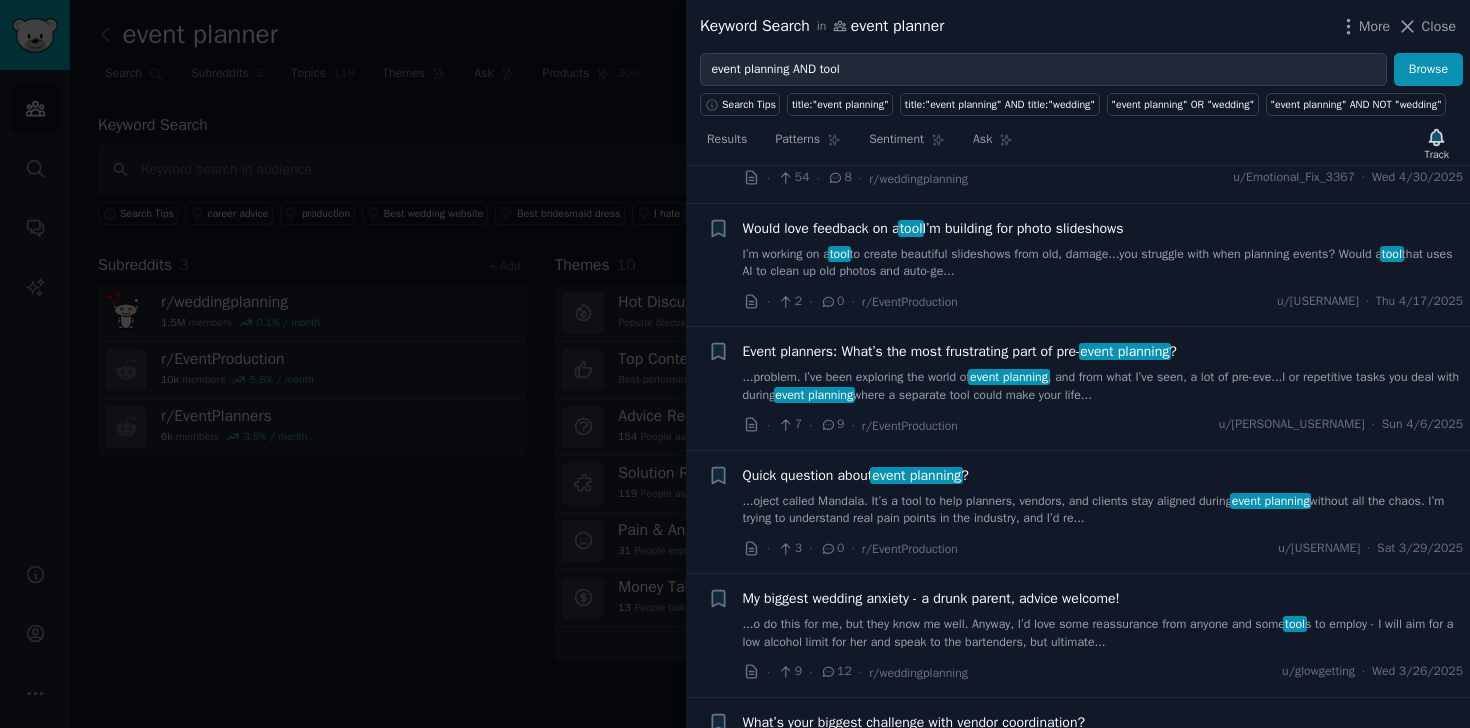 scroll, scrollTop: 2118, scrollLeft: 0, axis: vertical 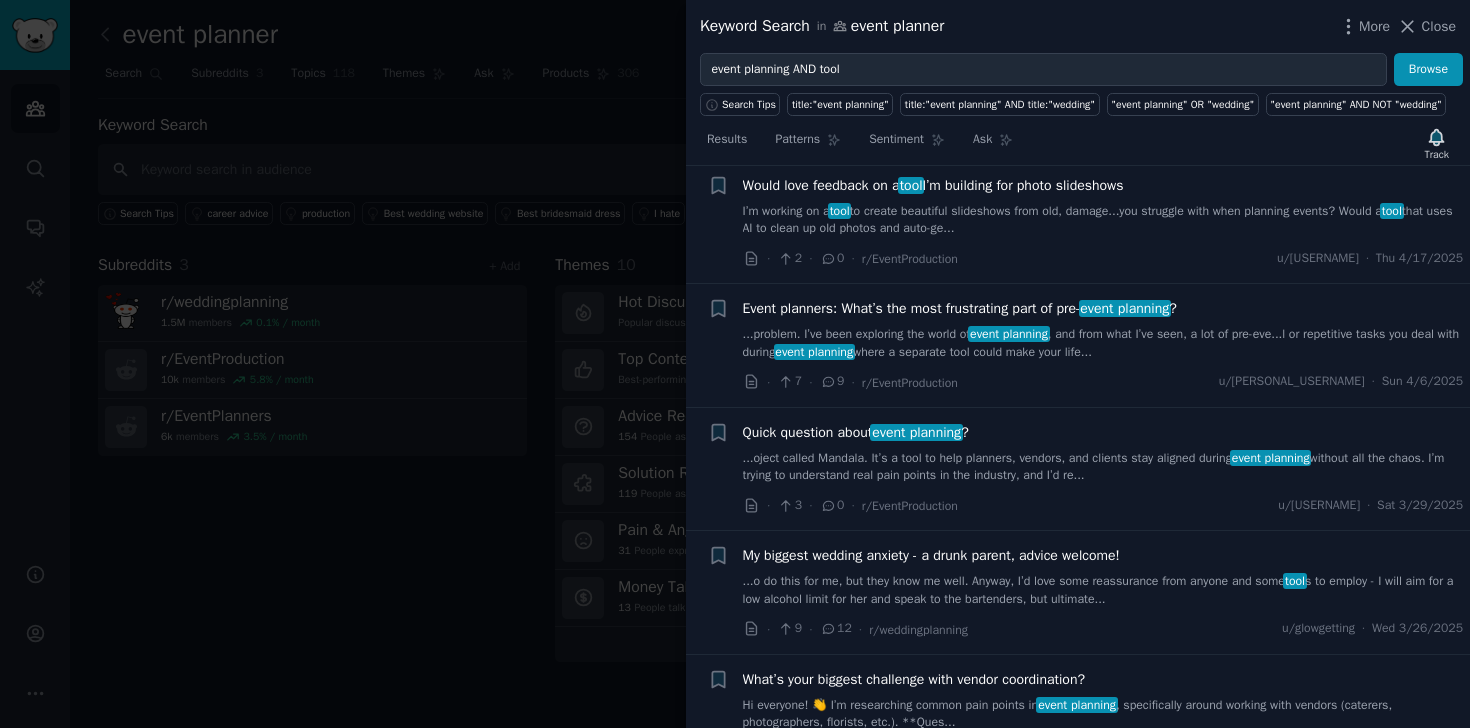 click on "Event planners: What’s the most frustrating part of pre- event planning ?" at bounding box center (960, 308) 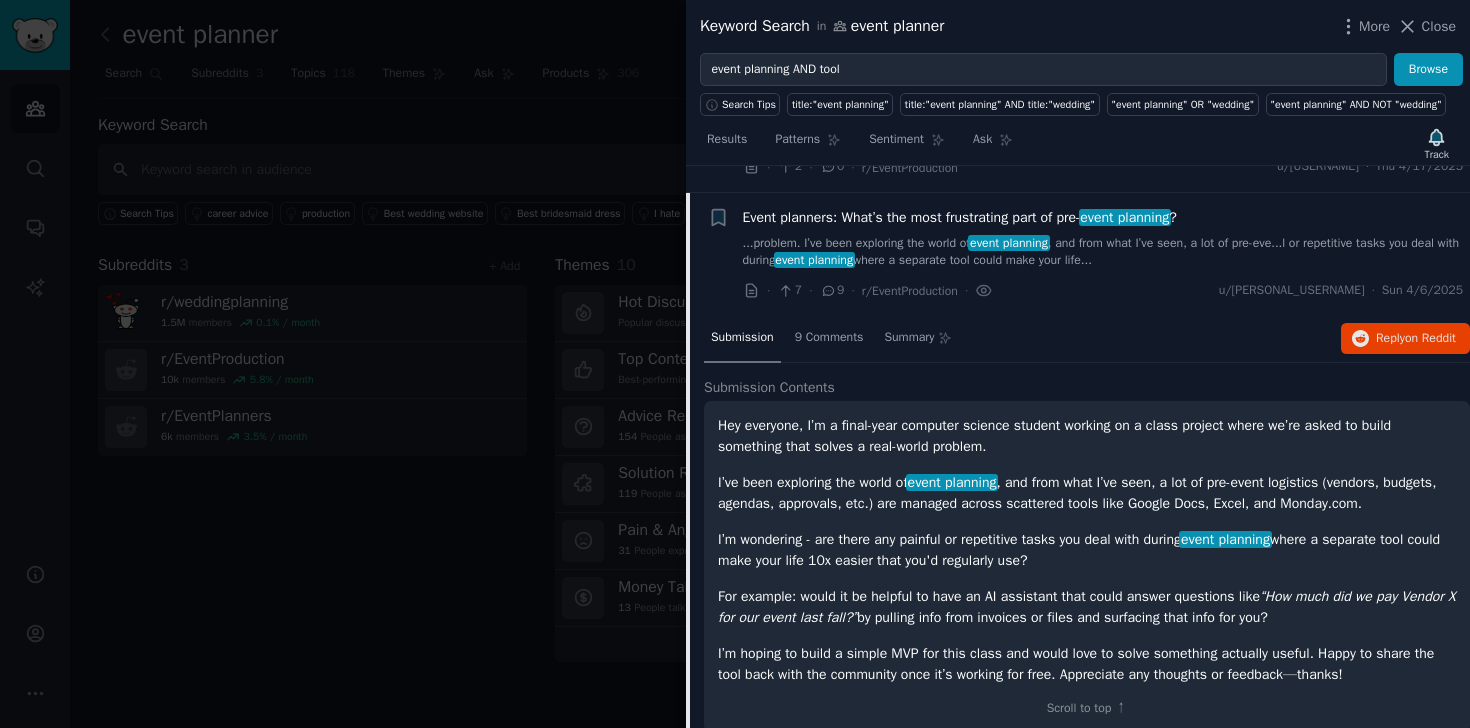 scroll, scrollTop: 1513, scrollLeft: 0, axis: vertical 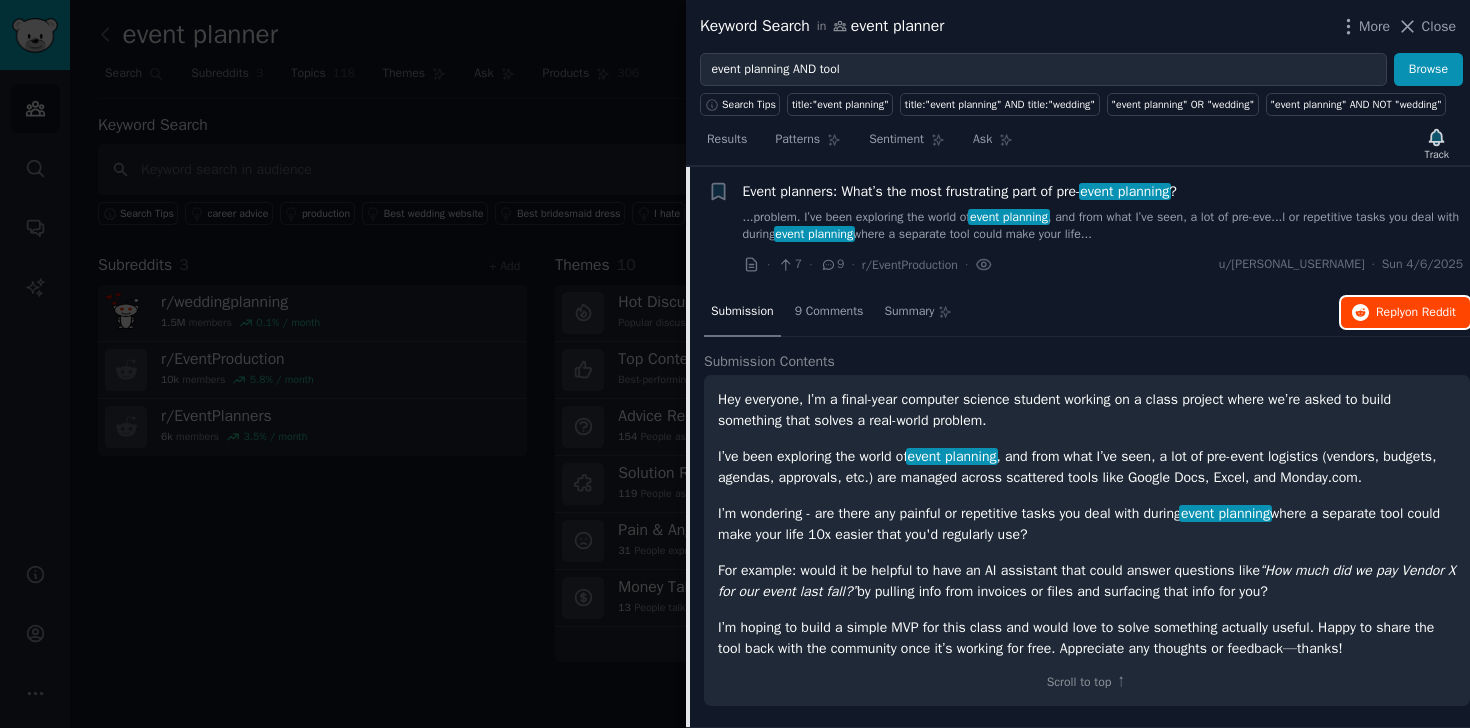 click on "on Reddit" at bounding box center [1430, 312] 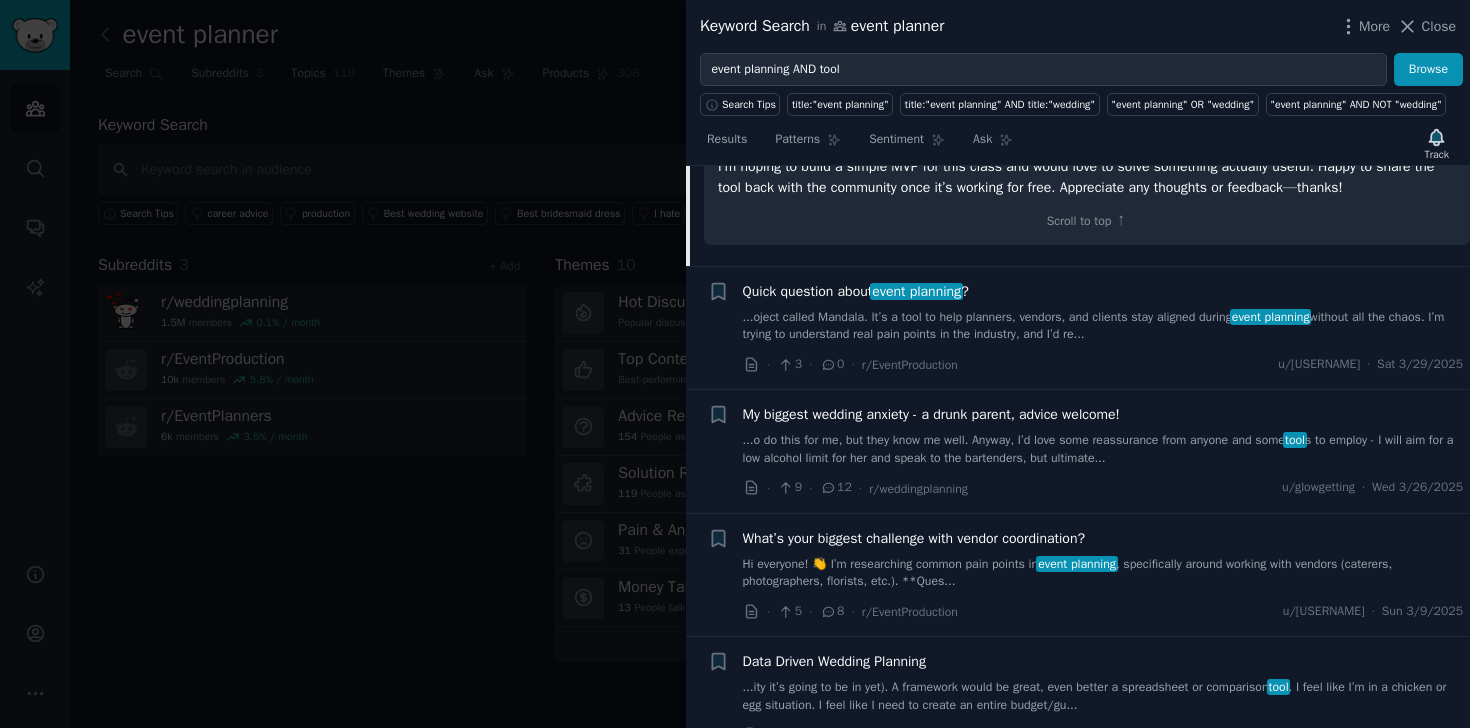 scroll, scrollTop: 1956, scrollLeft: 0, axis: vertical 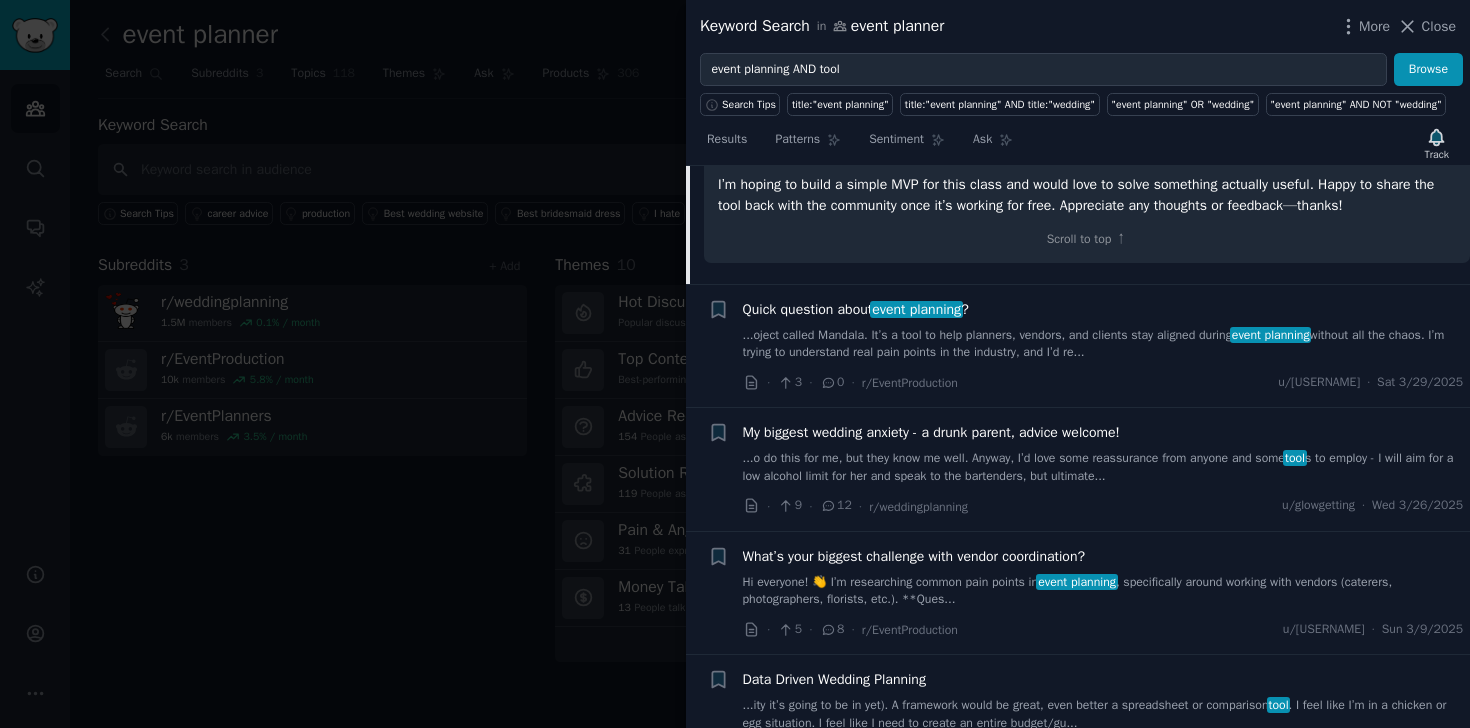 click on "Quick question about  event planning ?" at bounding box center [856, 309] 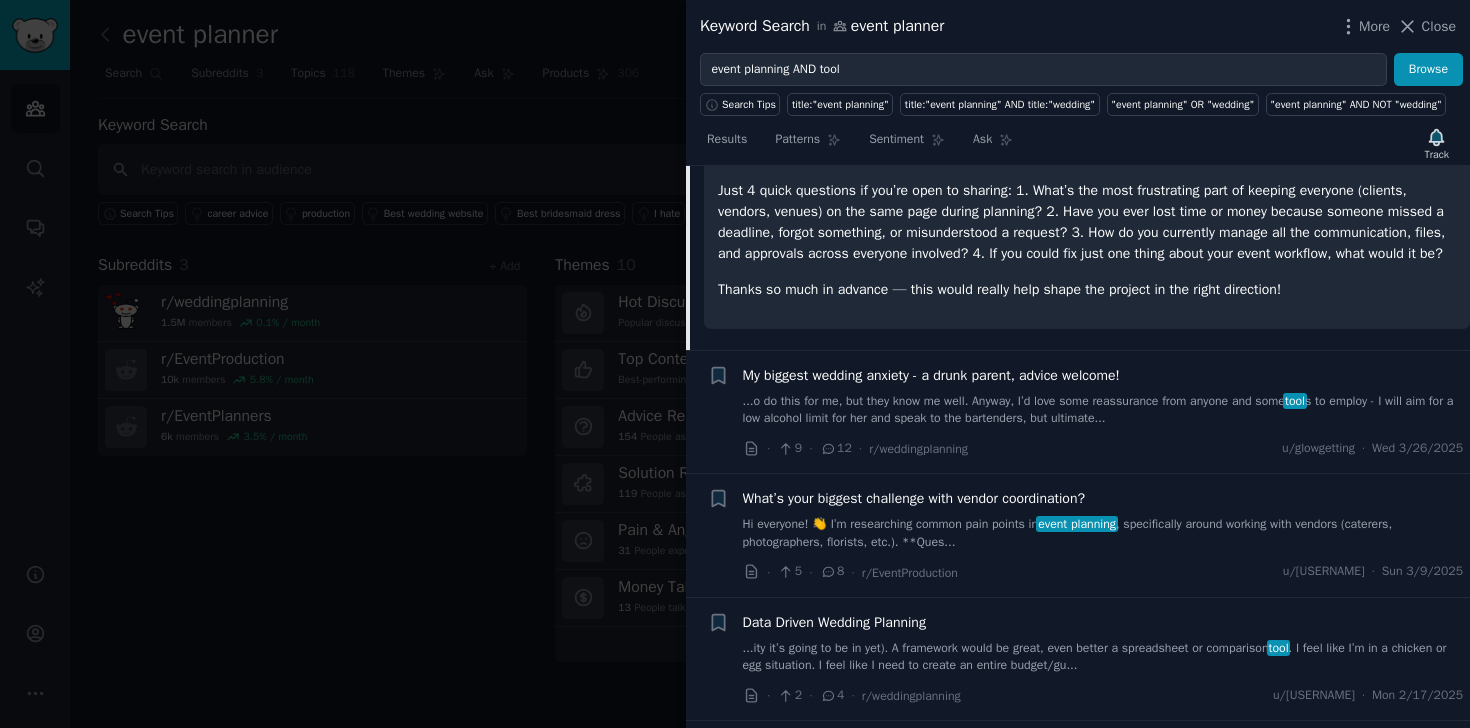 scroll, scrollTop: 1985, scrollLeft: 0, axis: vertical 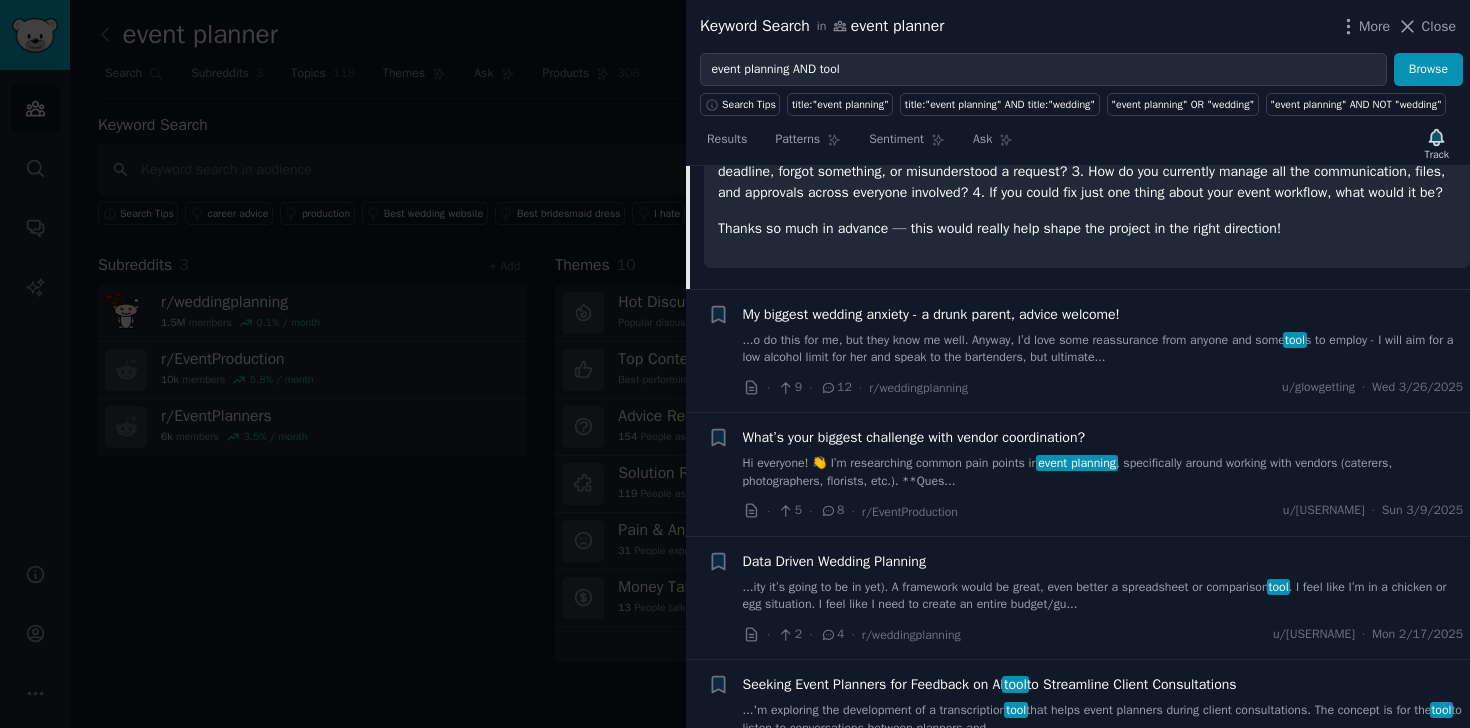 click on "What’s your biggest challenge with vendor coordination? Hi everyone! 👋
I’m researching common pain points in  event planning , specifically around working with vendors (caterers, photographers, florists, etc.).
**Ques..." at bounding box center [1103, 458] 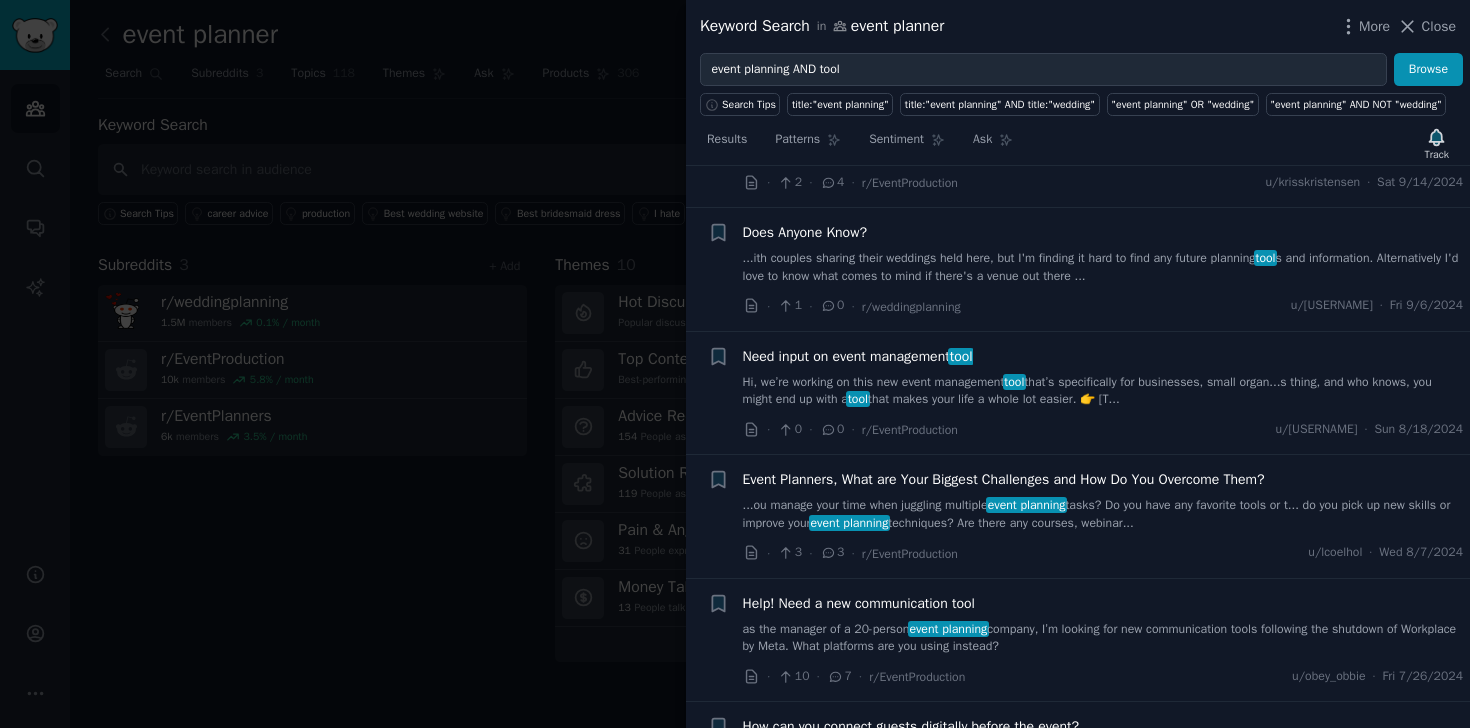 scroll, scrollTop: 3658, scrollLeft: 0, axis: vertical 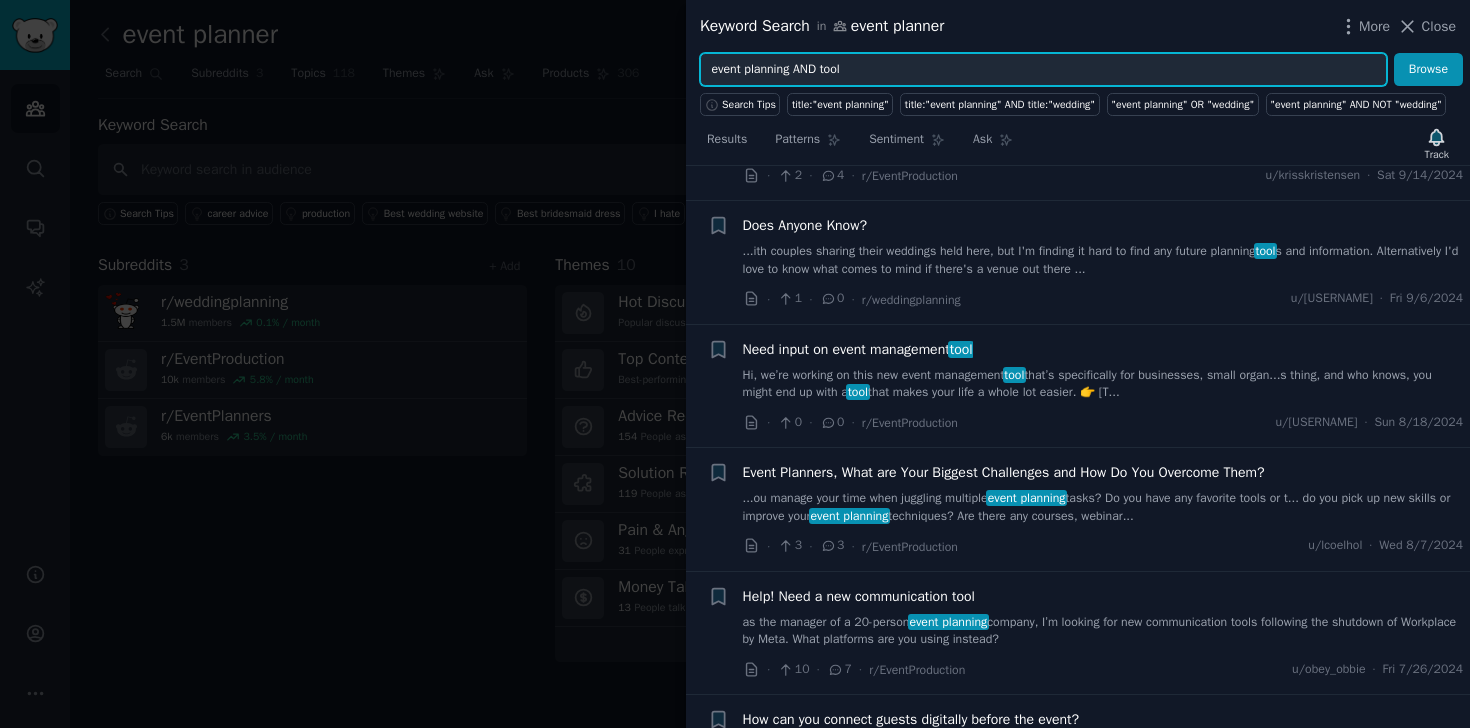 click on "event planning AND tool" at bounding box center (1043, 70) 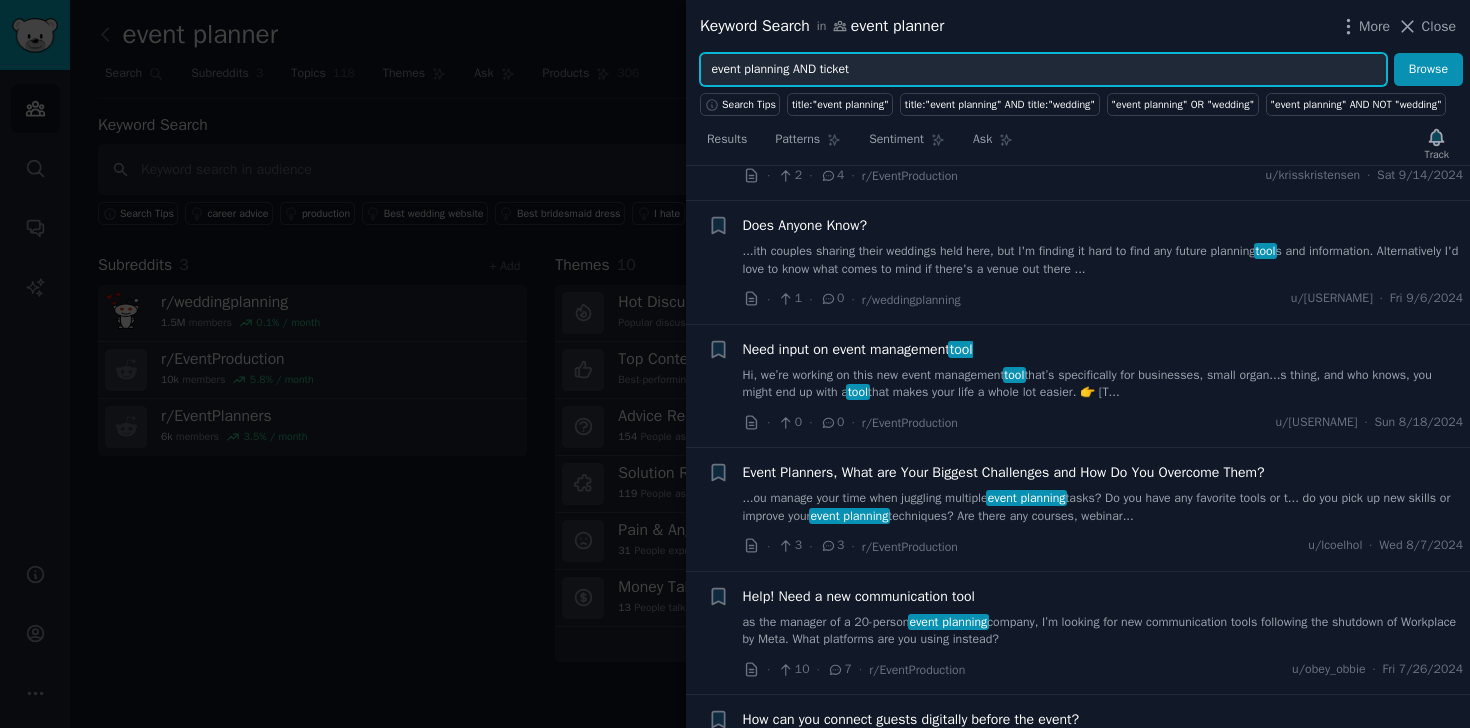 type on "event planning AND ticket" 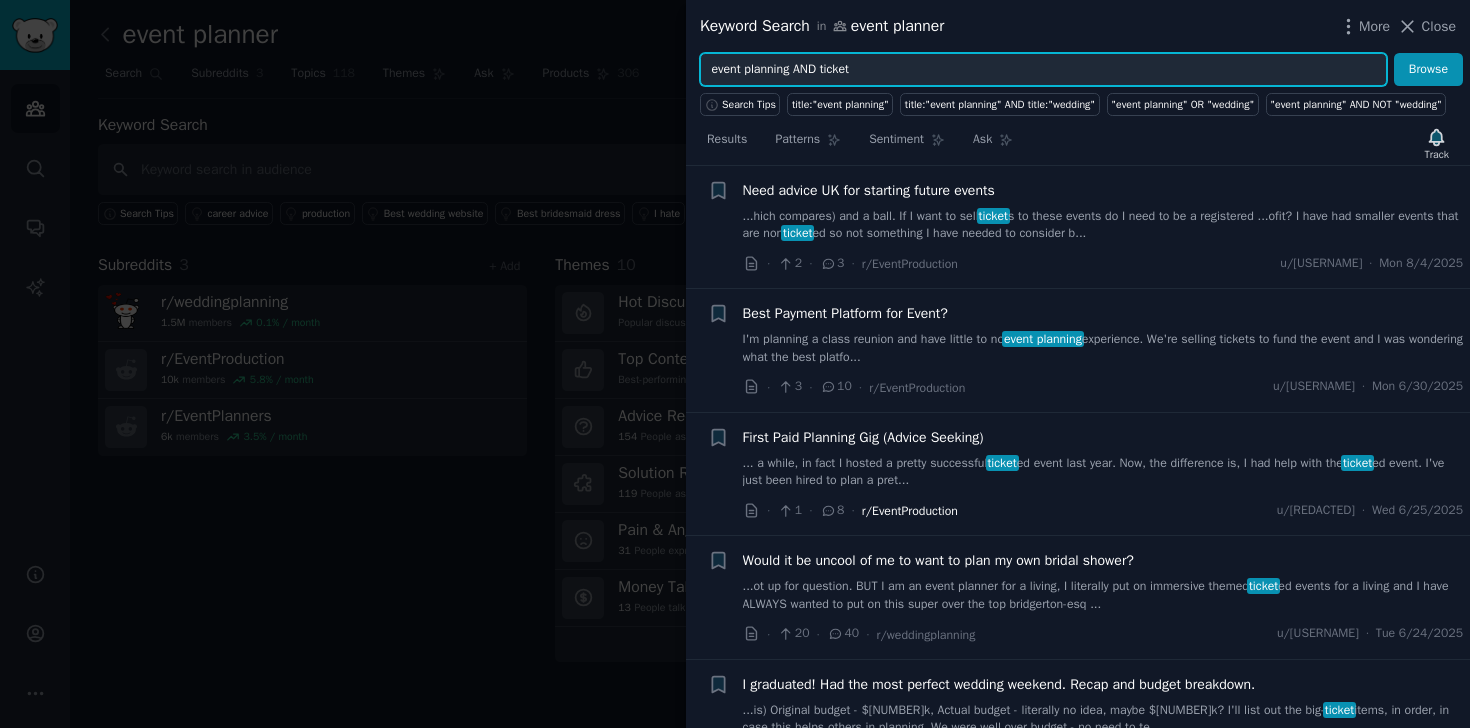 scroll, scrollTop: 45, scrollLeft: 0, axis: vertical 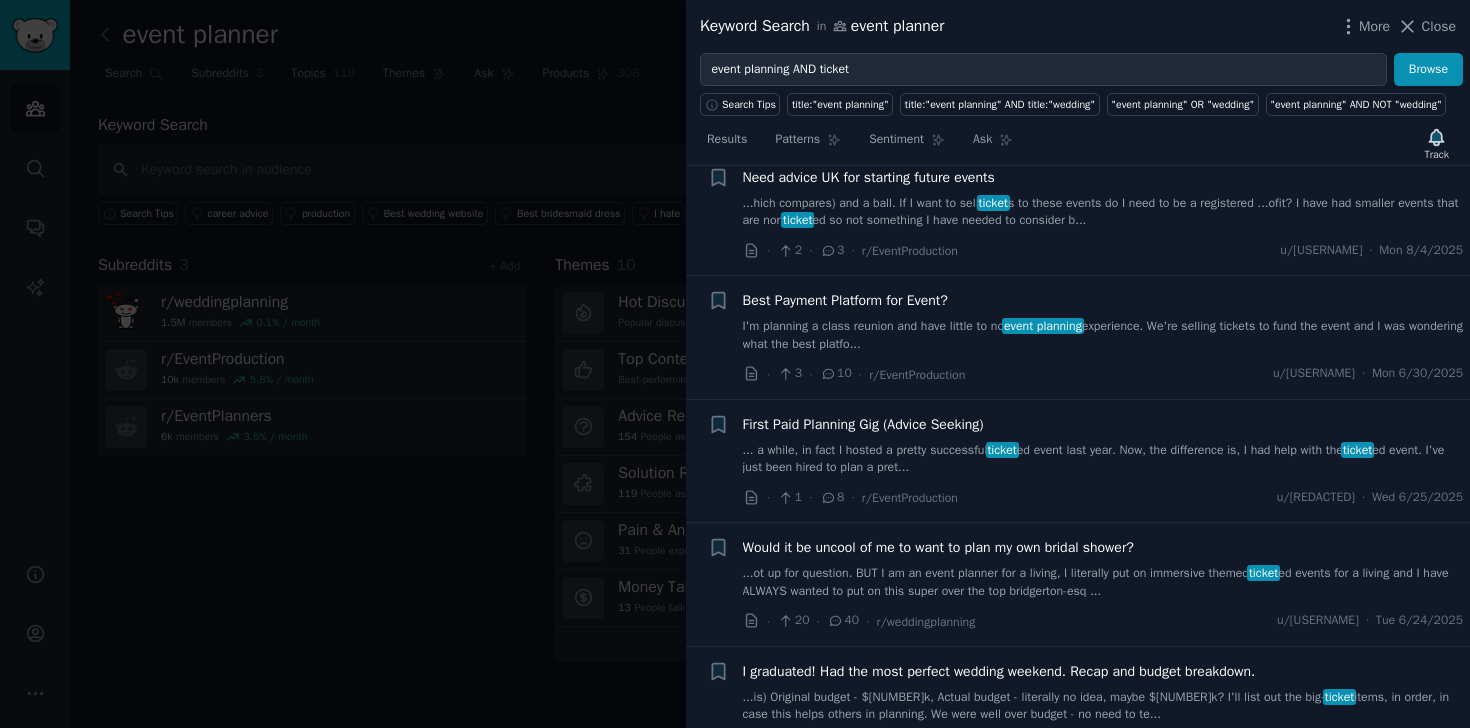 click on "Best Payment Platform for Event?" at bounding box center [845, 300] 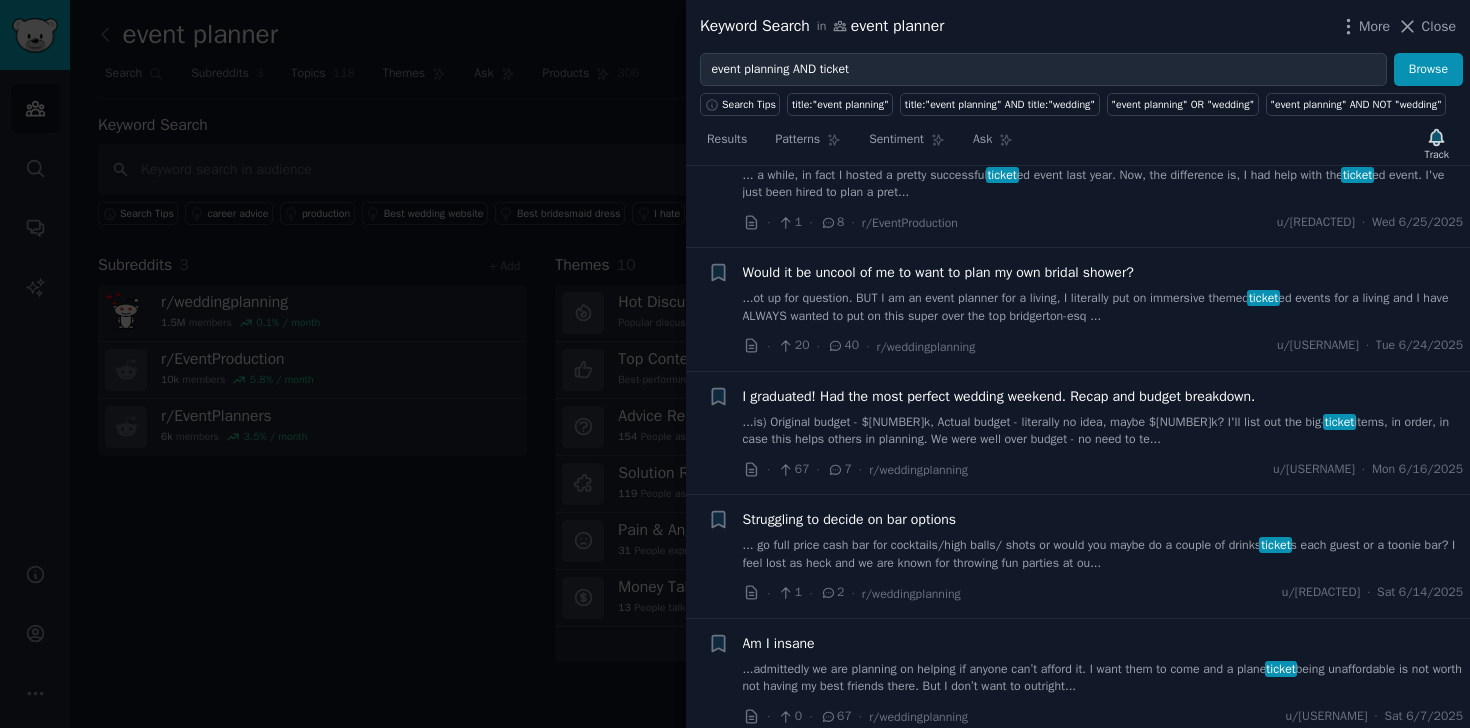scroll, scrollTop: 304, scrollLeft: 0, axis: vertical 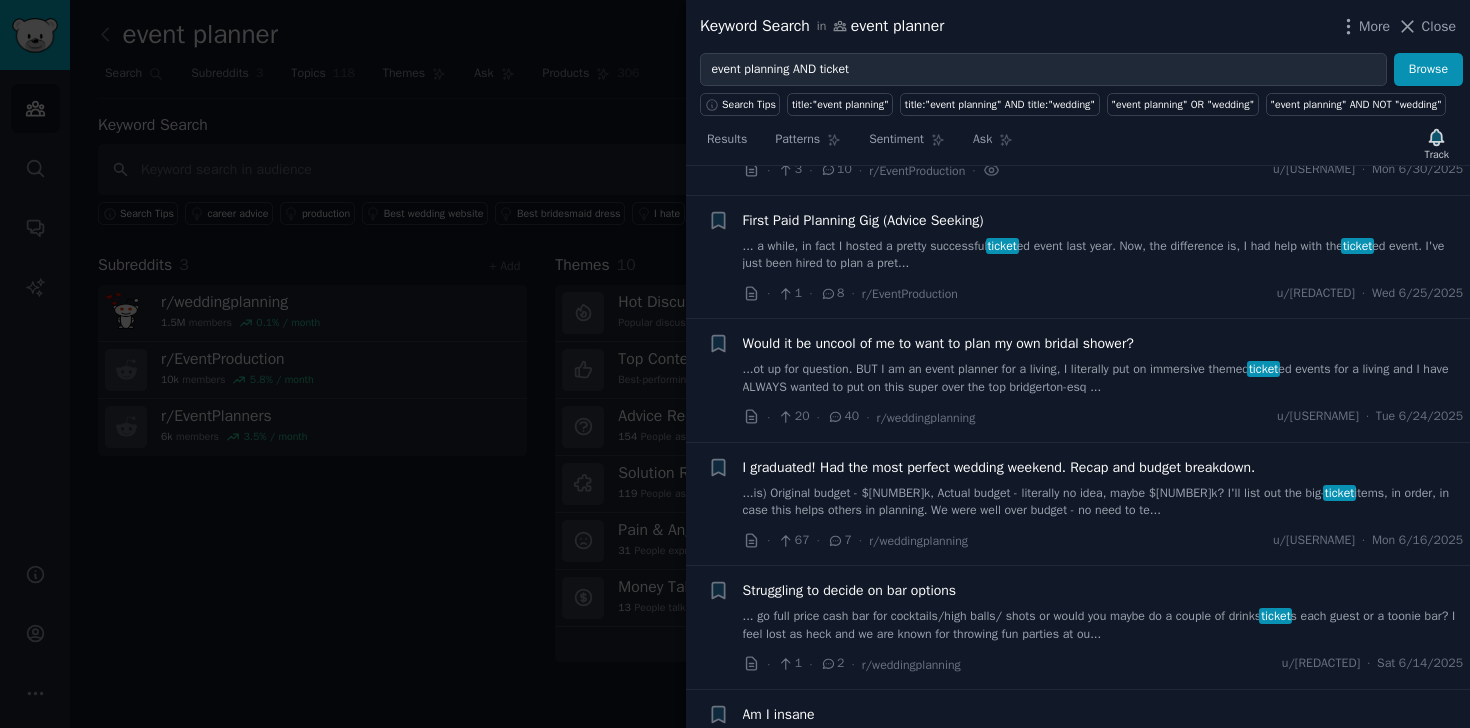 click on "First Paid Planning Gig (Advice Seeking)" at bounding box center (863, 220) 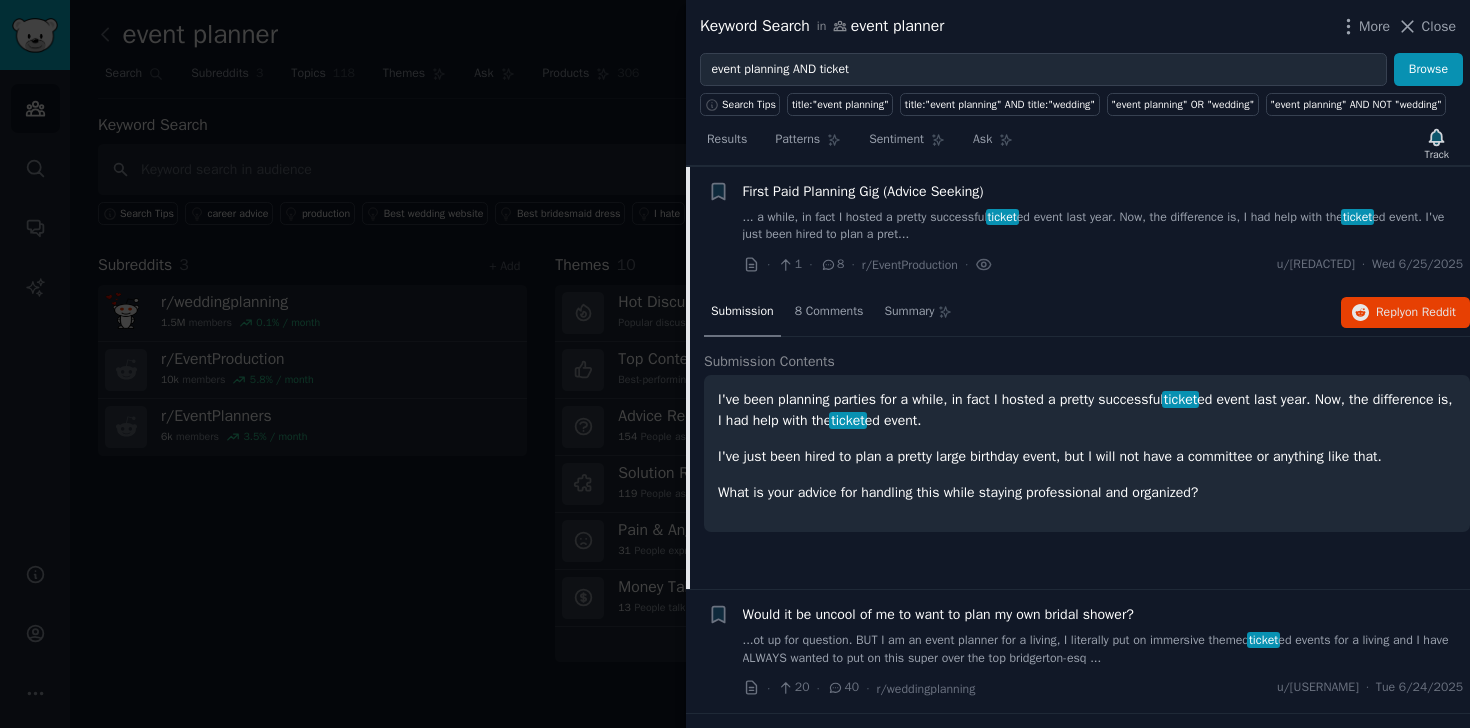 scroll, scrollTop: 278, scrollLeft: 0, axis: vertical 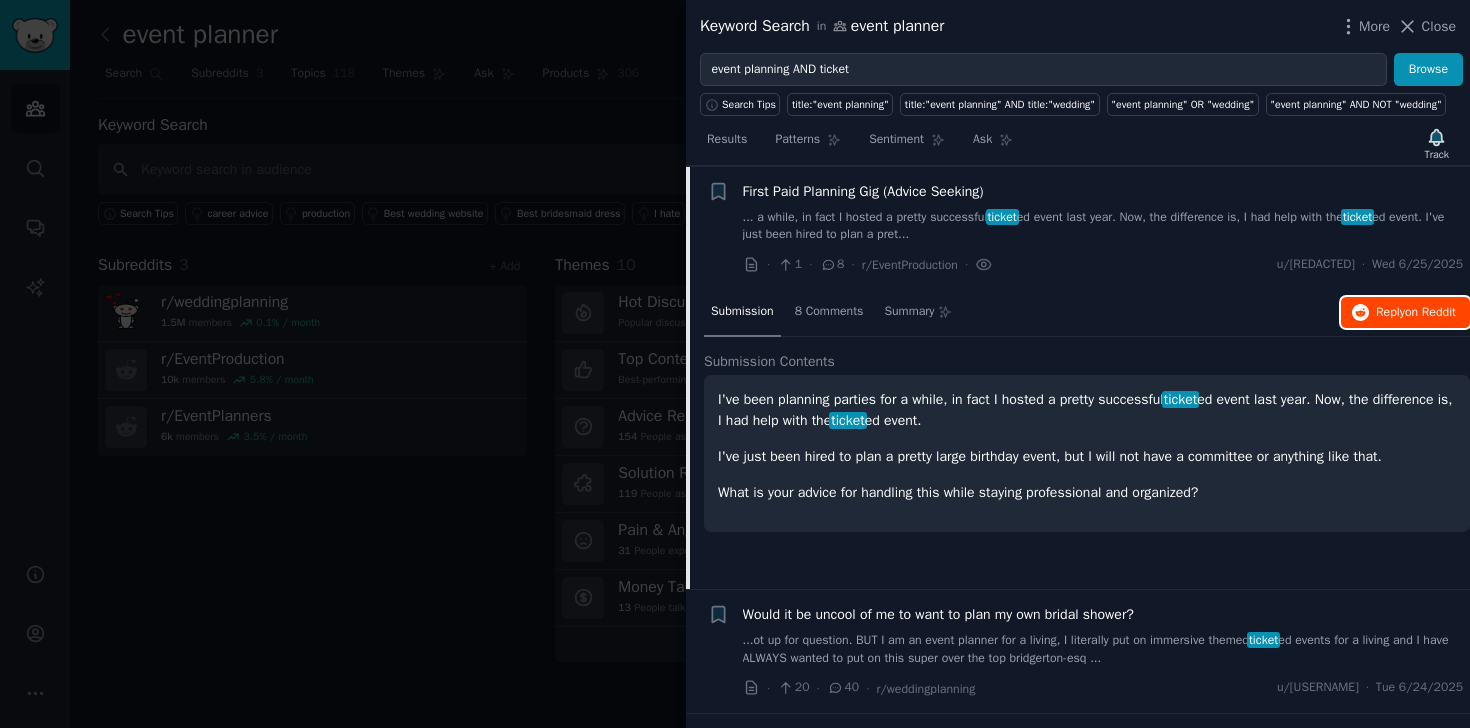 click on "Reply  on Reddit" at bounding box center [1416, 313] 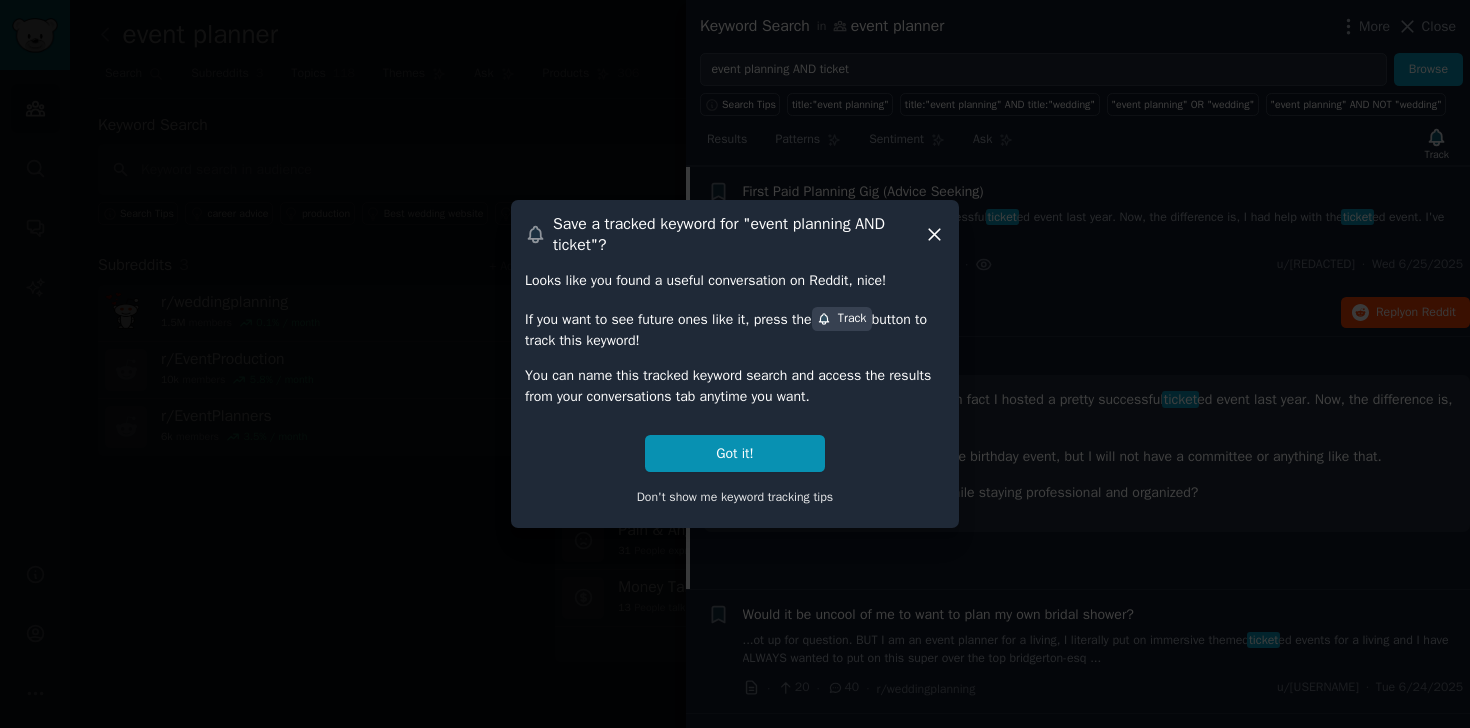 click on "Save a tracked keyword for " event planning AND ticket "?" at bounding box center (735, 235) 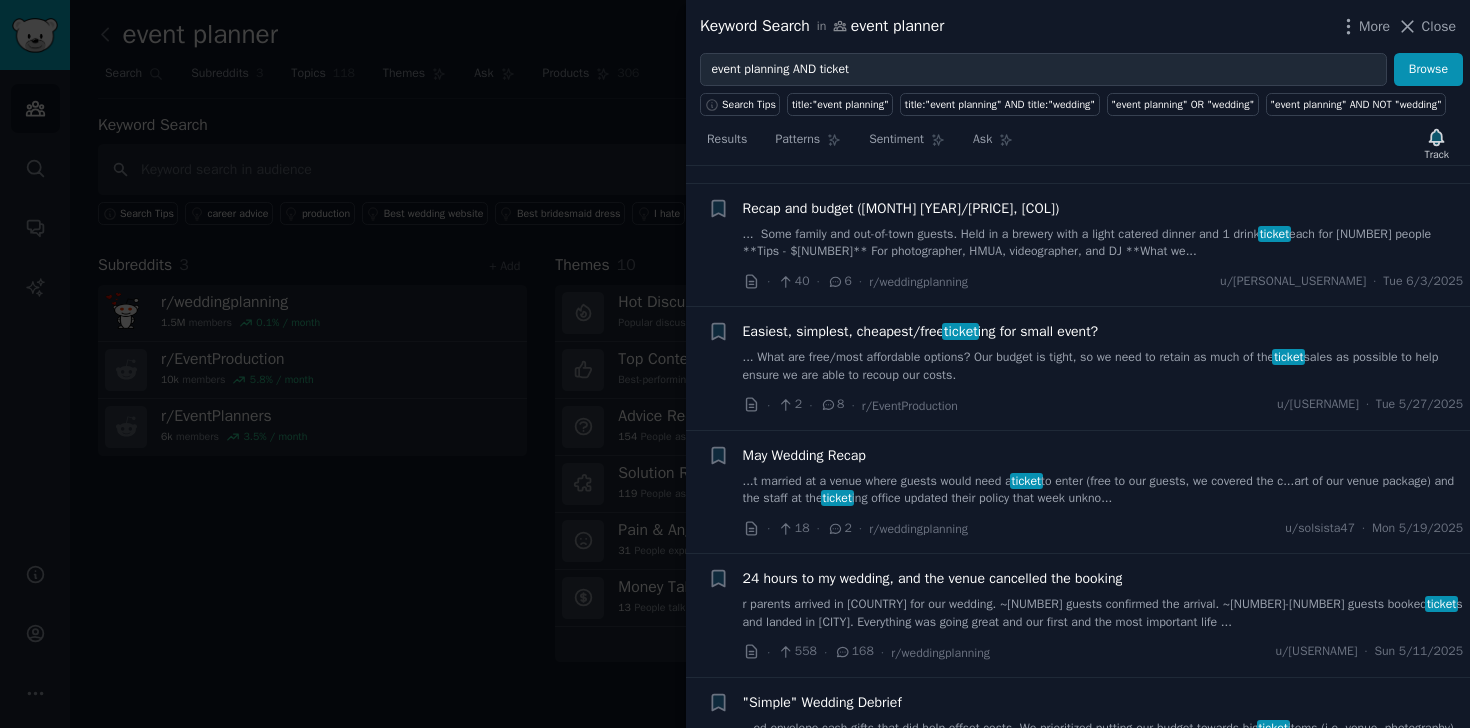 scroll, scrollTop: 1311, scrollLeft: 0, axis: vertical 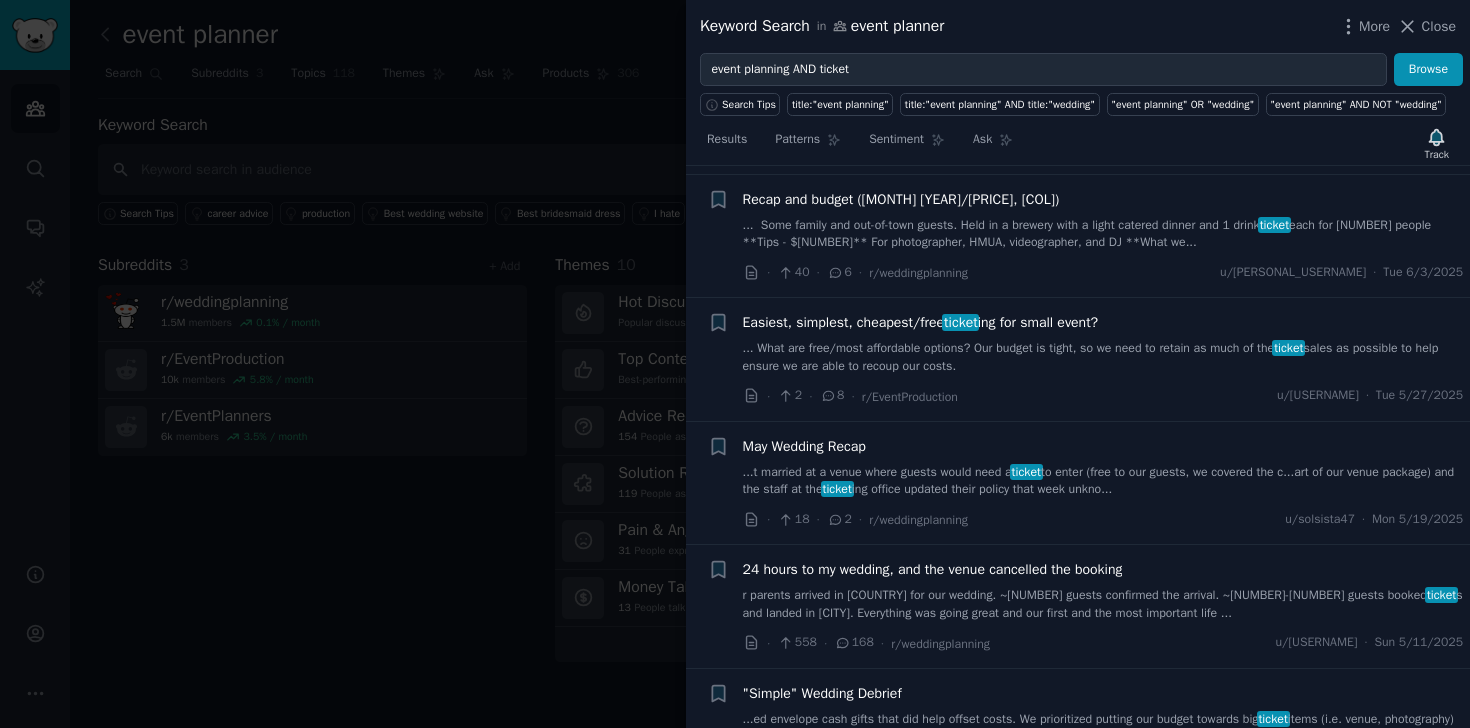 click on "Easiest, simplest, cheapest/free  ticket ing for small event?" at bounding box center (921, 322) 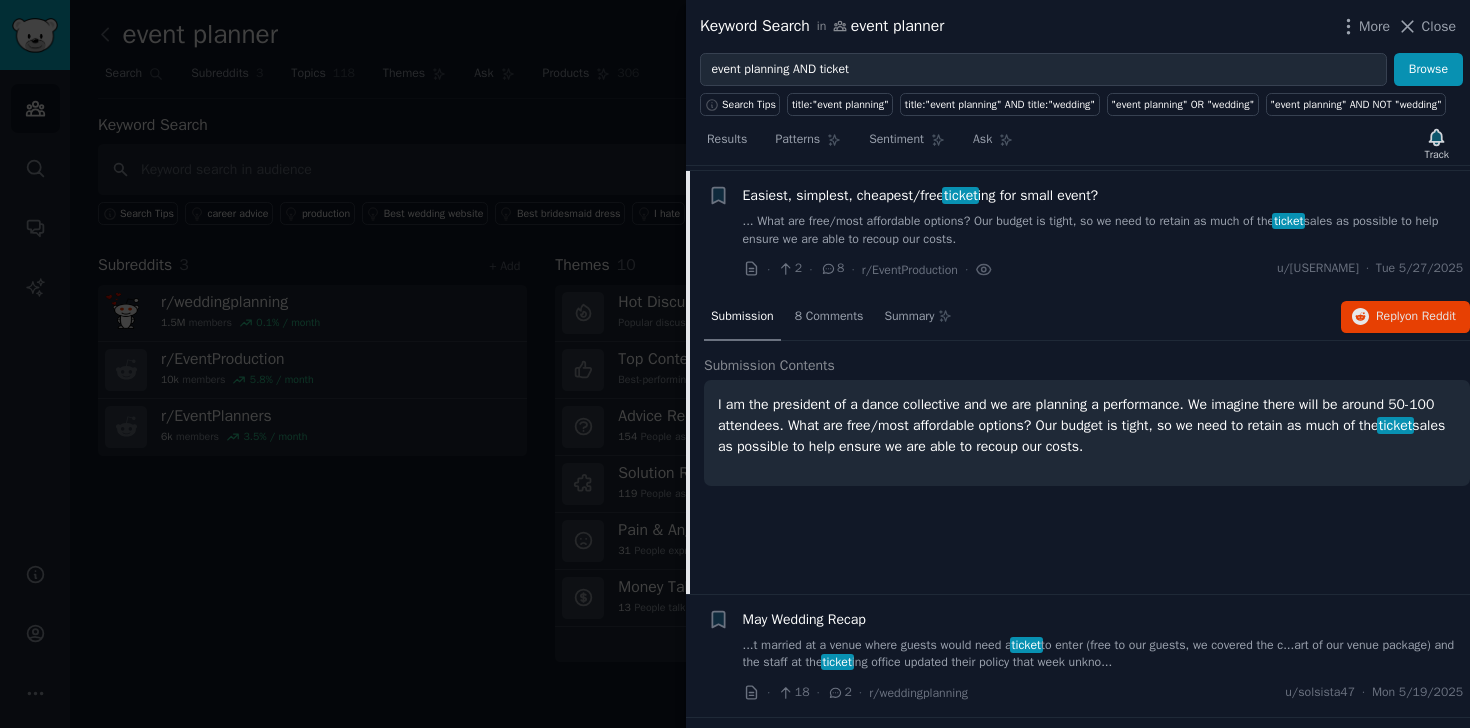 scroll, scrollTop: 1143, scrollLeft: 0, axis: vertical 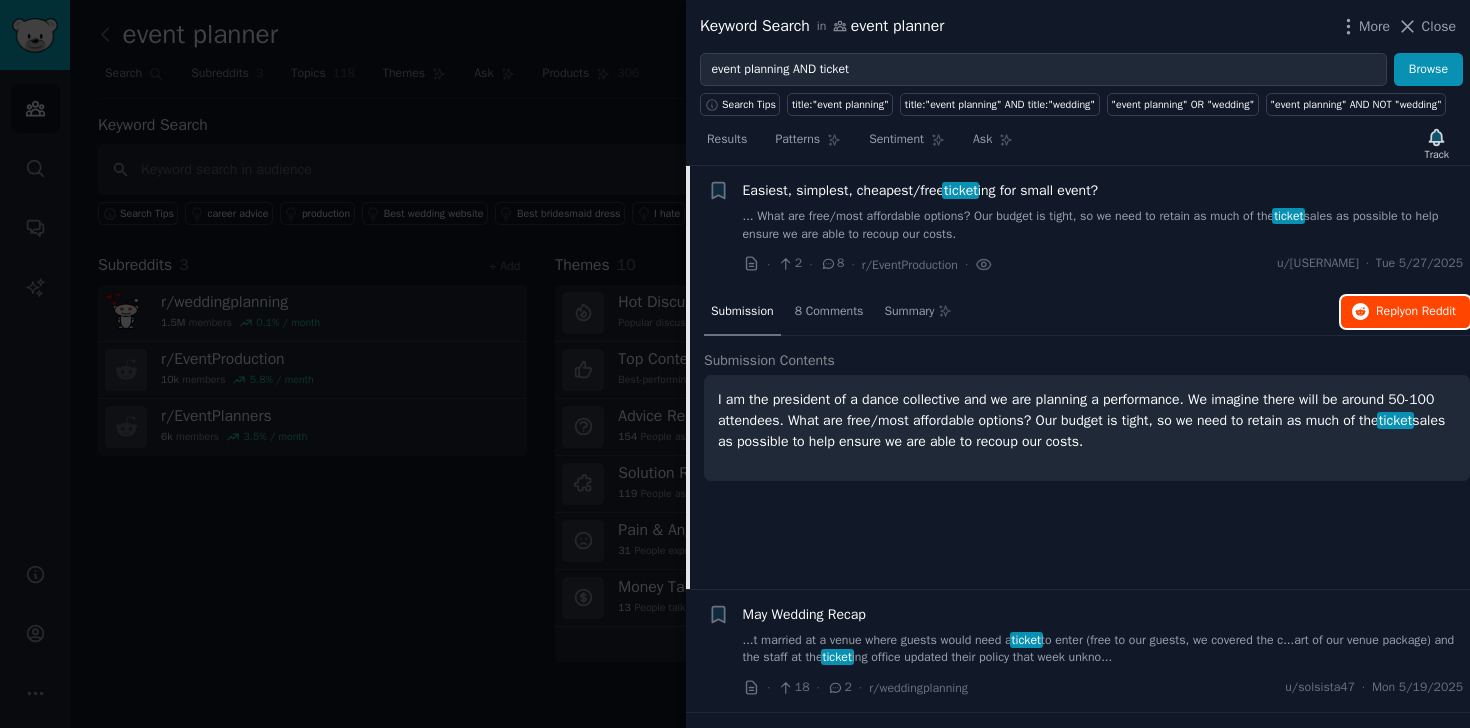 click on "Reply  on Reddit" at bounding box center [1416, 312] 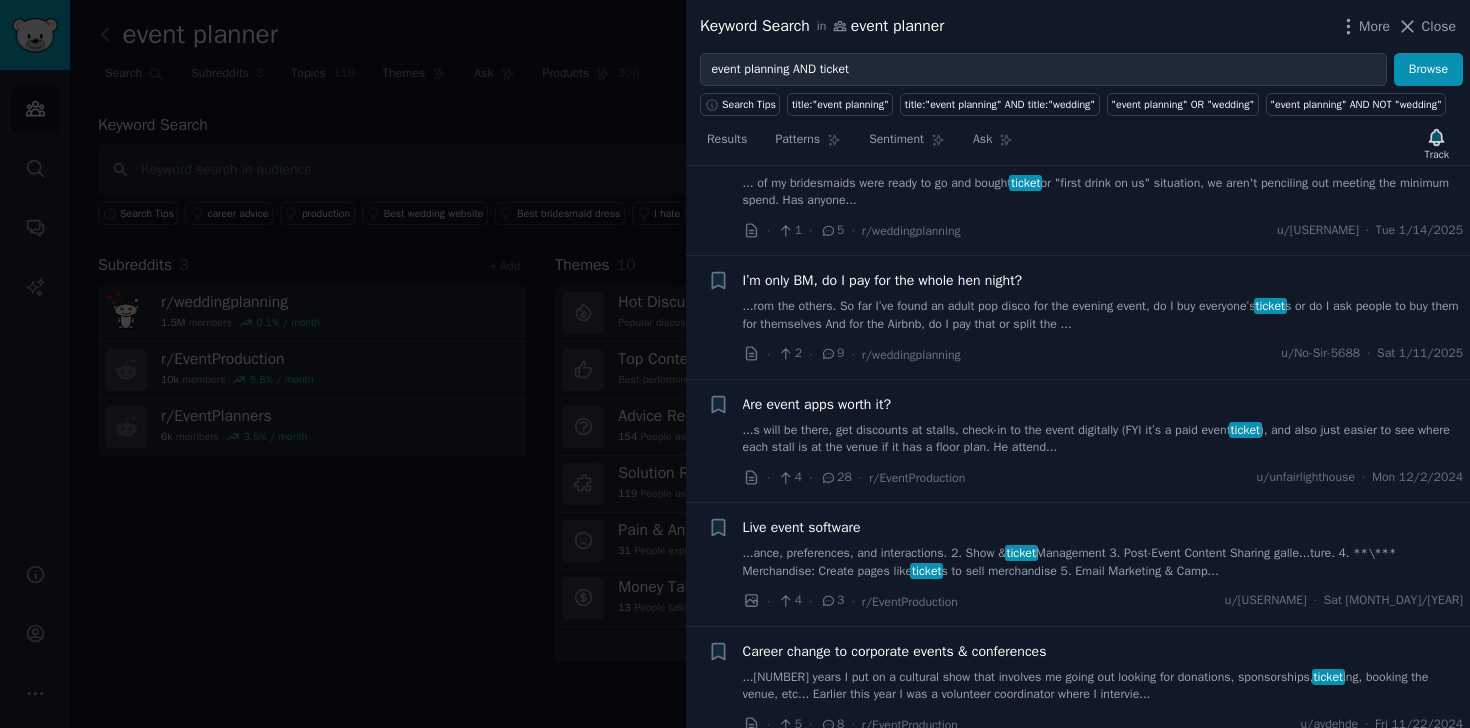 scroll, scrollTop: 3330, scrollLeft: 0, axis: vertical 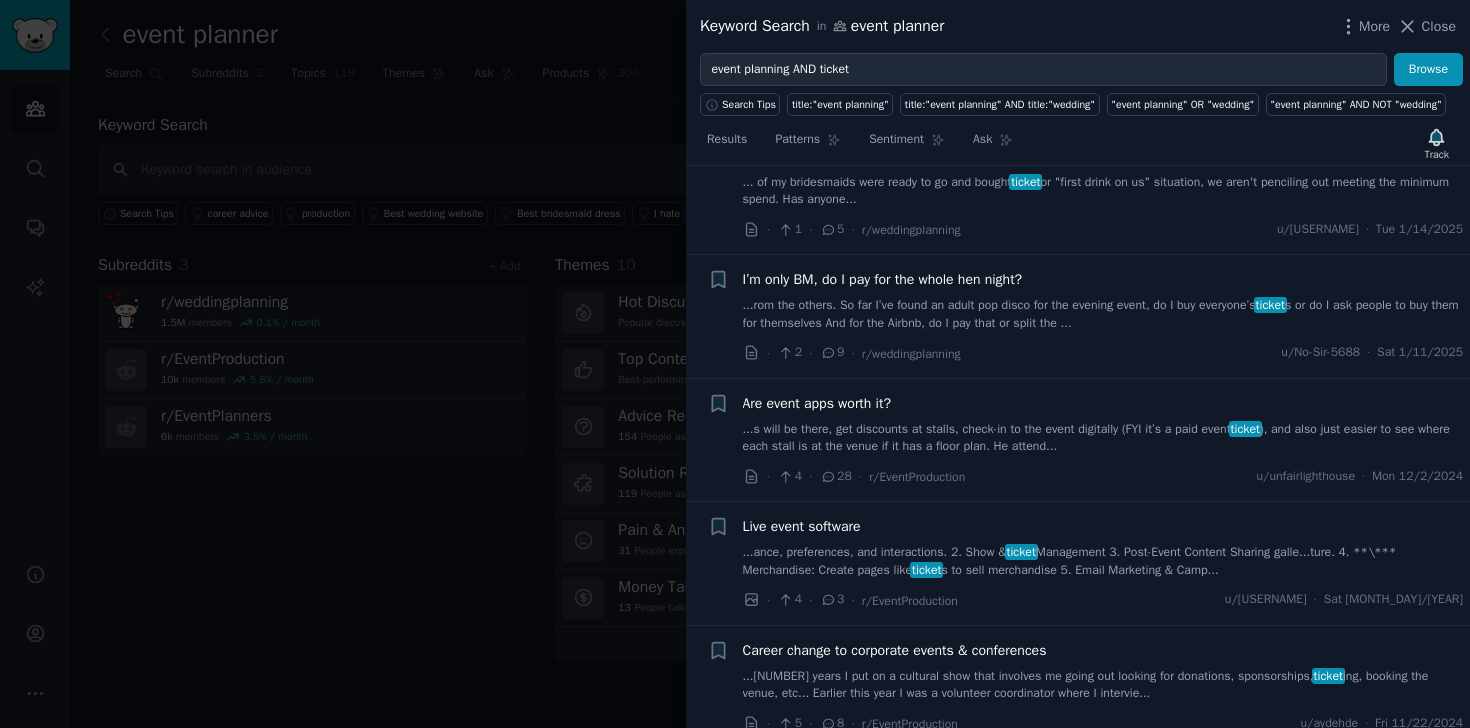 click on "Are event apps worth it?" at bounding box center (817, 403) 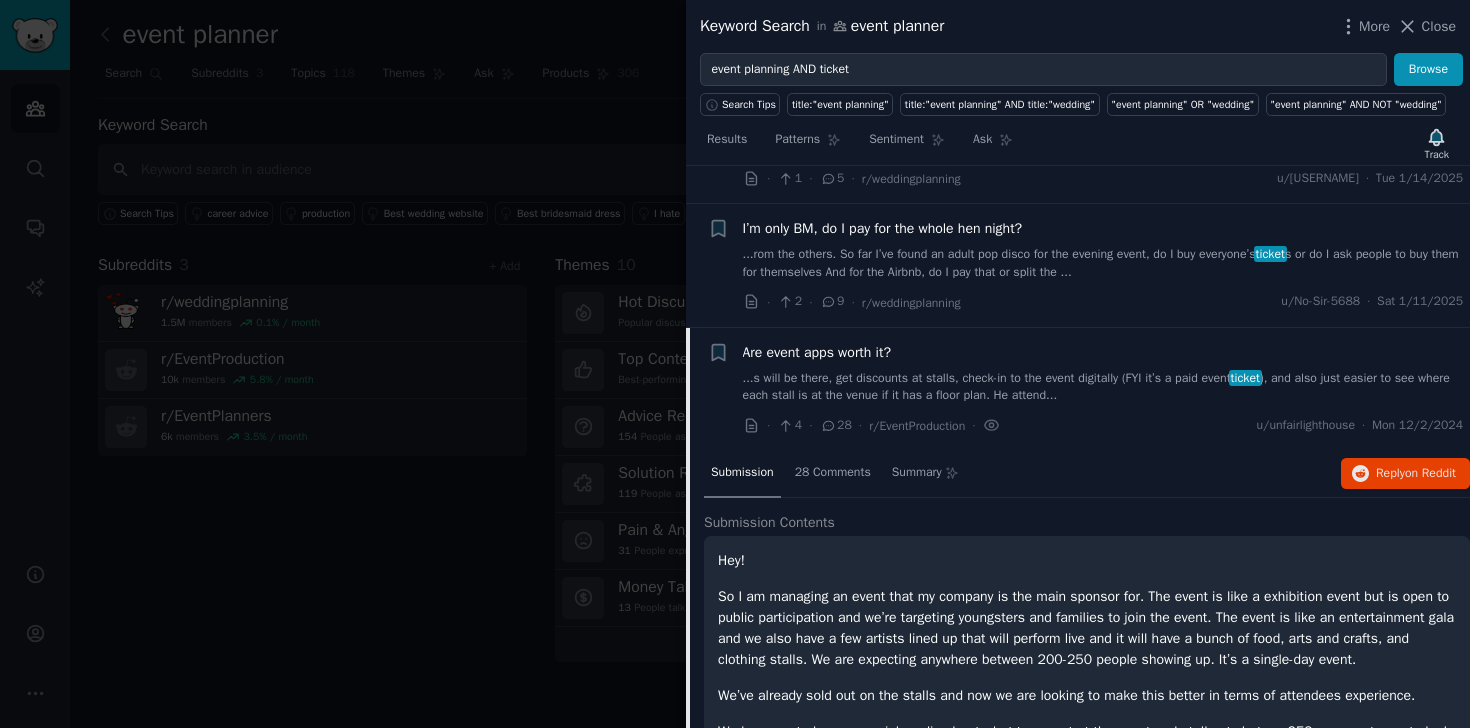 scroll, scrollTop: 3242, scrollLeft: 0, axis: vertical 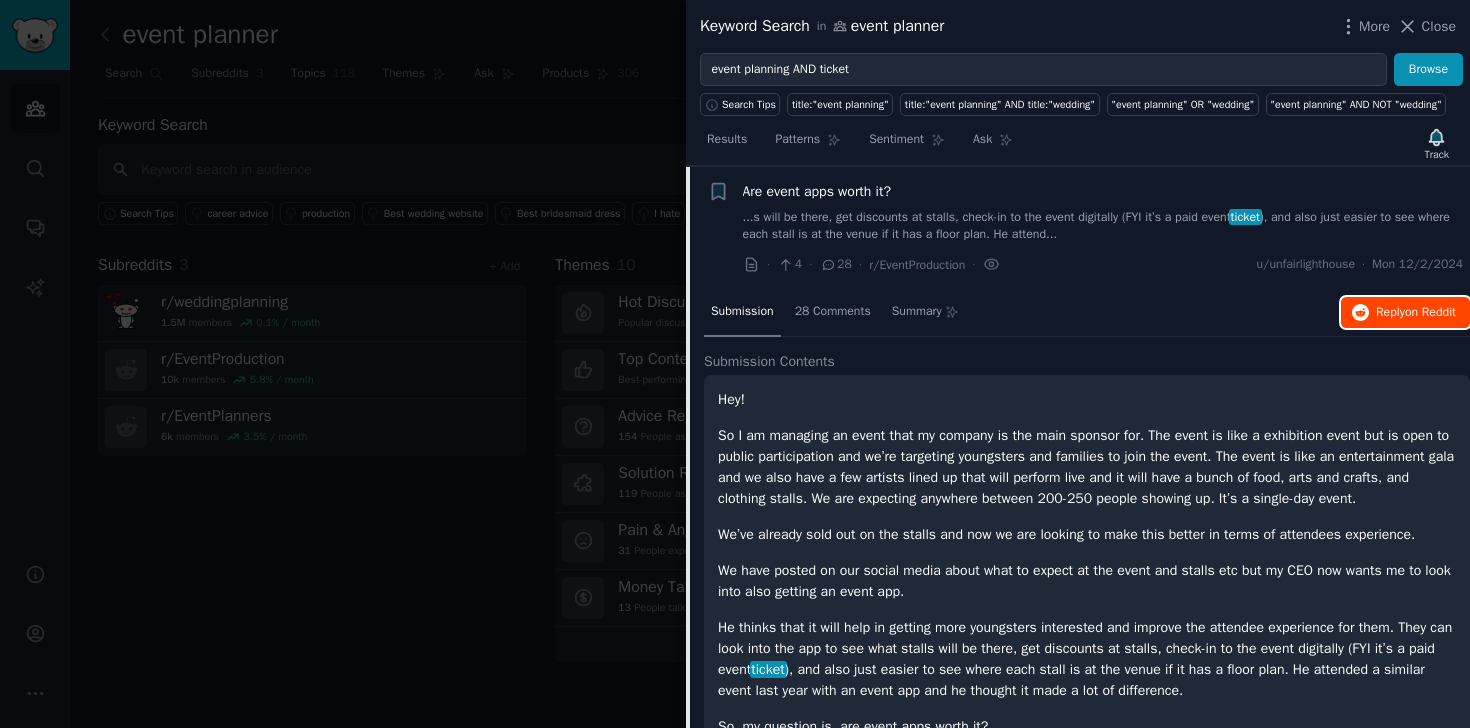click on "Reply  on Reddit" at bounding box center [1405, 313] 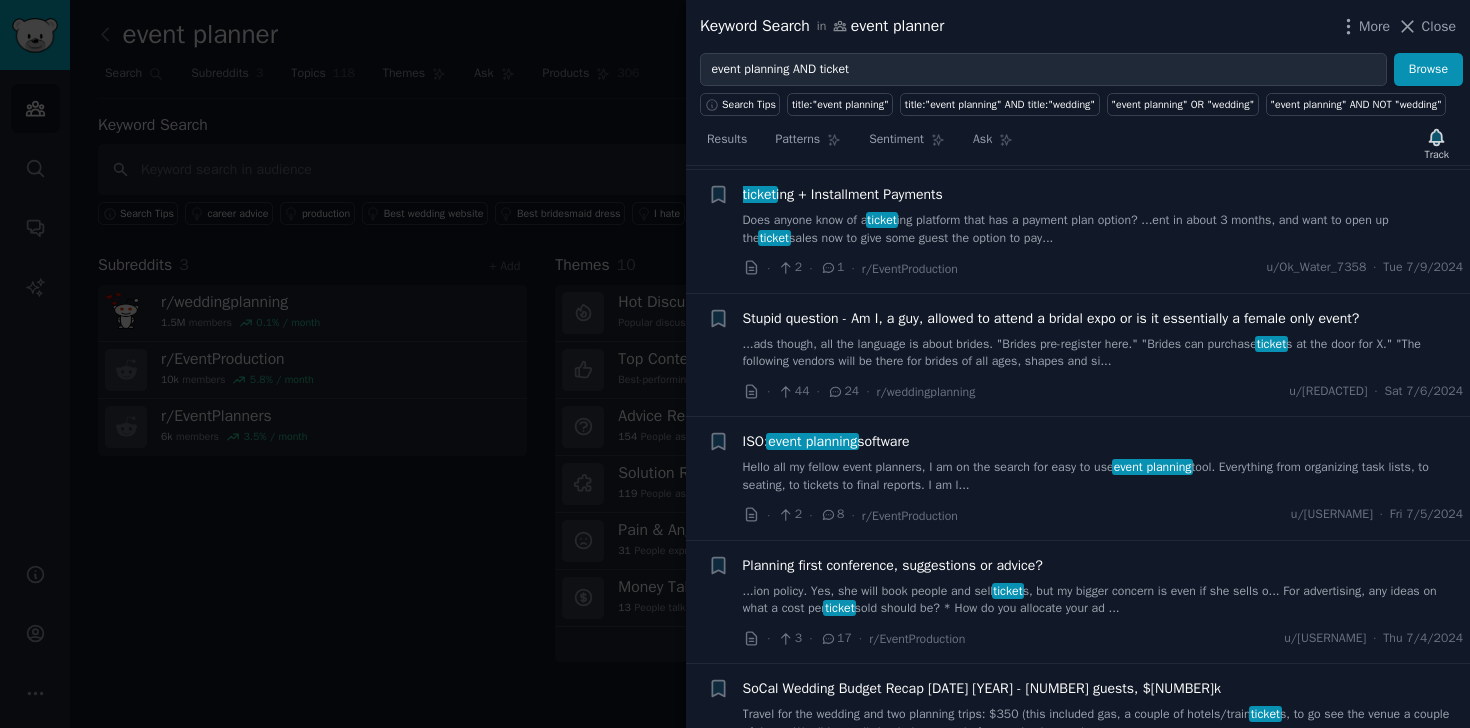 scroll, scrollTop: 5803, scrollLeft: 0, axis: vertical 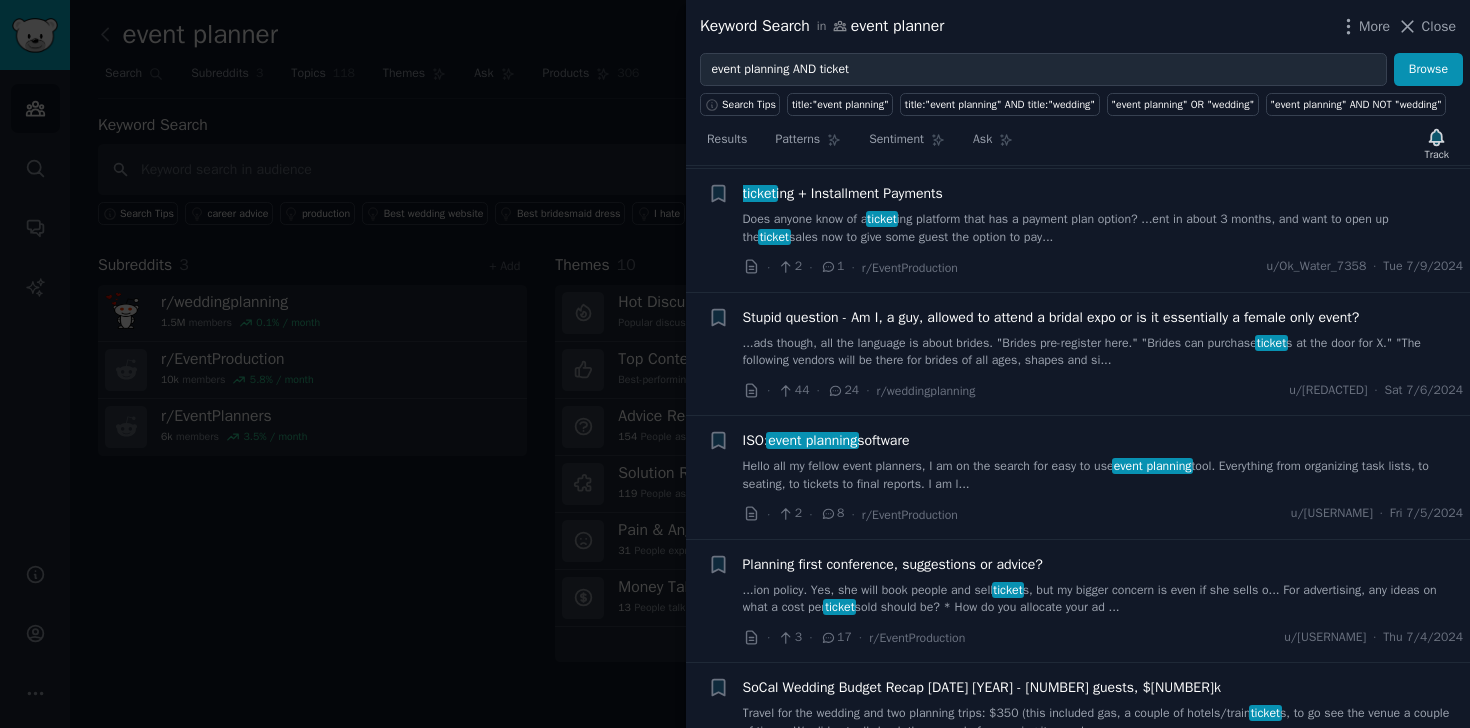 click on "event planning" at bounding box center [812, 440] 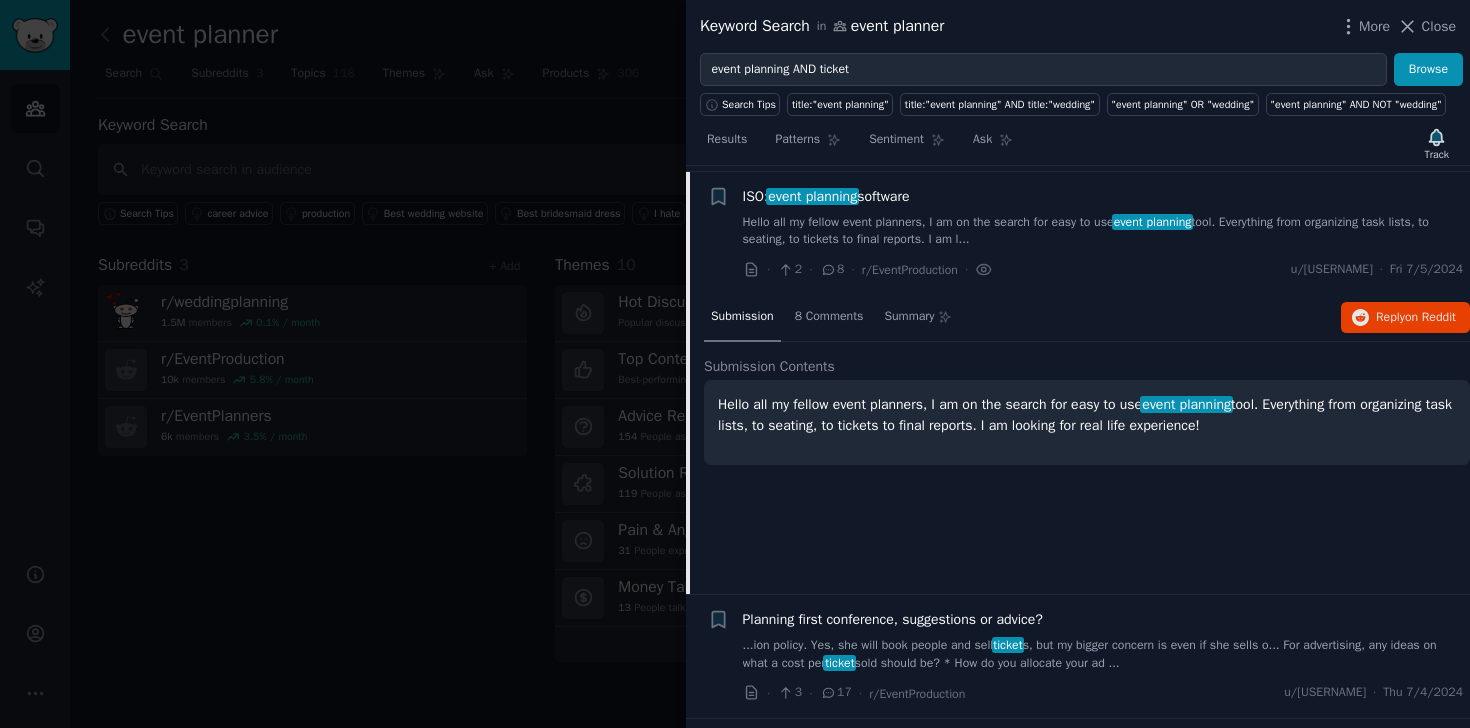 scroll, scrollTop: 5465, scrollLeft: 0, axis: vertical 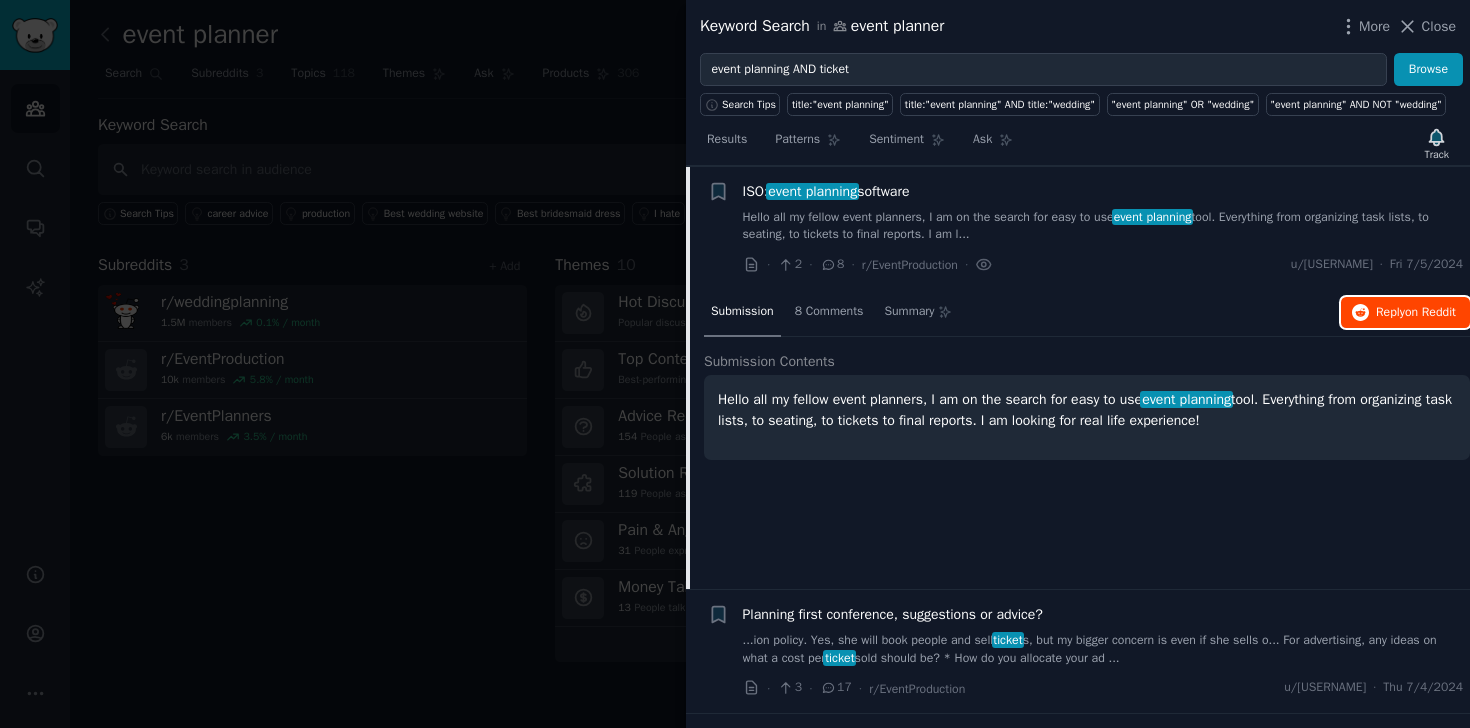 click on "Reply  on Reddit" at bounding box center [1416, 313] 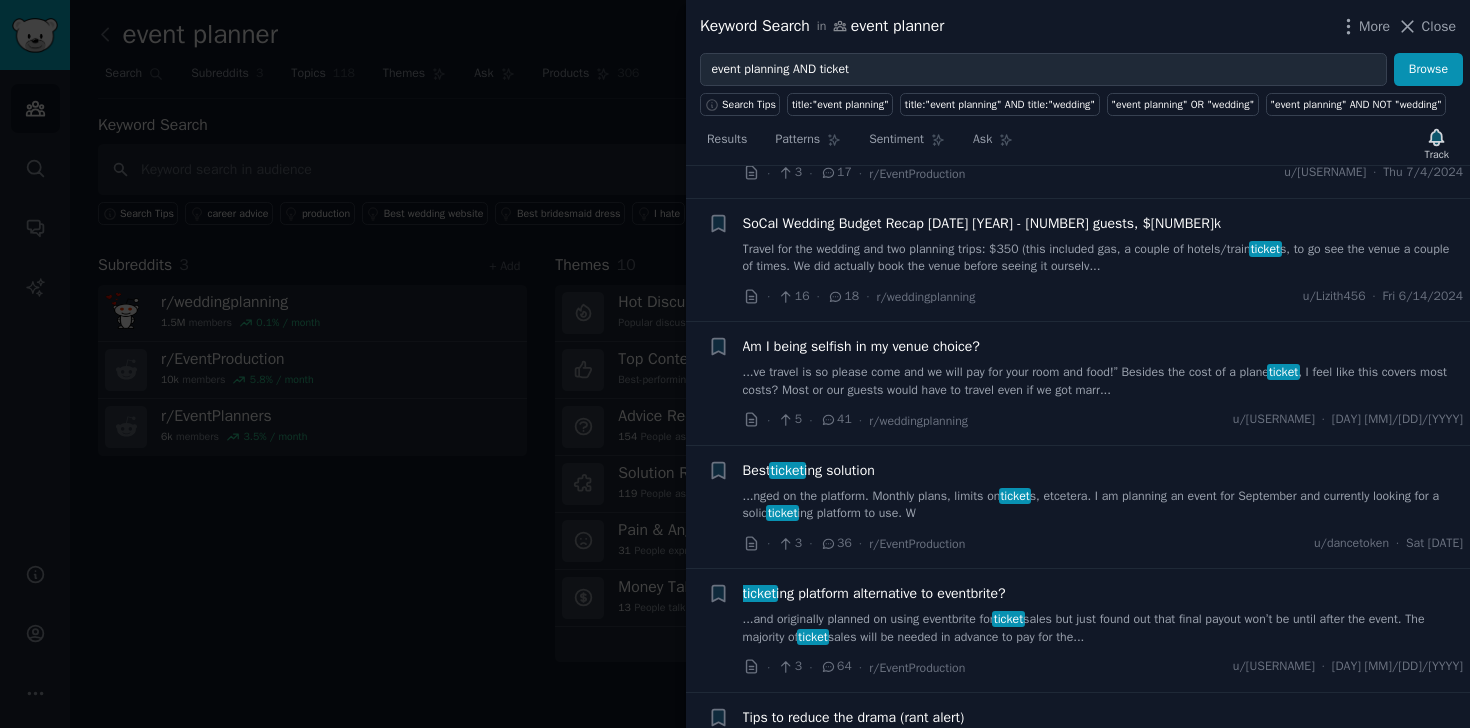 scroll, scrollTop: 5982, scrollLeft: 0, axis: vertical 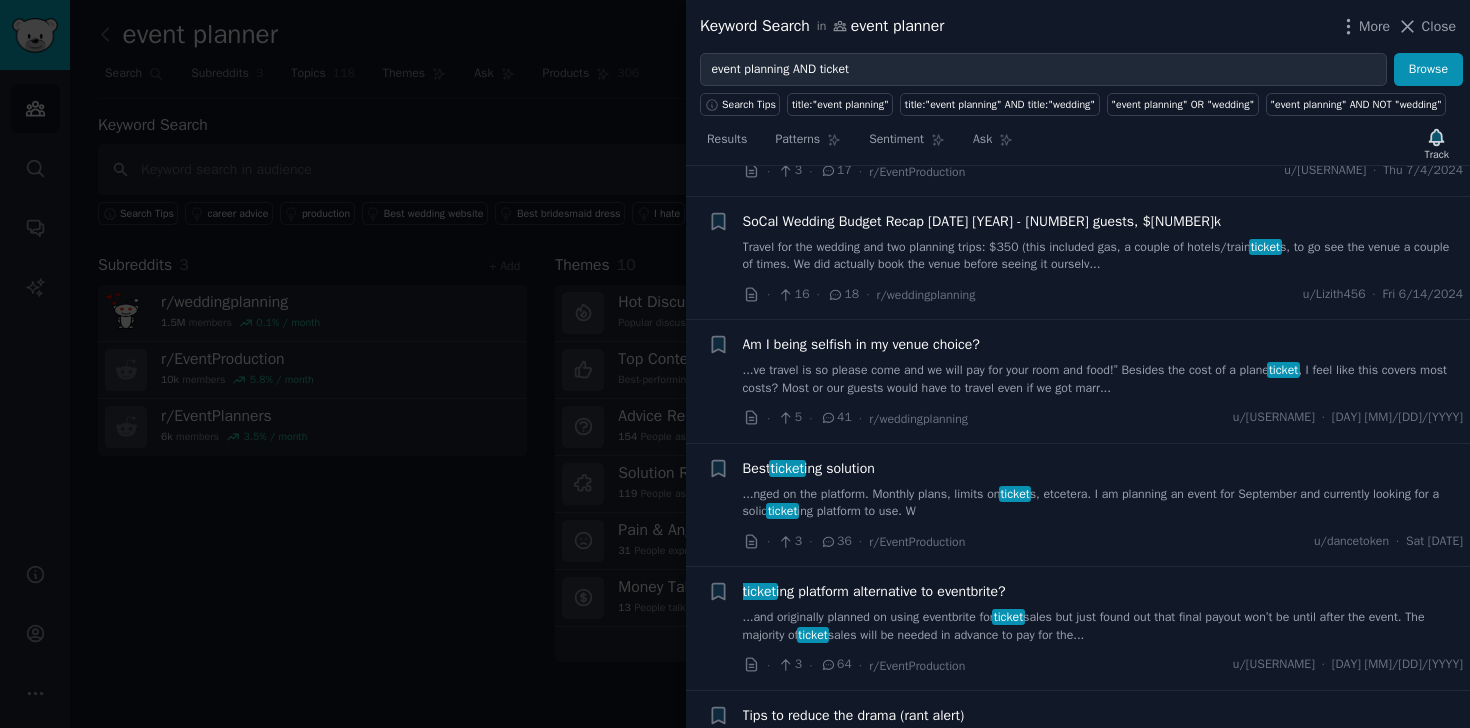 click on "Best  ticket ing solution" at bounding box center [809, 468] 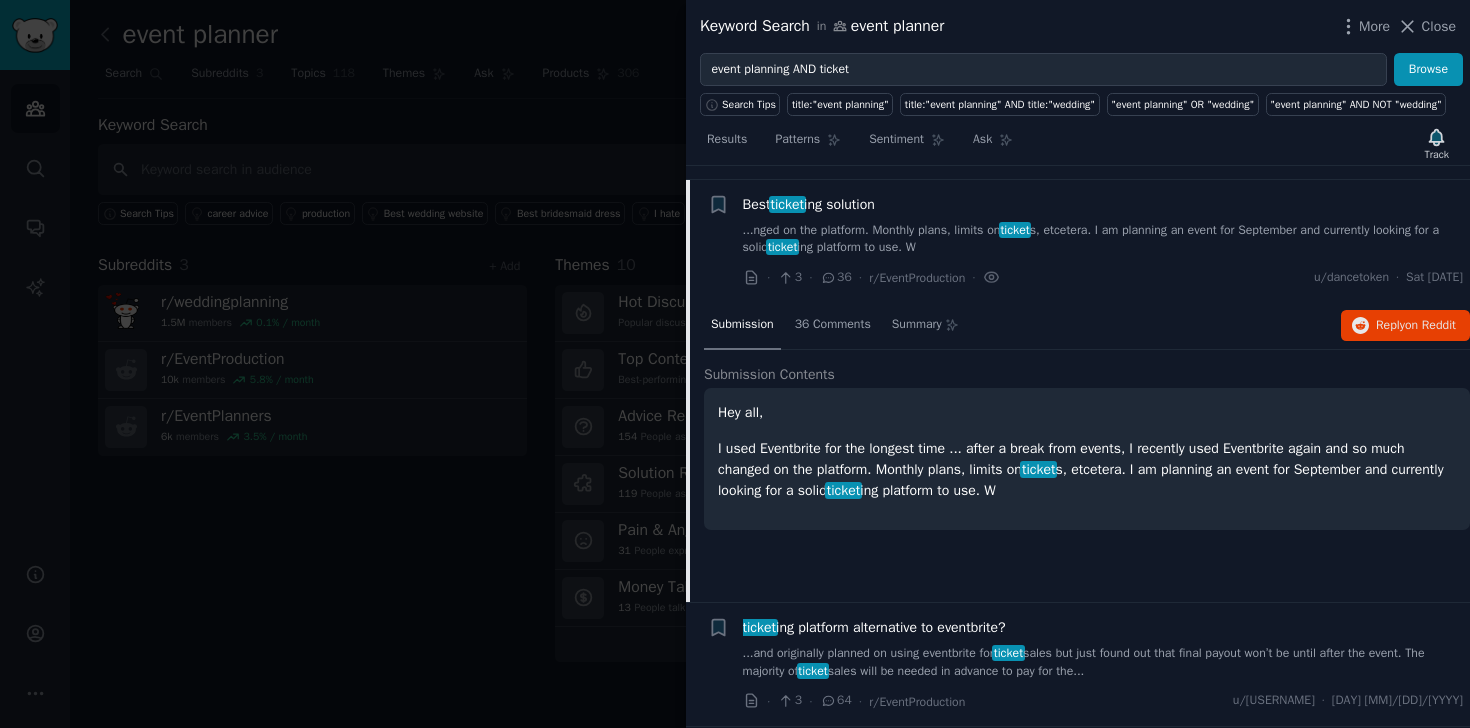 scroll, scrollTop: 5959, scrollLeft: 0, axis: vertical 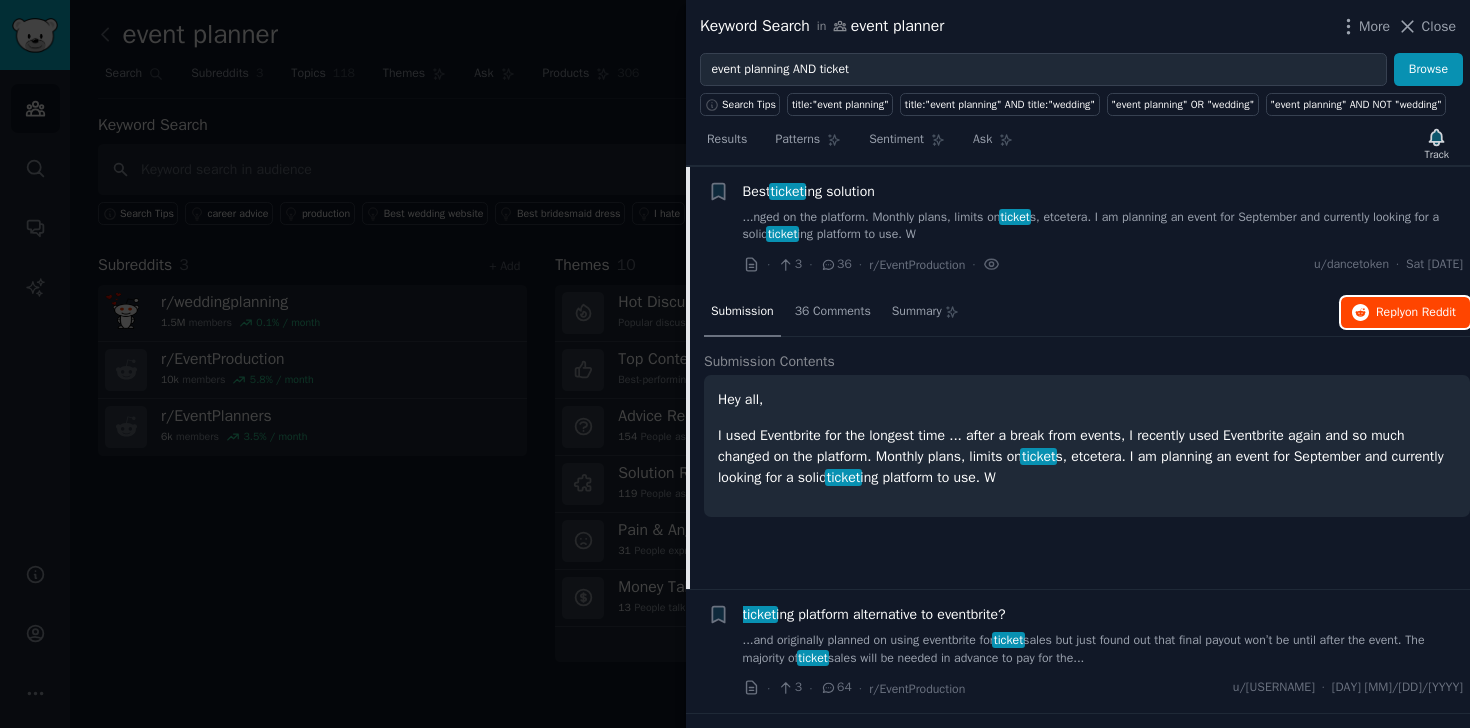click on "Reply  on Reddit" at bounding box center [1416, 313] 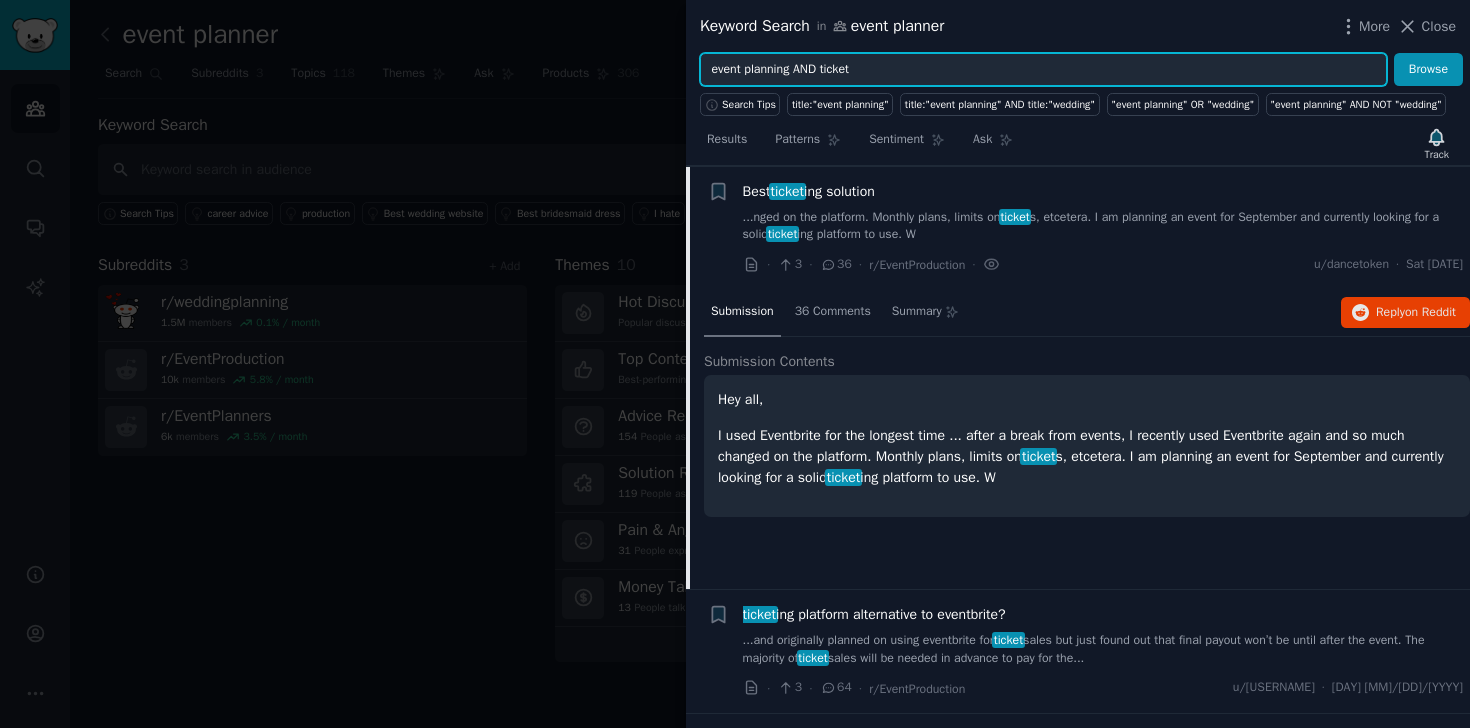 click on "event planning AND ticket" at bounding box center [1043, 70] 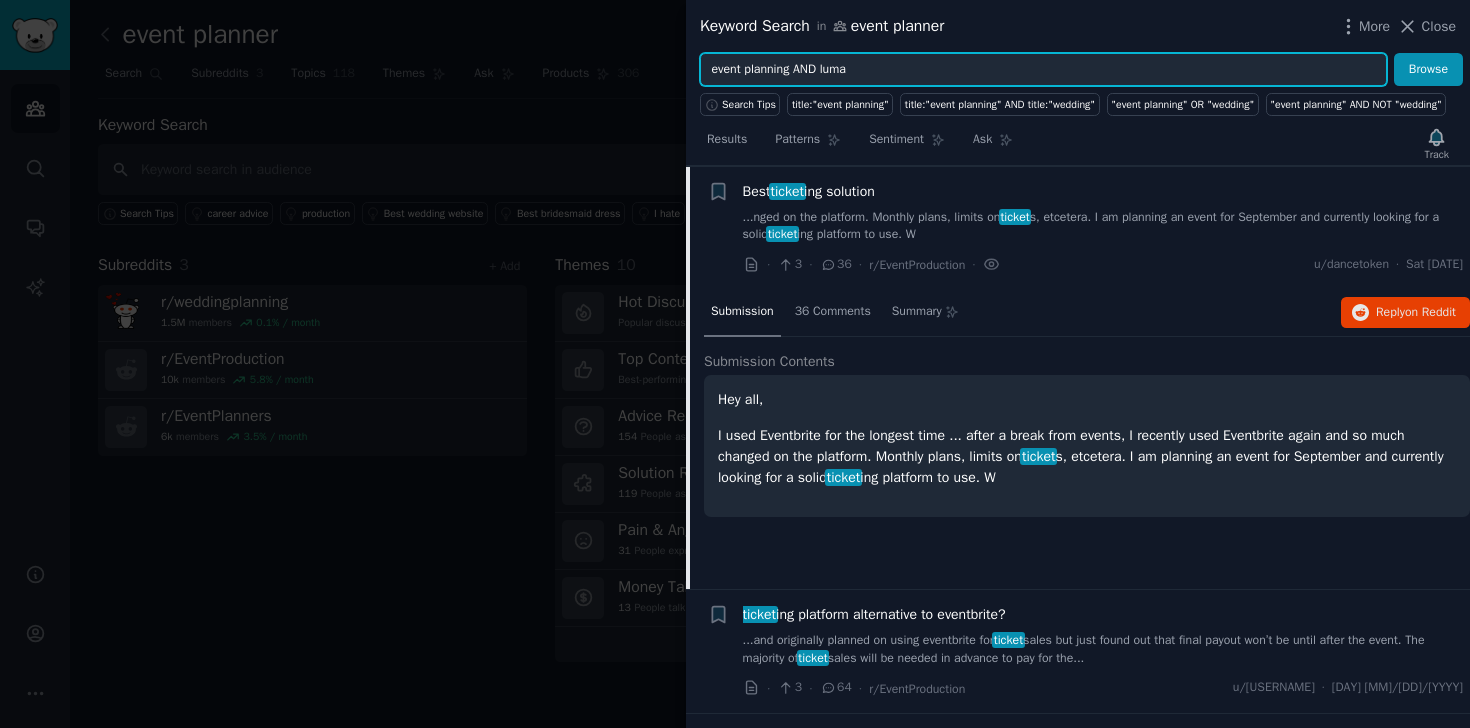 click on "Browse" at bounding box center (1428, 70) 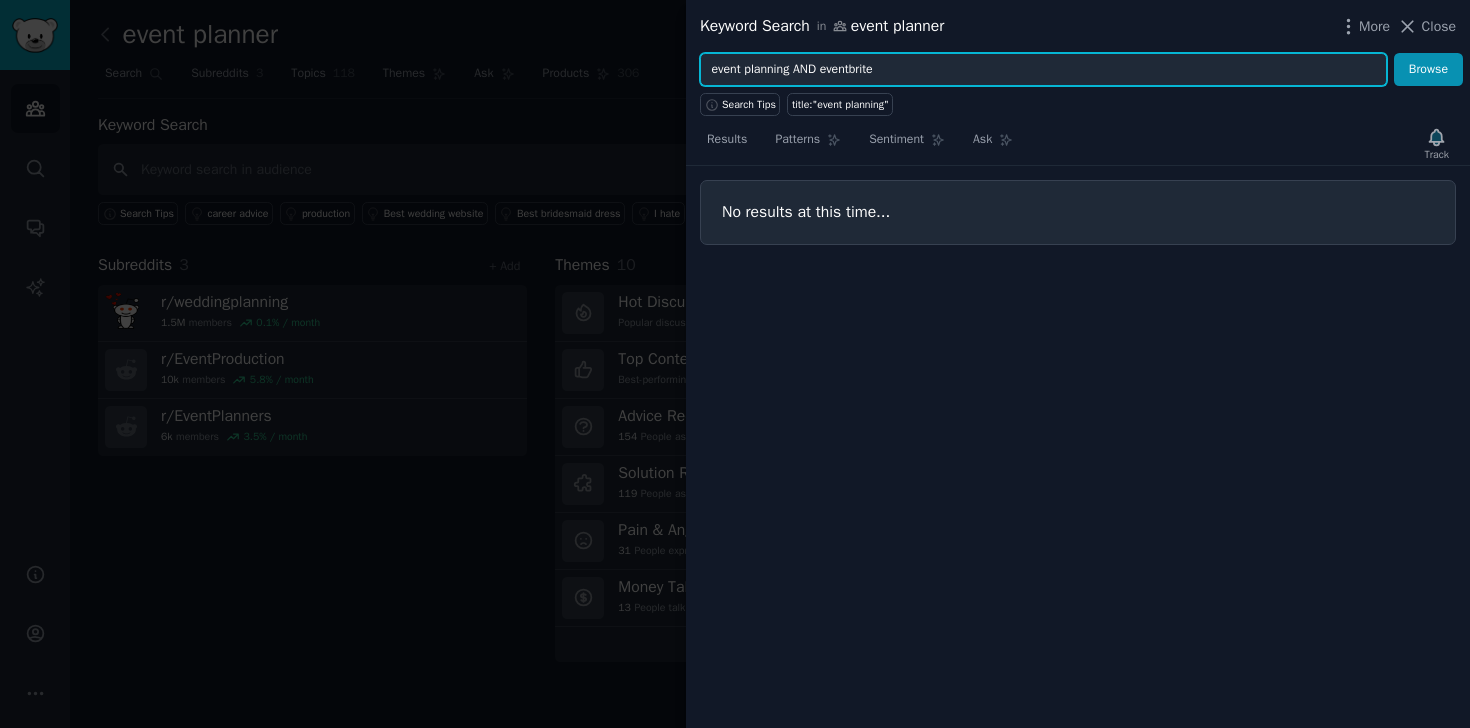 click on "Browse" at bounding box center (1428, 70) 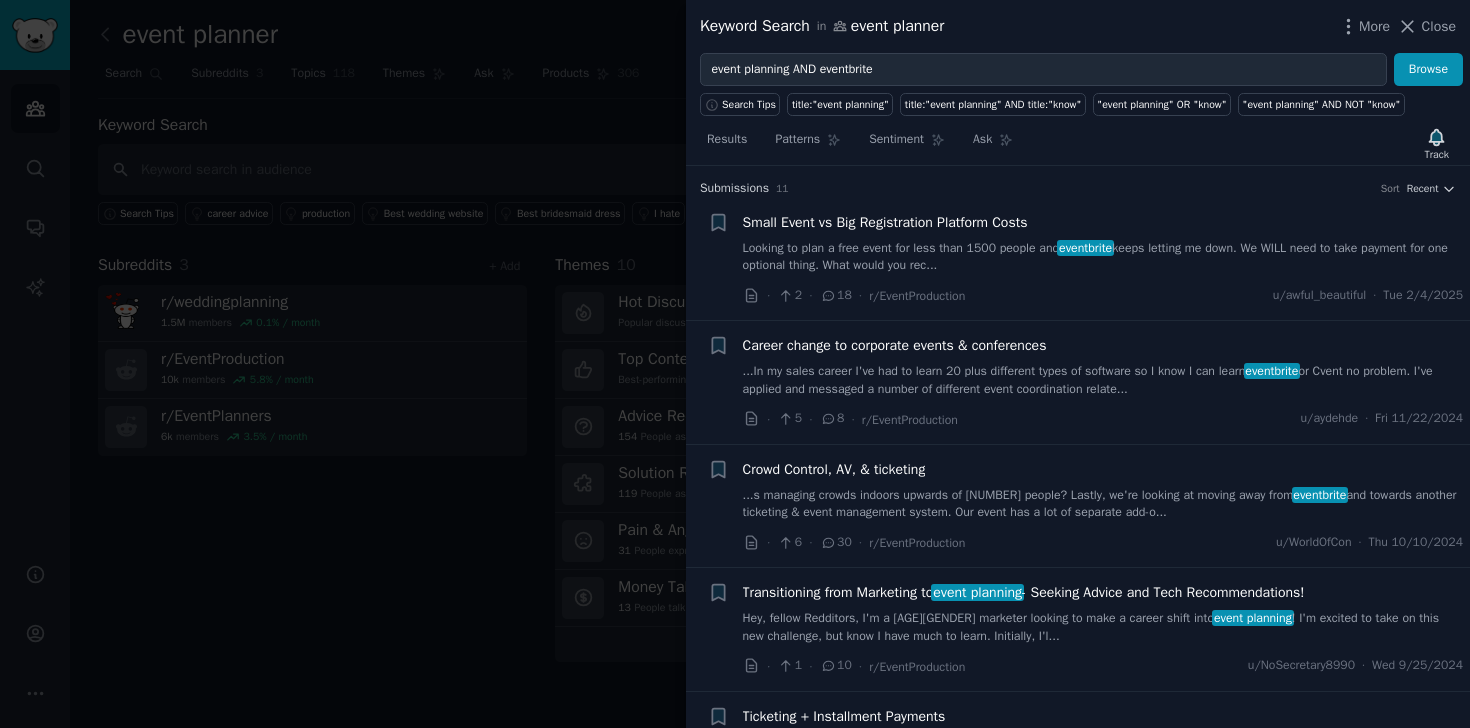 click on "Small Event vs Big Registration Platform Costs" at bounding box center (885, 222) 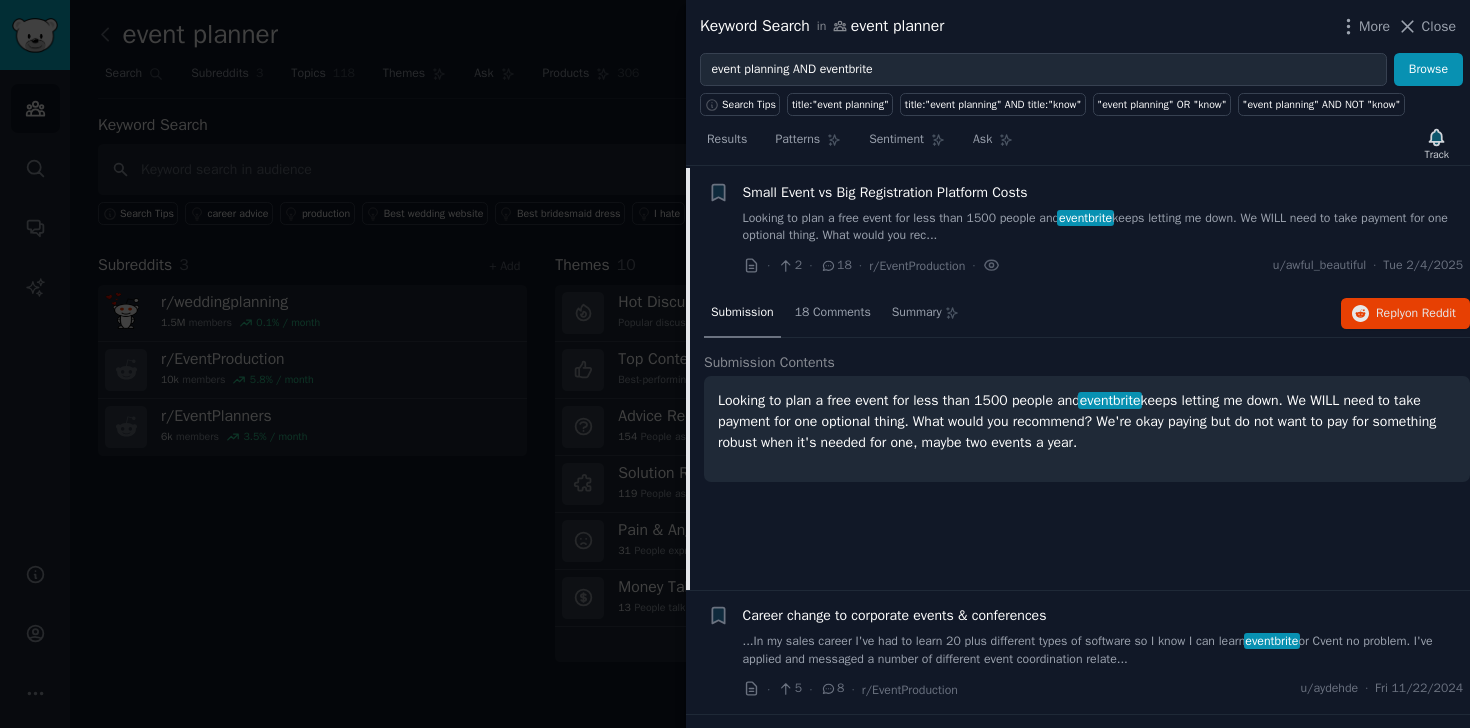 scroll, scrollTop: 31, scrollLeft: 0, axis: vertical 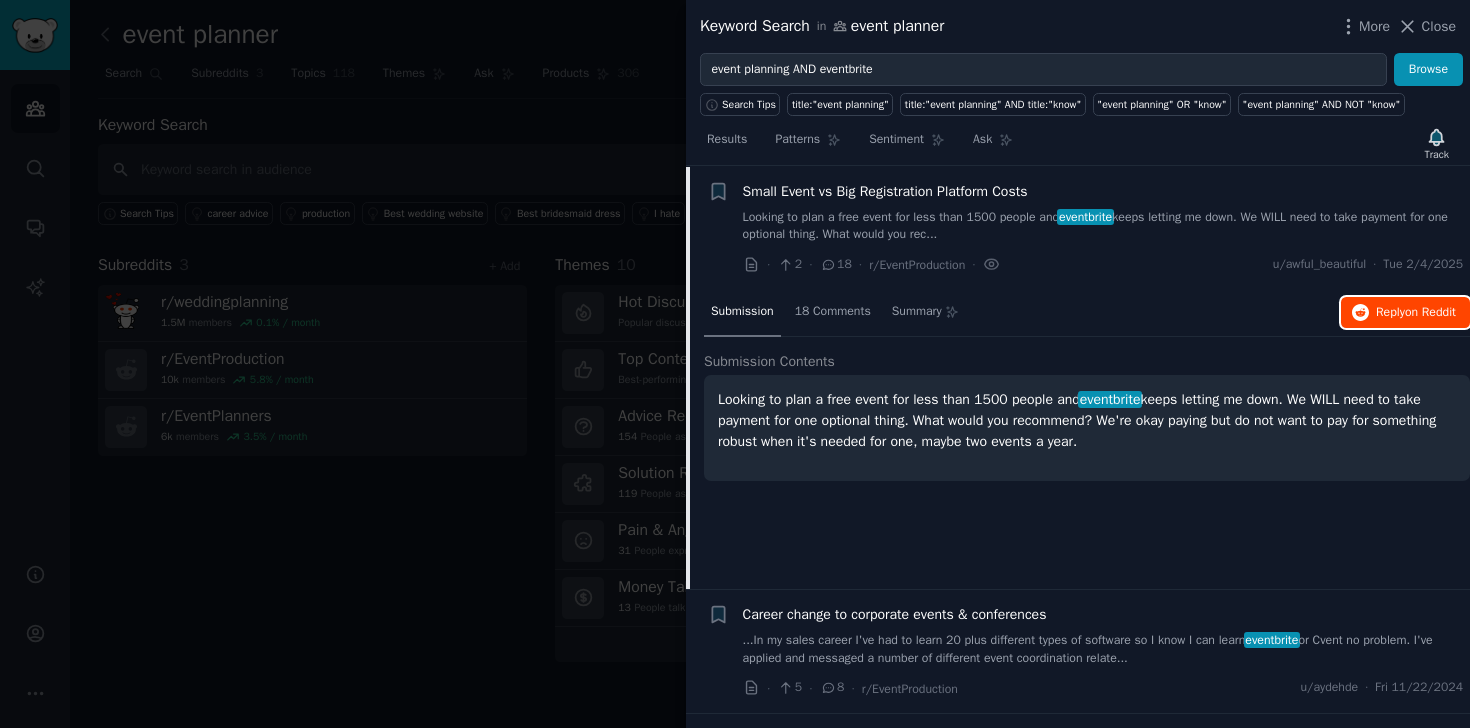 click on "Reply  on Reddit" at bounding box center (1416, 313) 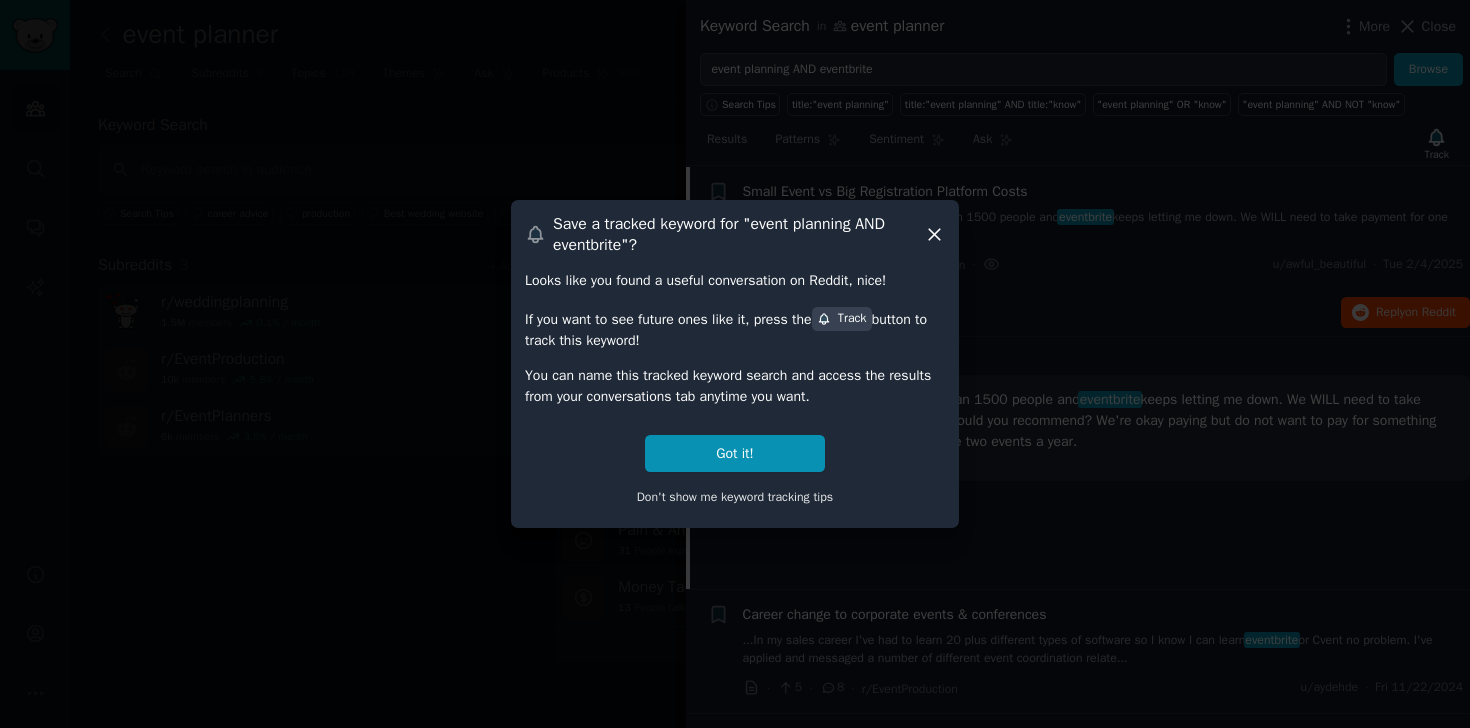 click 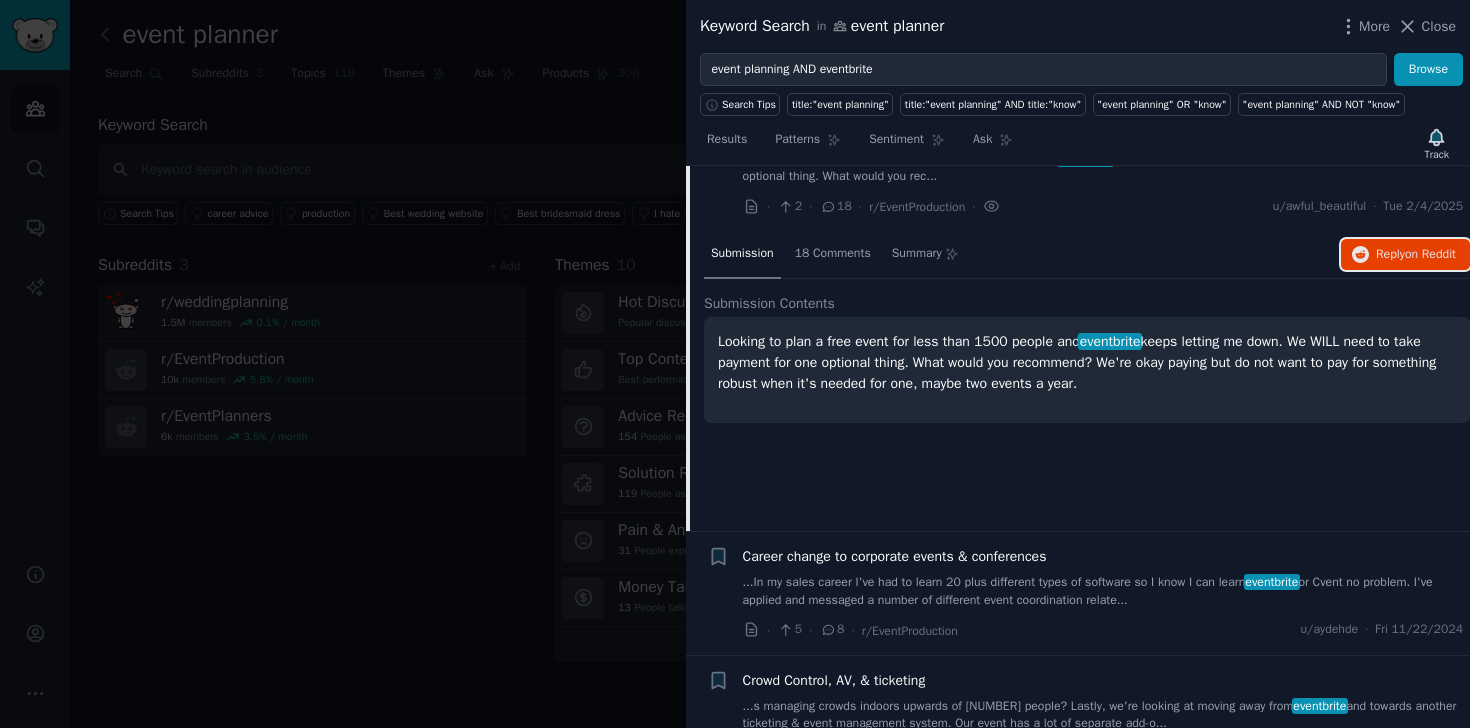 scroll, scrollTop: 0, scrollLeft: 0, axis: both 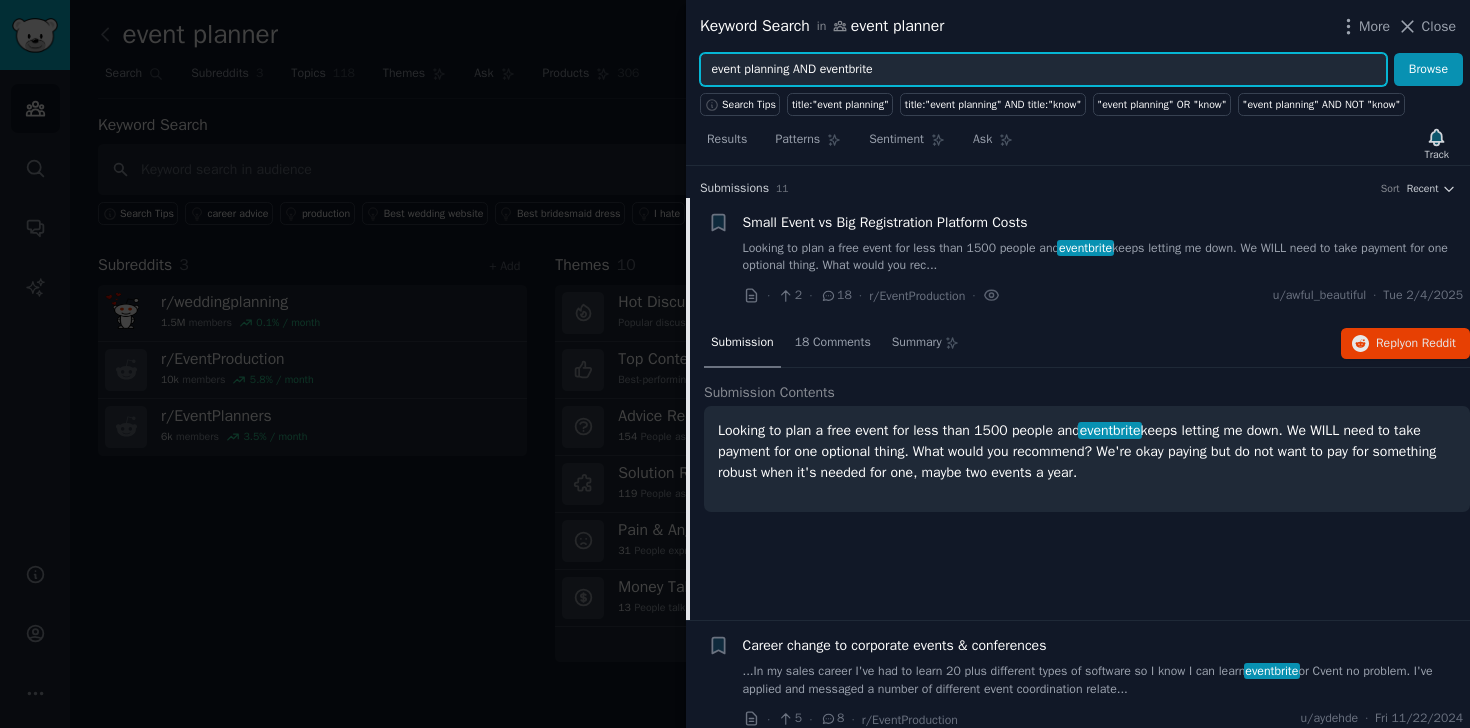 click on "event planning AND eventbrite" at bounding box center (1043, 70) 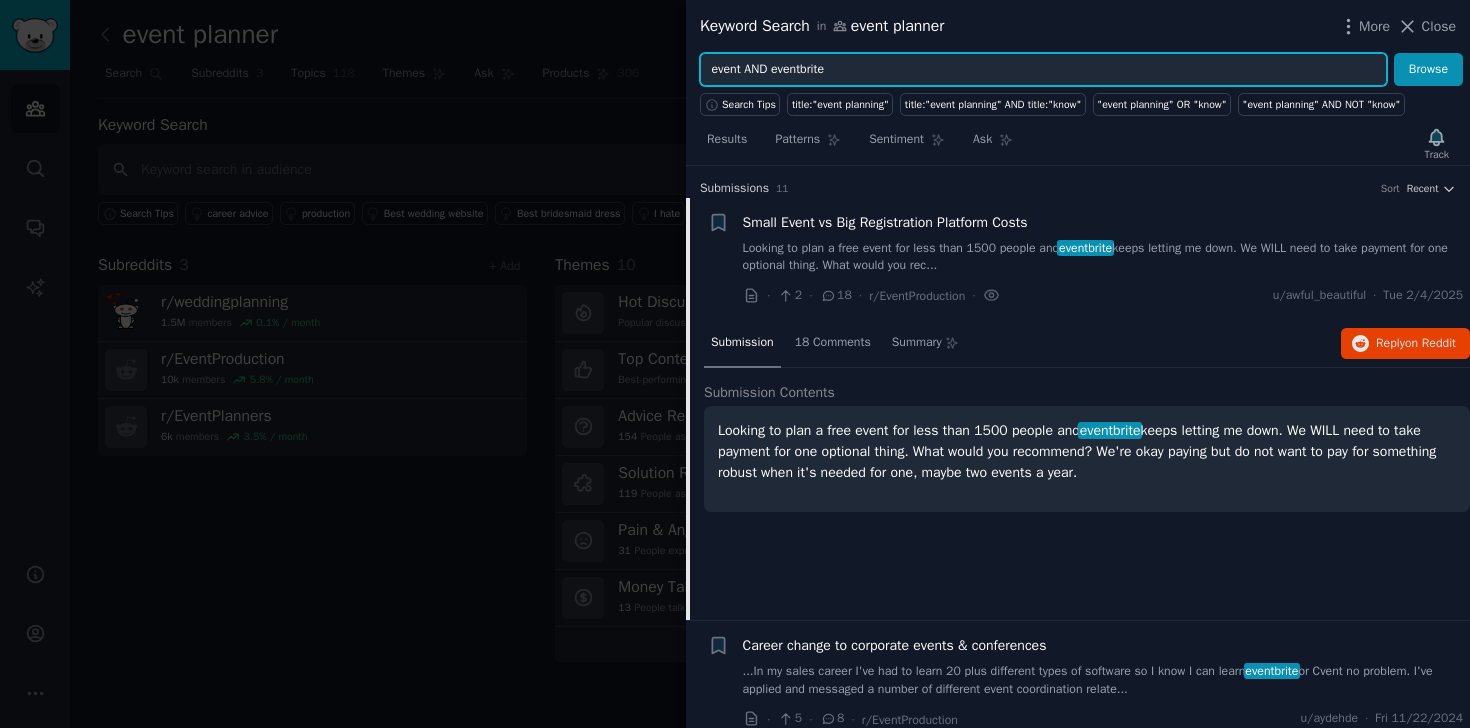 click on "event AND eventbrite" at bounding box center [1043, 70] 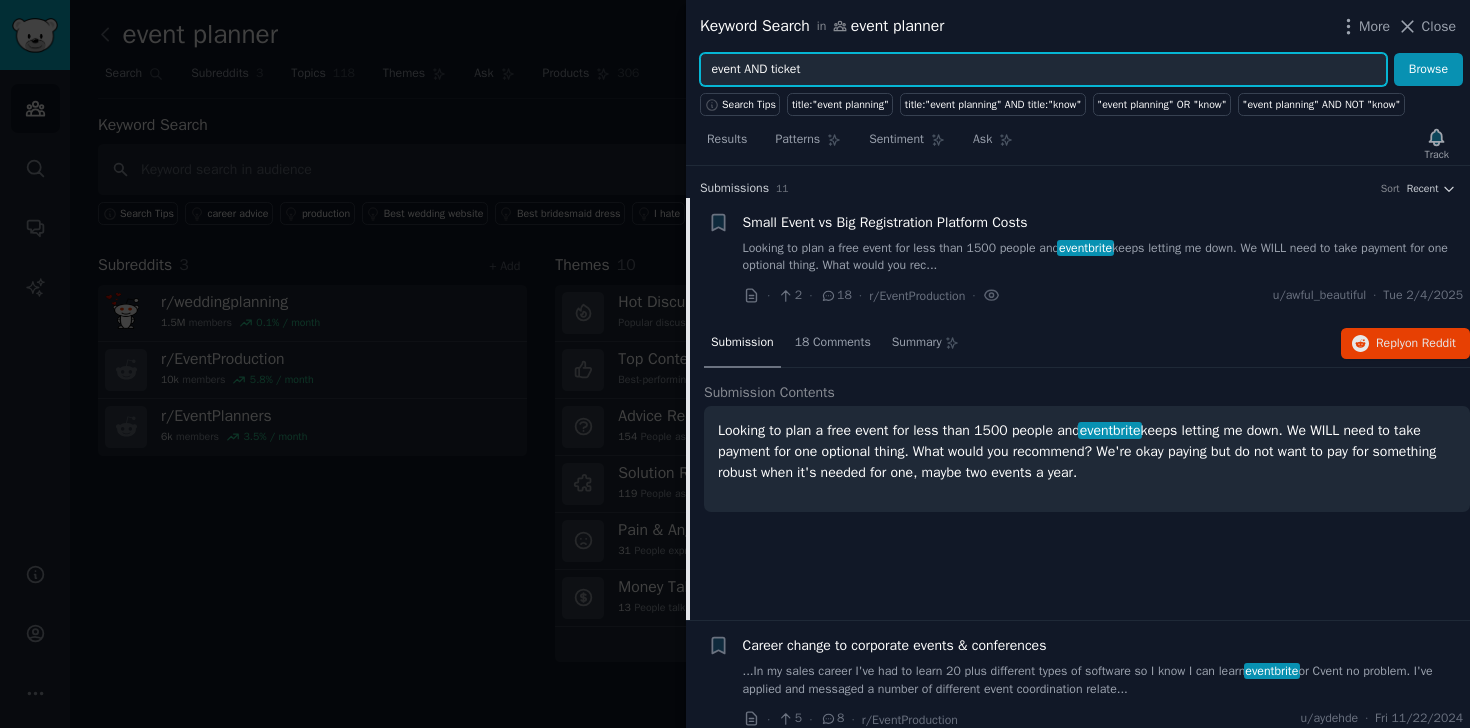 type on "event AND ticket" 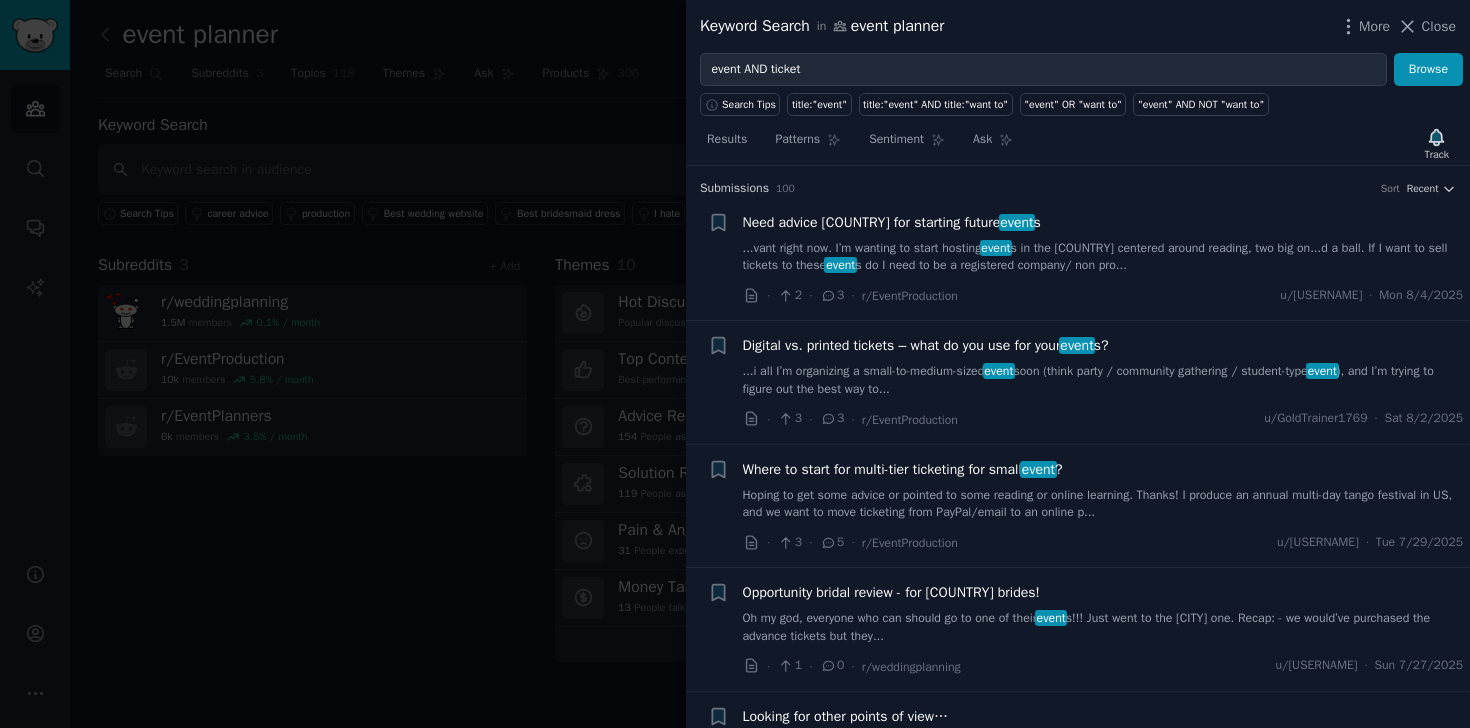 click on "Digital vs. printed tickets – what do you use for your  event s?" at bounding box center (926, 345) 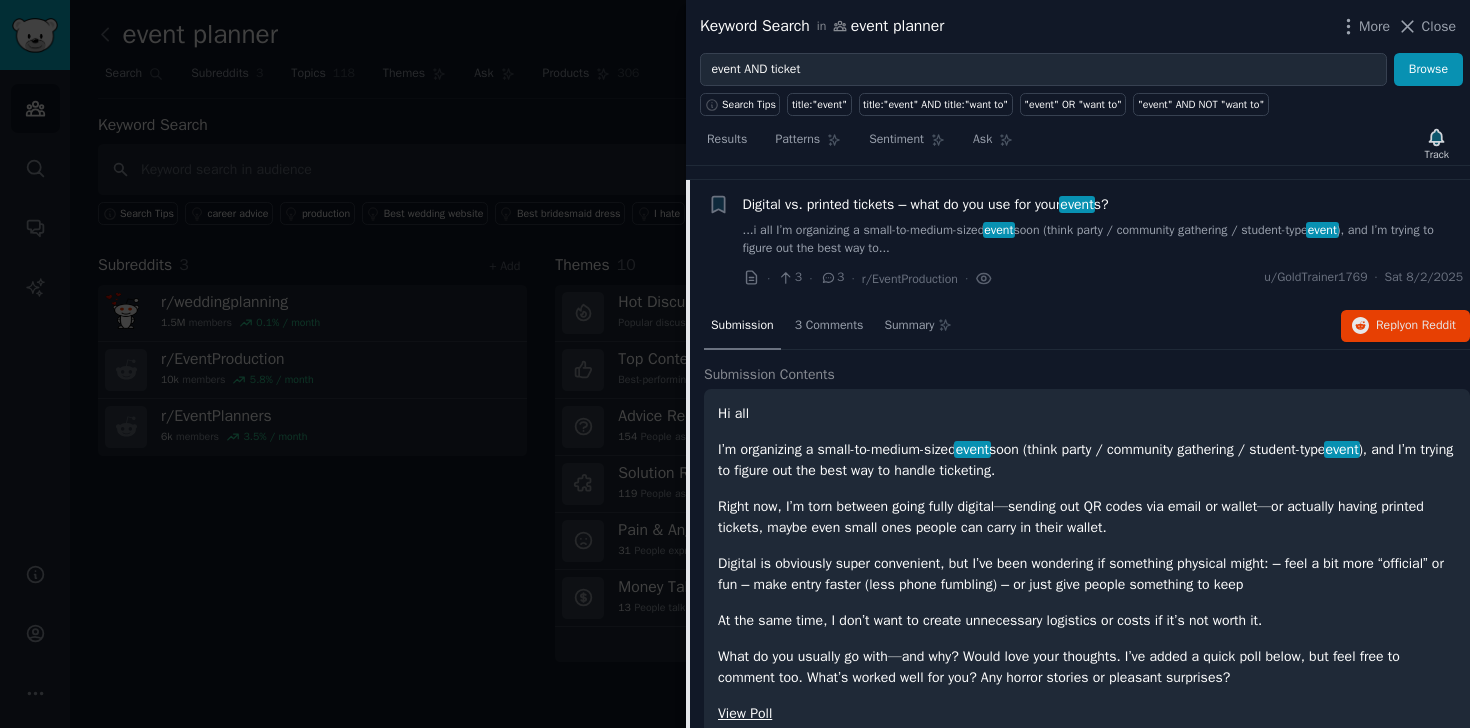 scroll, scrollTop: 155, scrollLeft: 0, axis: vertical 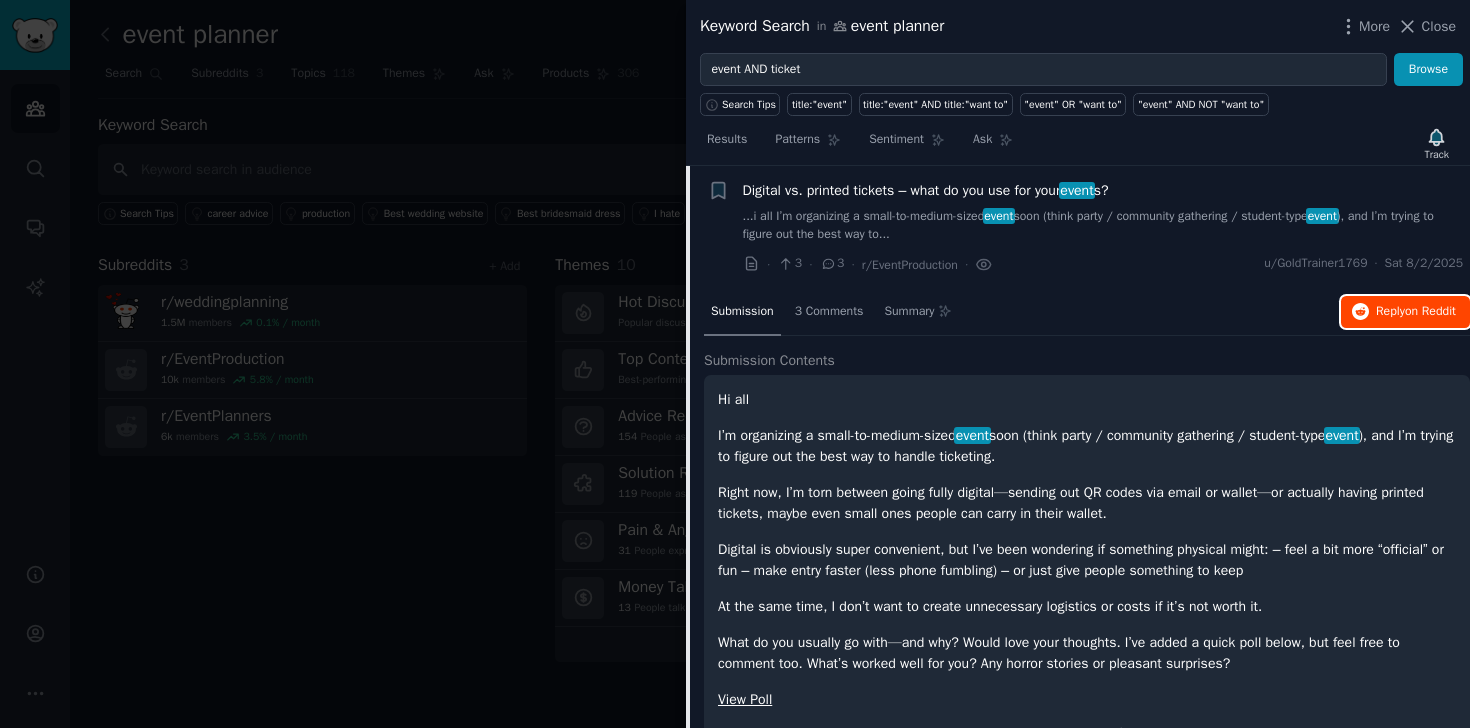 click on "Reply  on Reddit" at bounding box center (1405, 312) 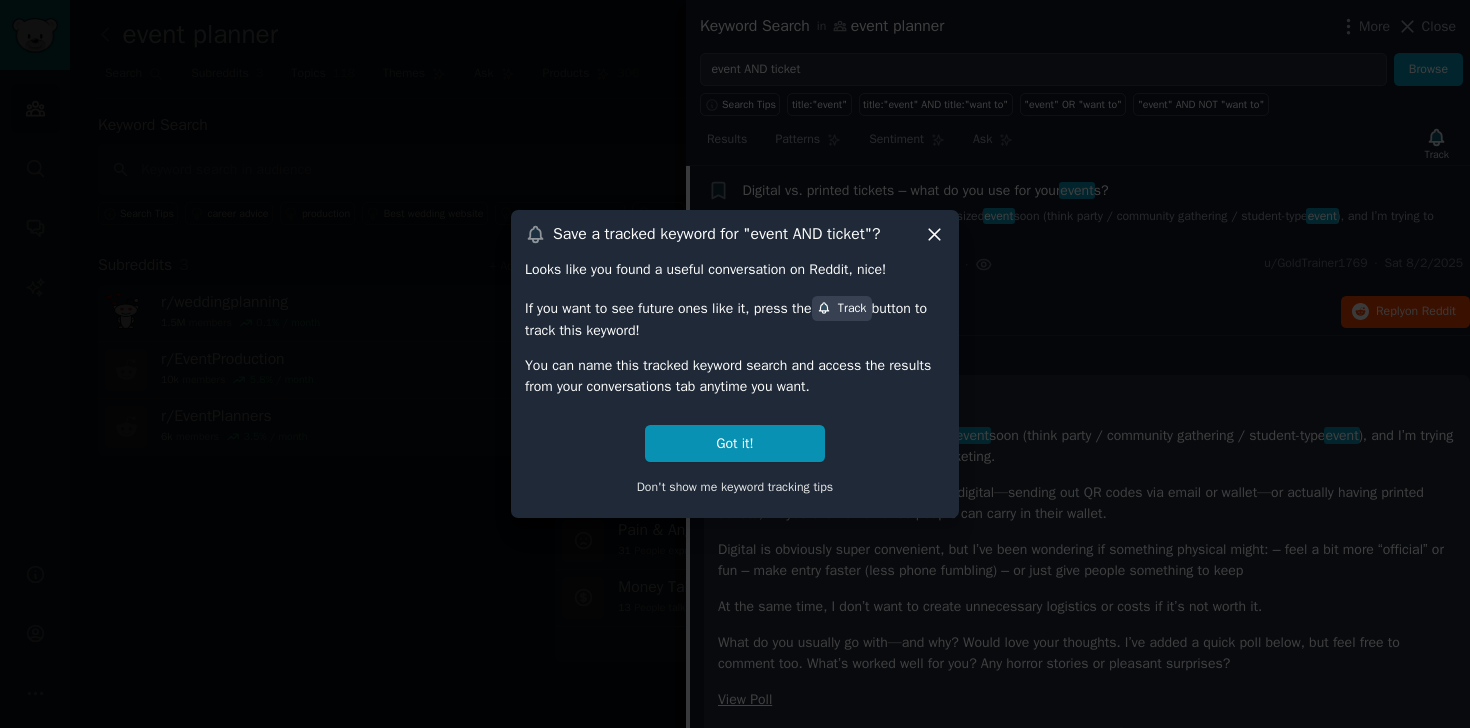 click 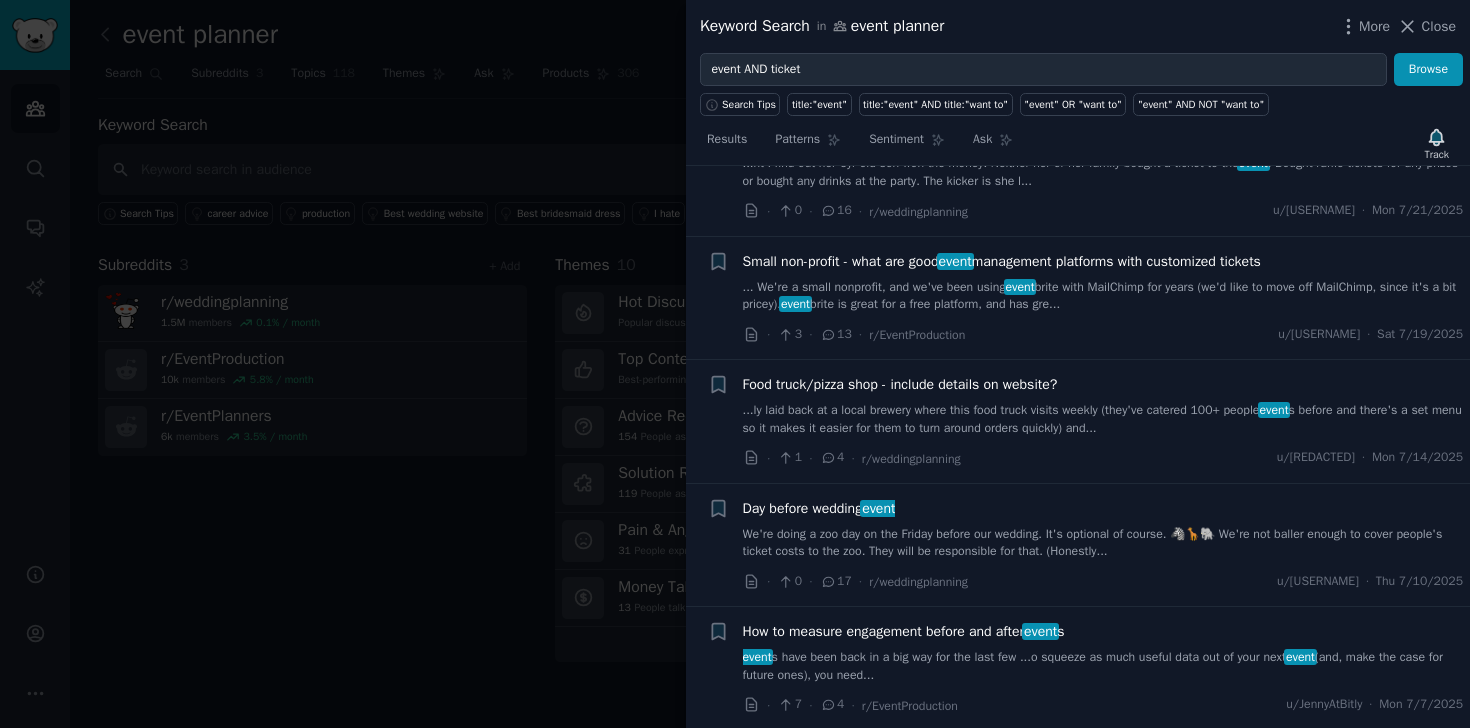 scroll, scrollTop: 1062, scrollLeft: 0, axis: vertical 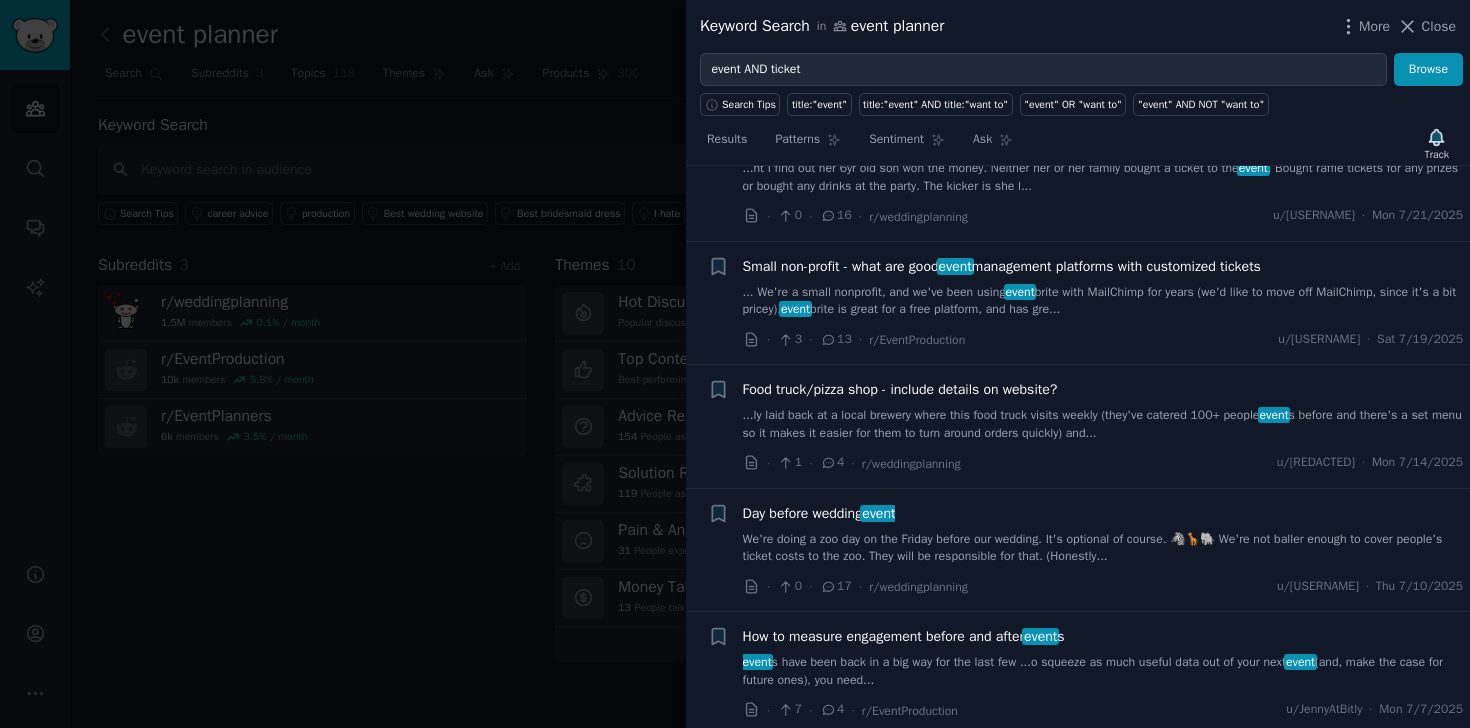click on "Small non-profit - what are good  event  management platforms with customized tickets" at bounding box center (1002, 266) 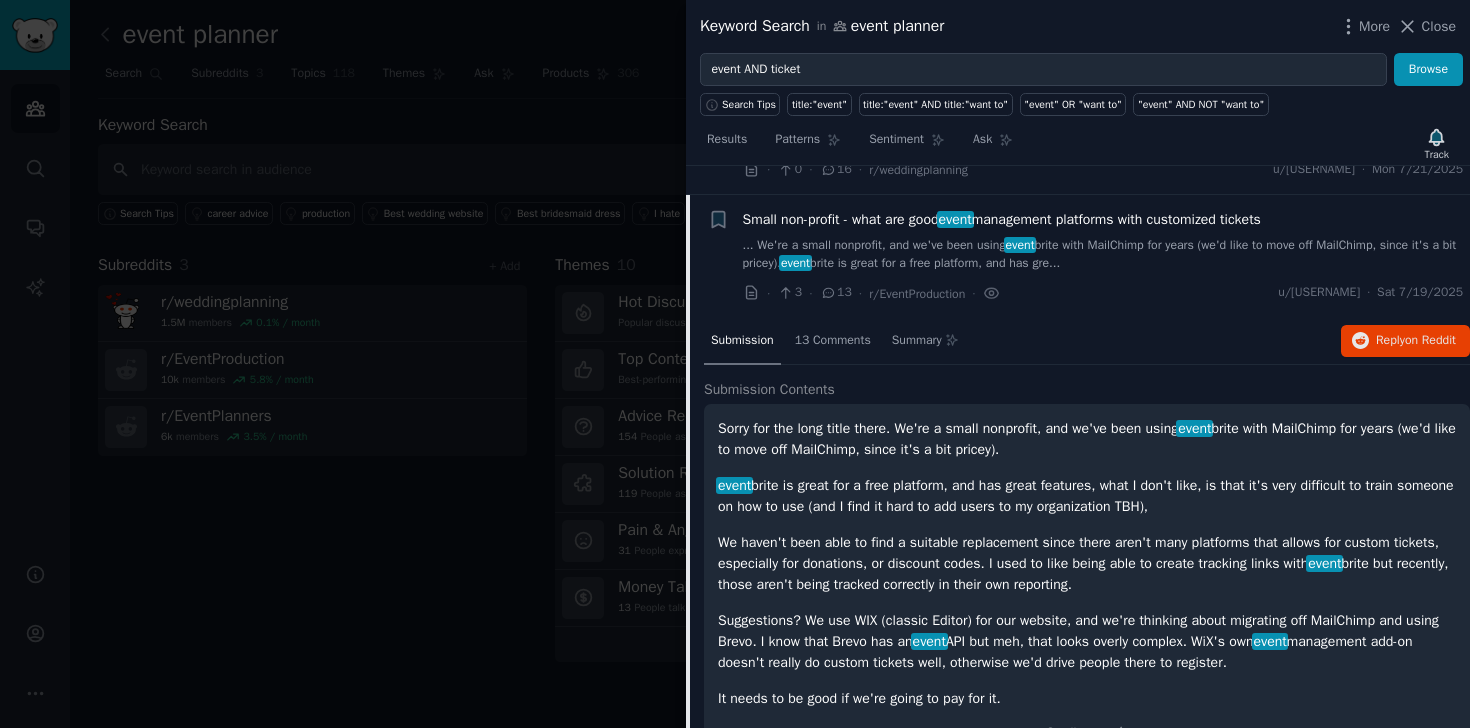 scroll, scrollTop: 649, scrollLeft: 0, axis: vertical 